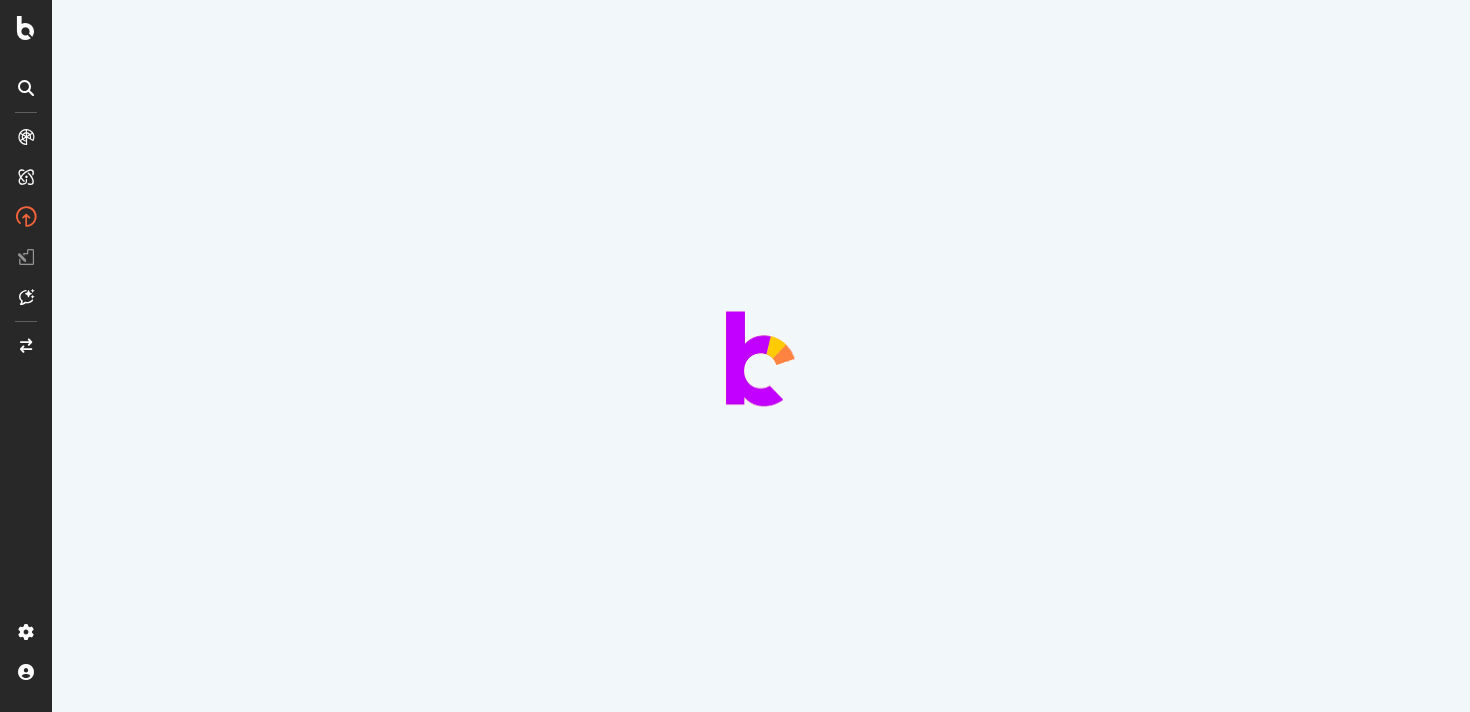 scroll, scrollTop: 0, scrollLeft: 0, axis: both 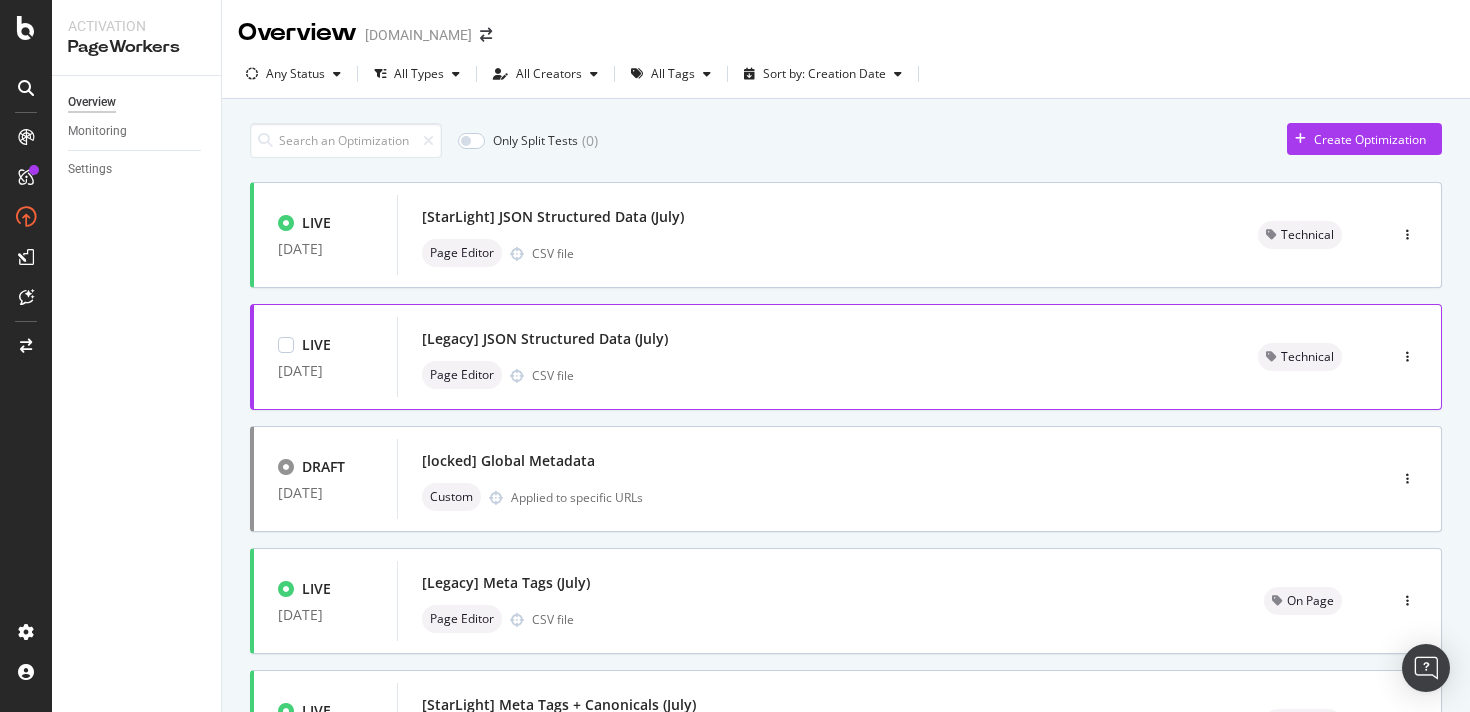click on "[Legacy] JSON Structured Data (July) Page Editor CSV file" at bounding box center [815, 357] 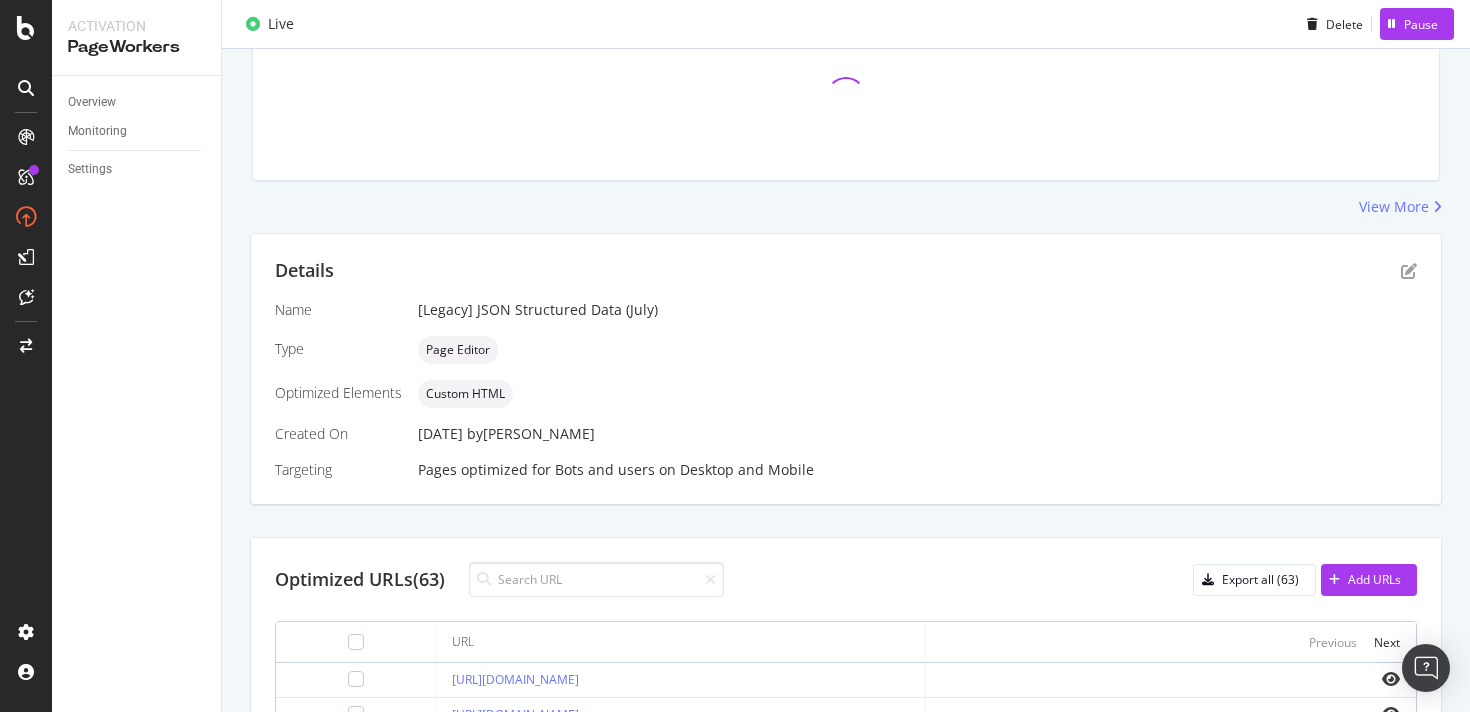 scroll, scrollTop: 196, scrollLeft: 0, axis: vertical 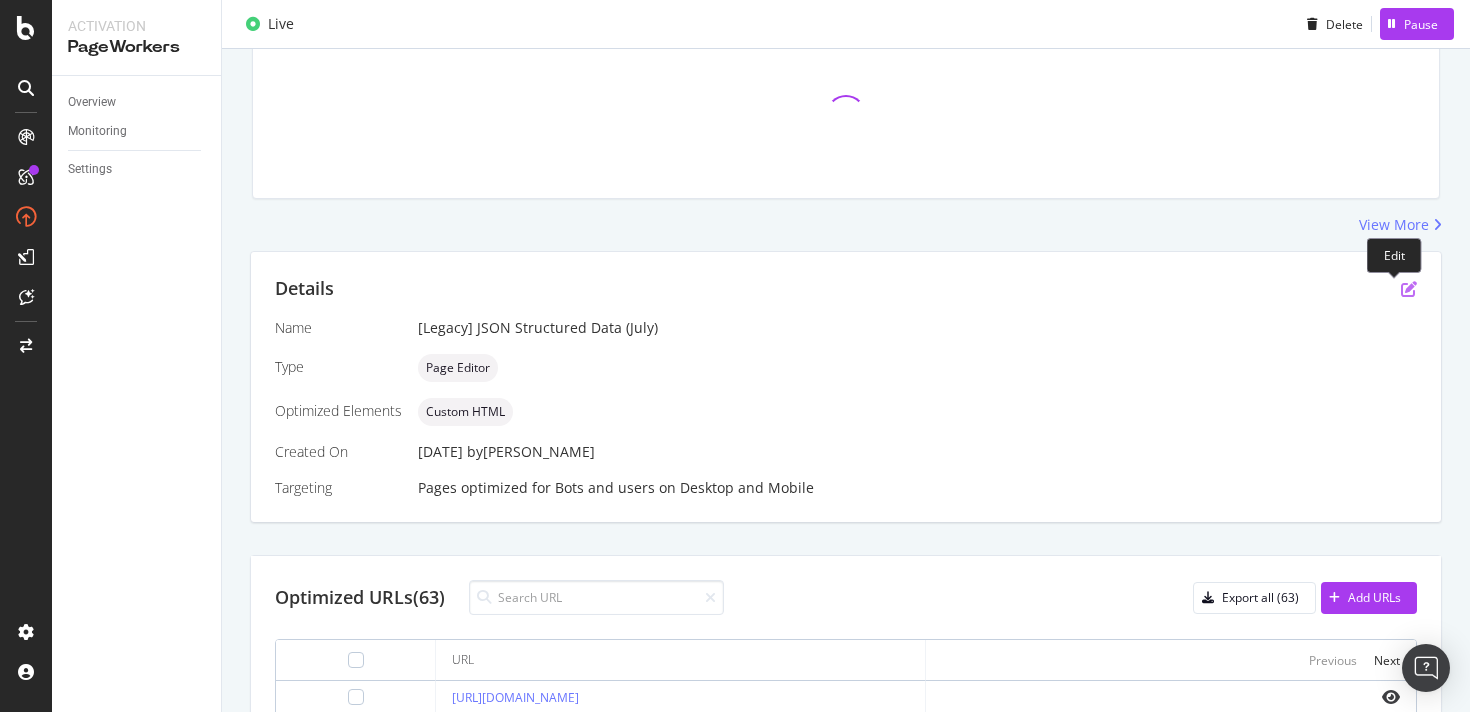 click at bounding box center [1409, 289] 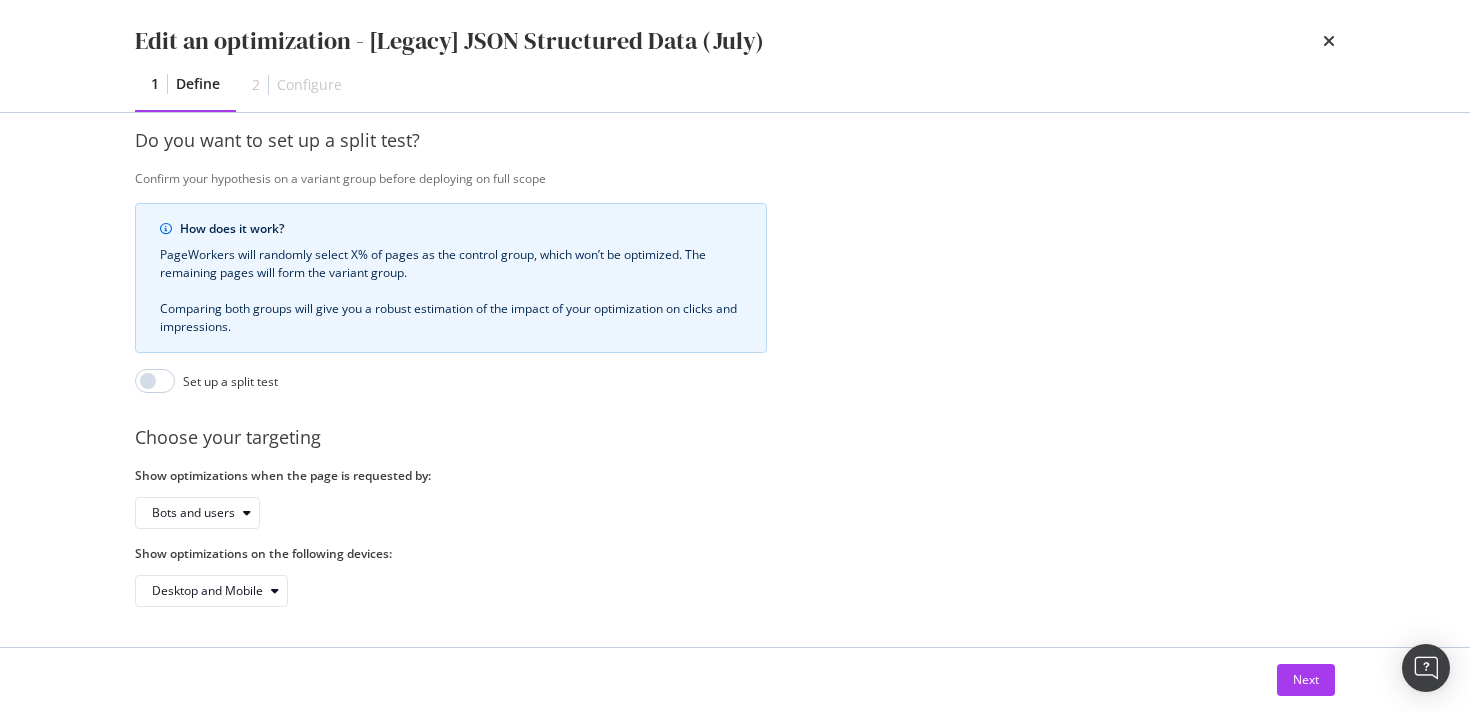 scroll, scrollTop: 506, scrollLeft: 0, axis: vertical 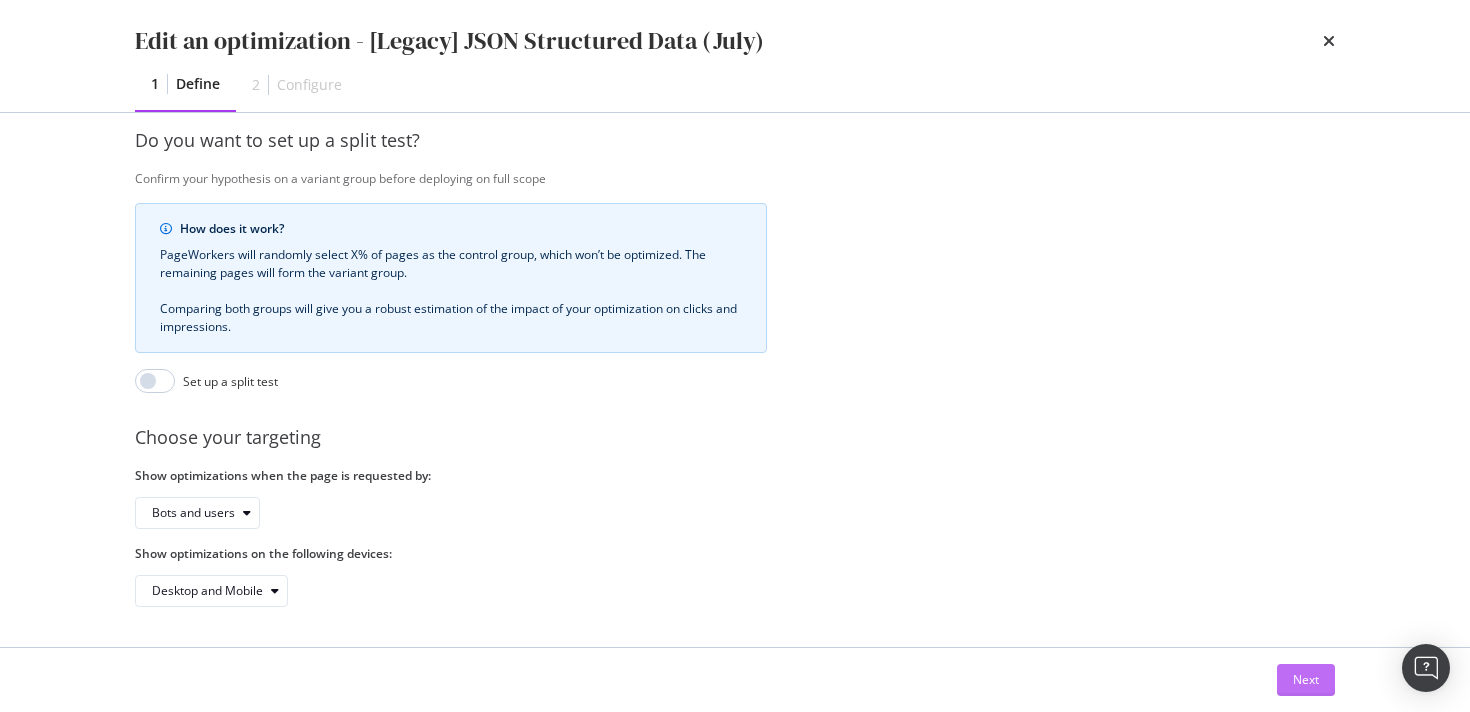 click on "Next" at bounding box center [1306, 680] 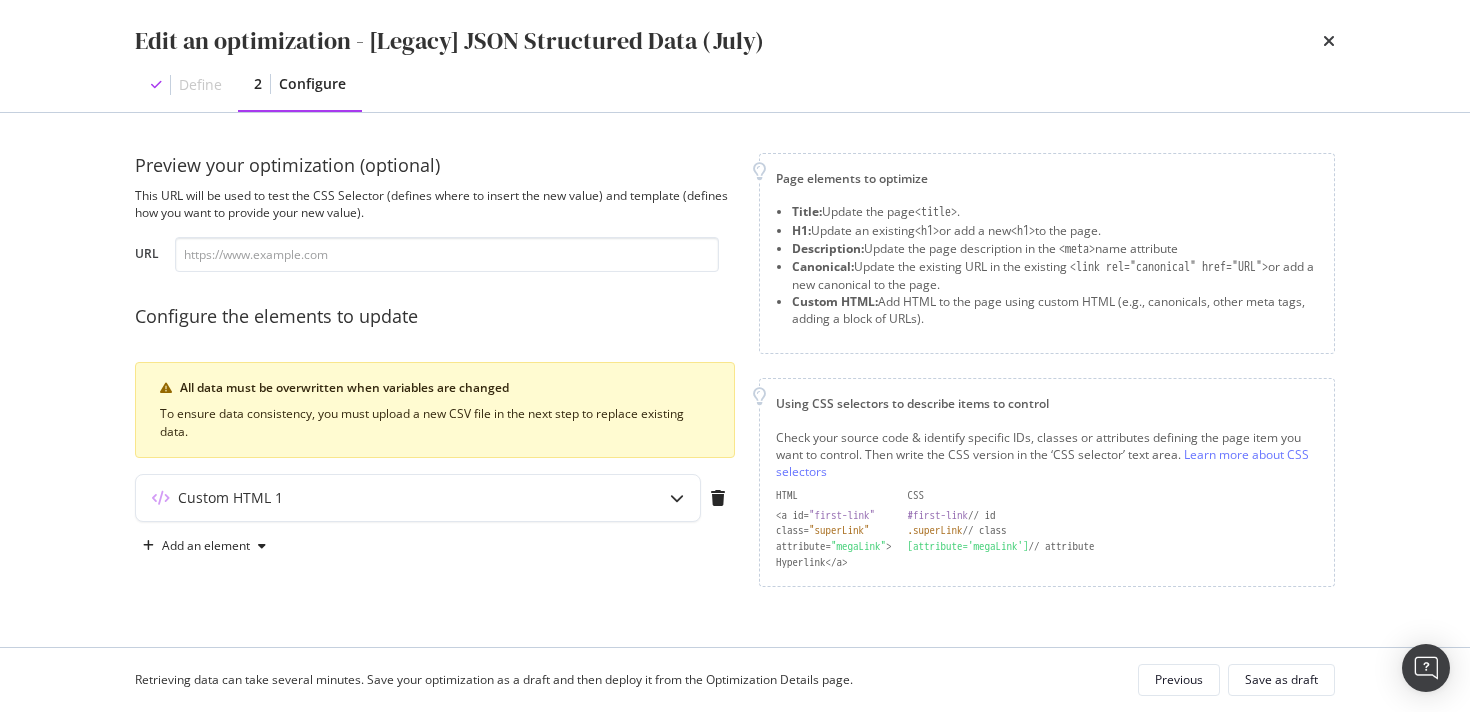 scroll, scrollTop: 0, scrollLeft: 0, axis: both 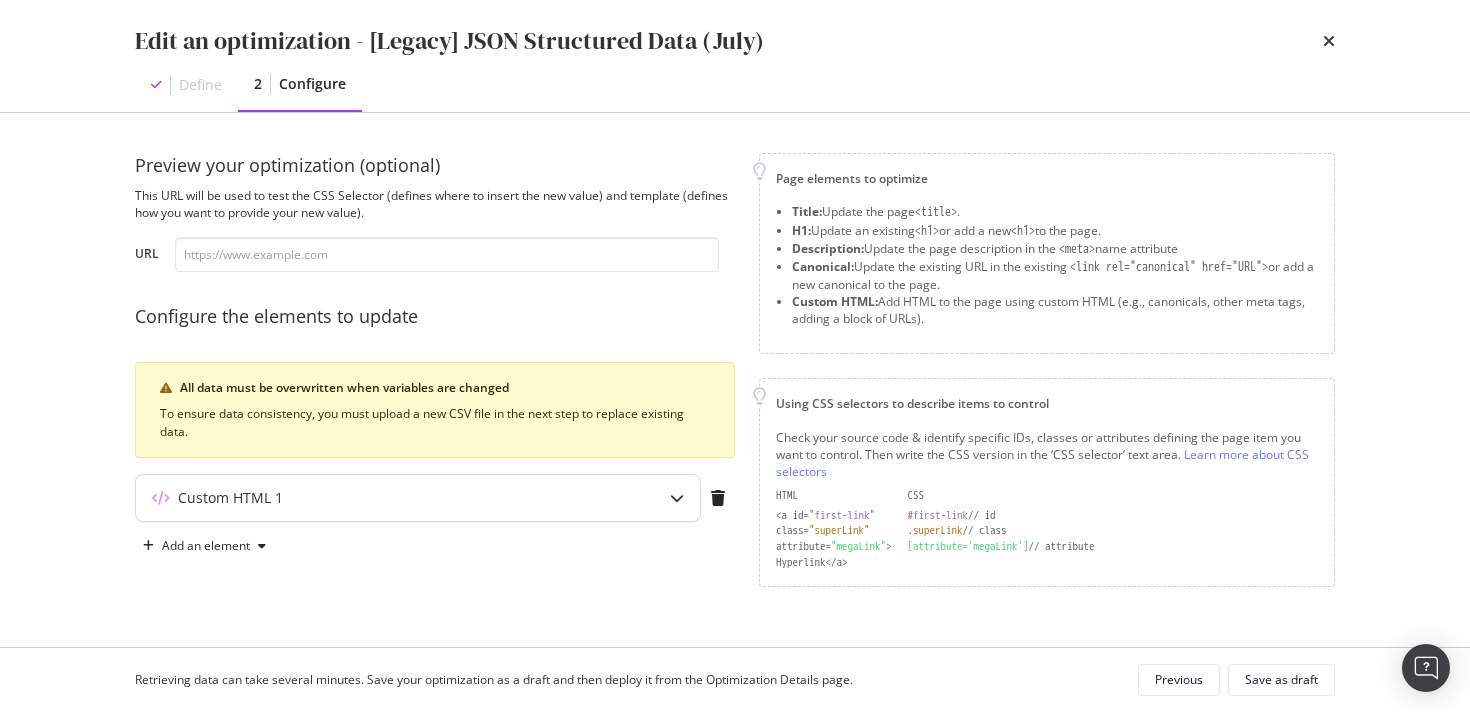 click on "Custom HTML 1" at bounding box center (418, 498) 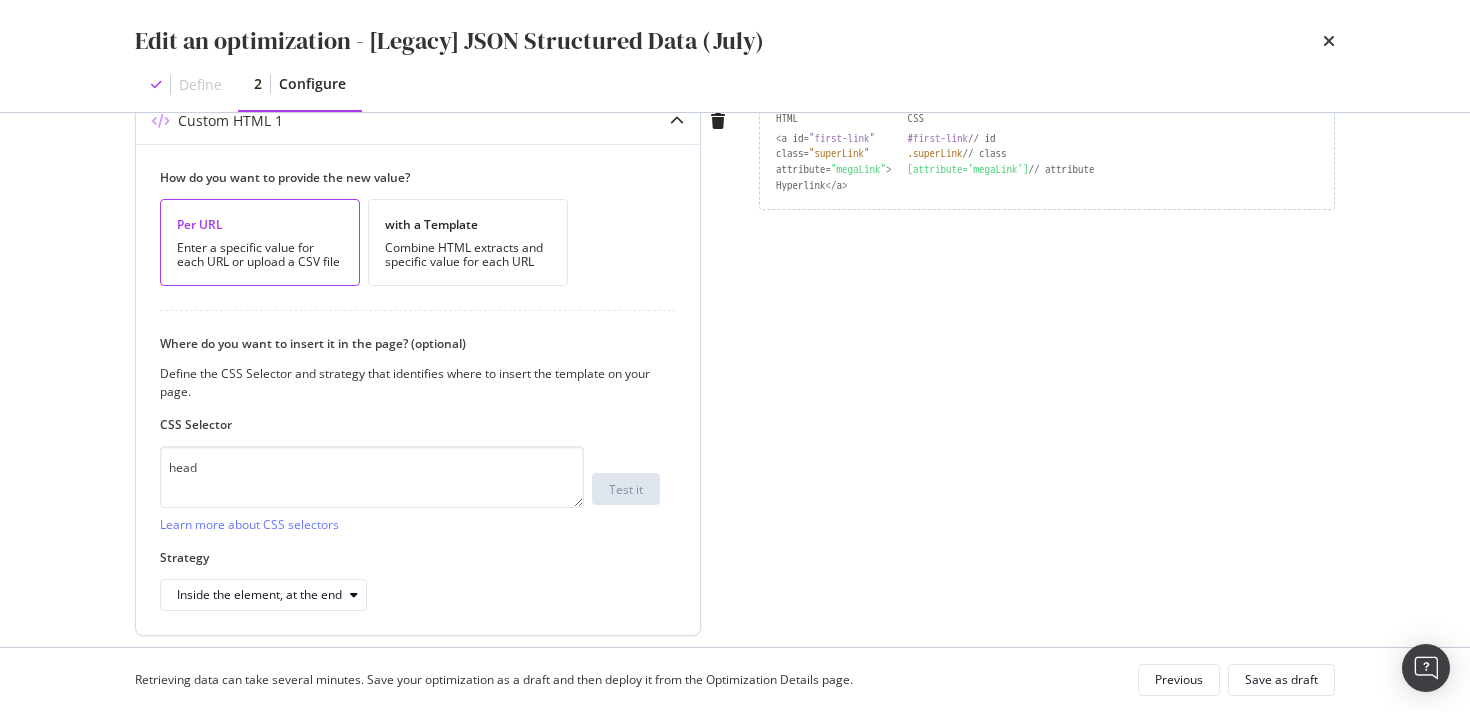 scroll, scrollTop: 446, scrollLeft: 0, axis: vertical 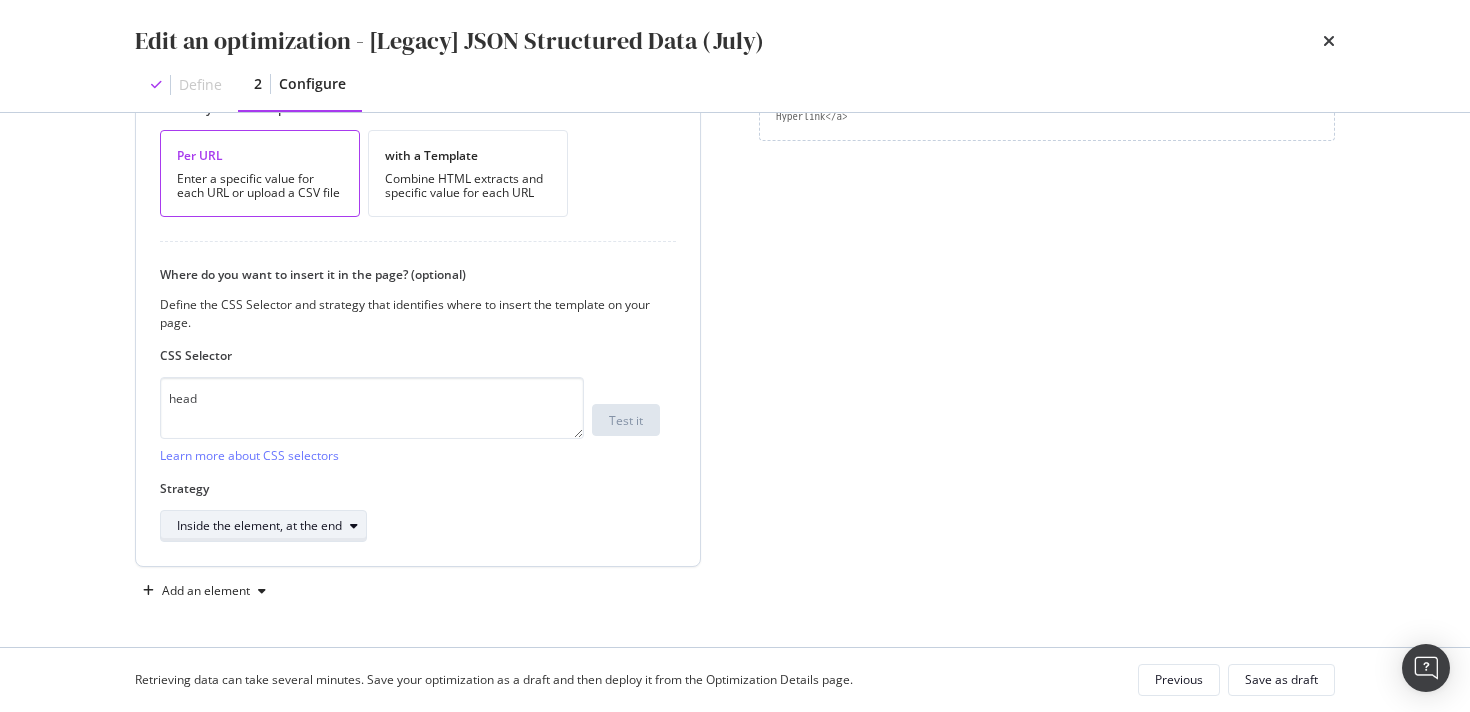 click on "Inside the element, at the end" at bounding box center (259, 526) 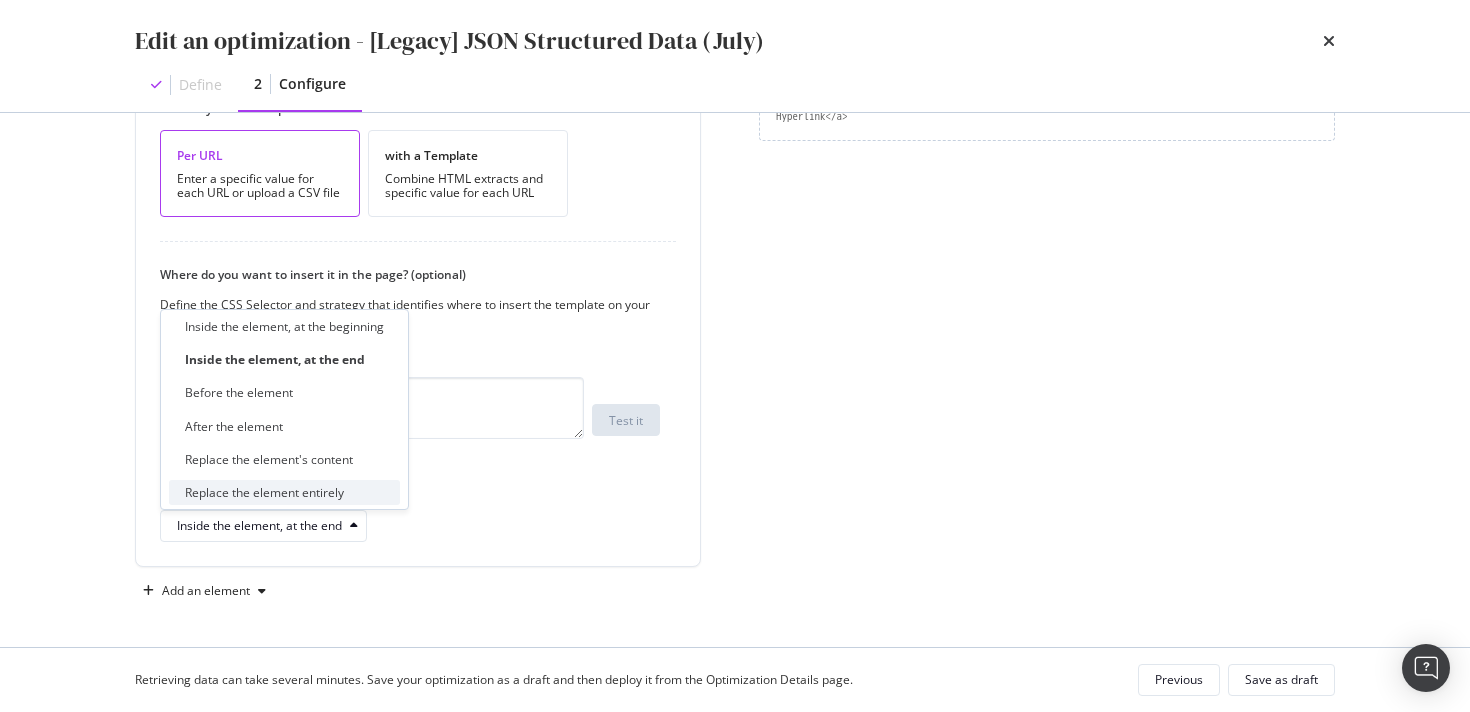 click on "Replace the element entirely" at bounding box center (264, 492) 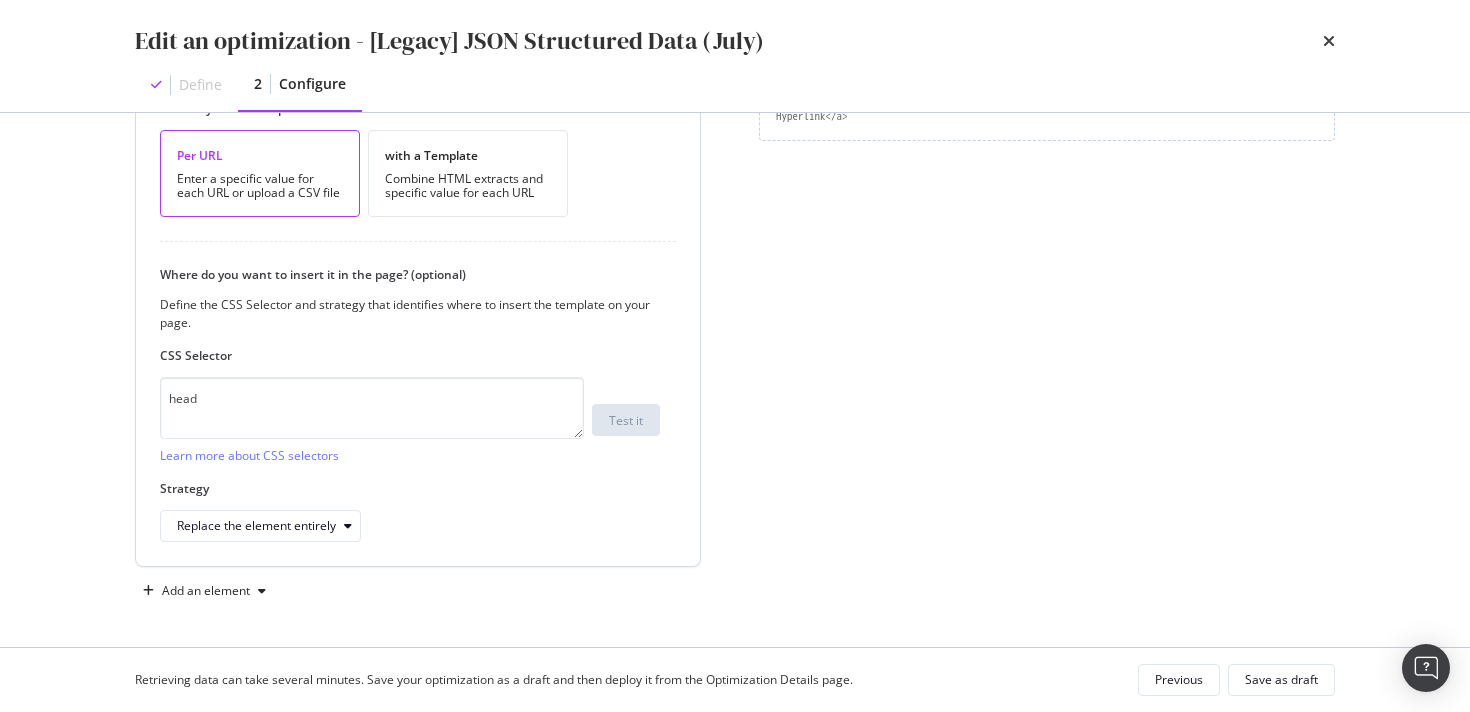 drag, startPoint x: 448, startPoint y: 484, endPoint x: 425, endPoint y: 463, distance: 31.144823 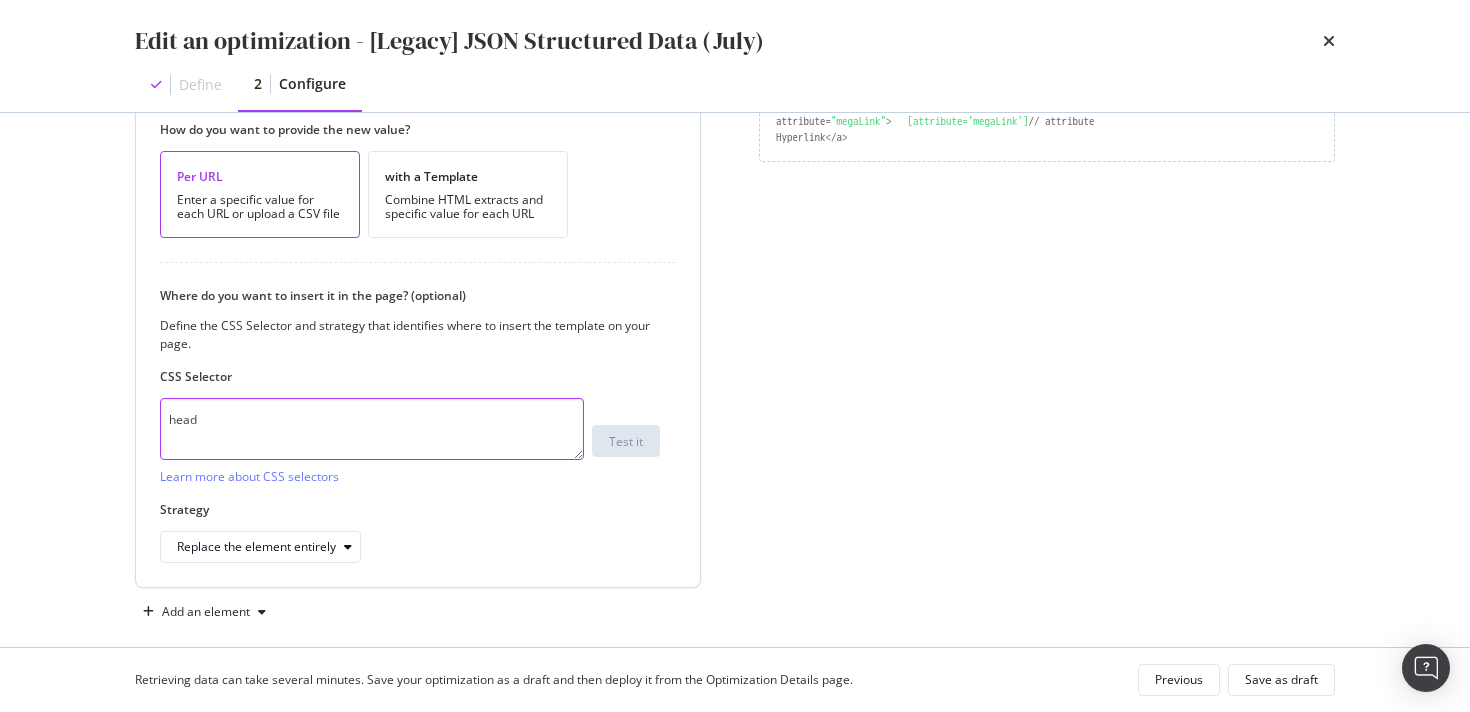 click on "head" at bounding box center (372, 429) 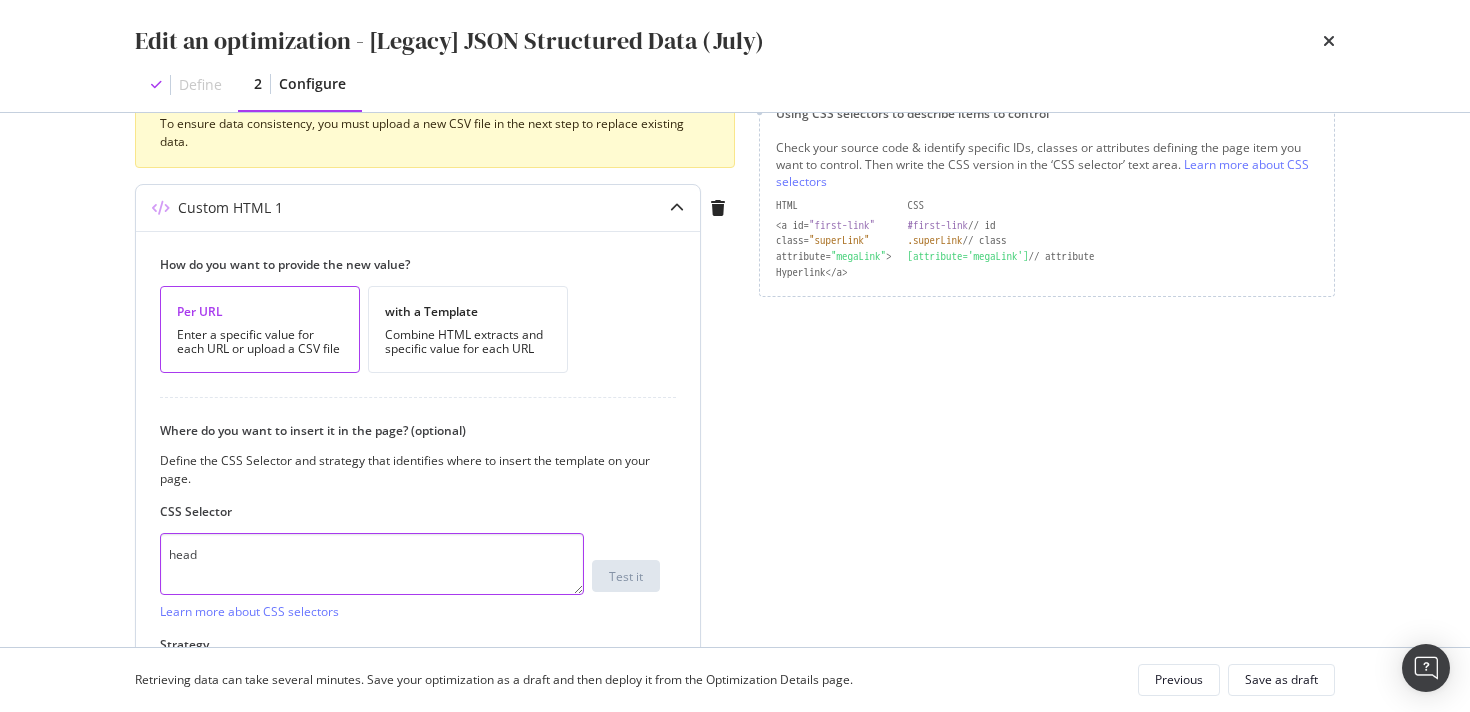 scroll, scrollTop: 254, scrollLeft: 0, axis: vertical 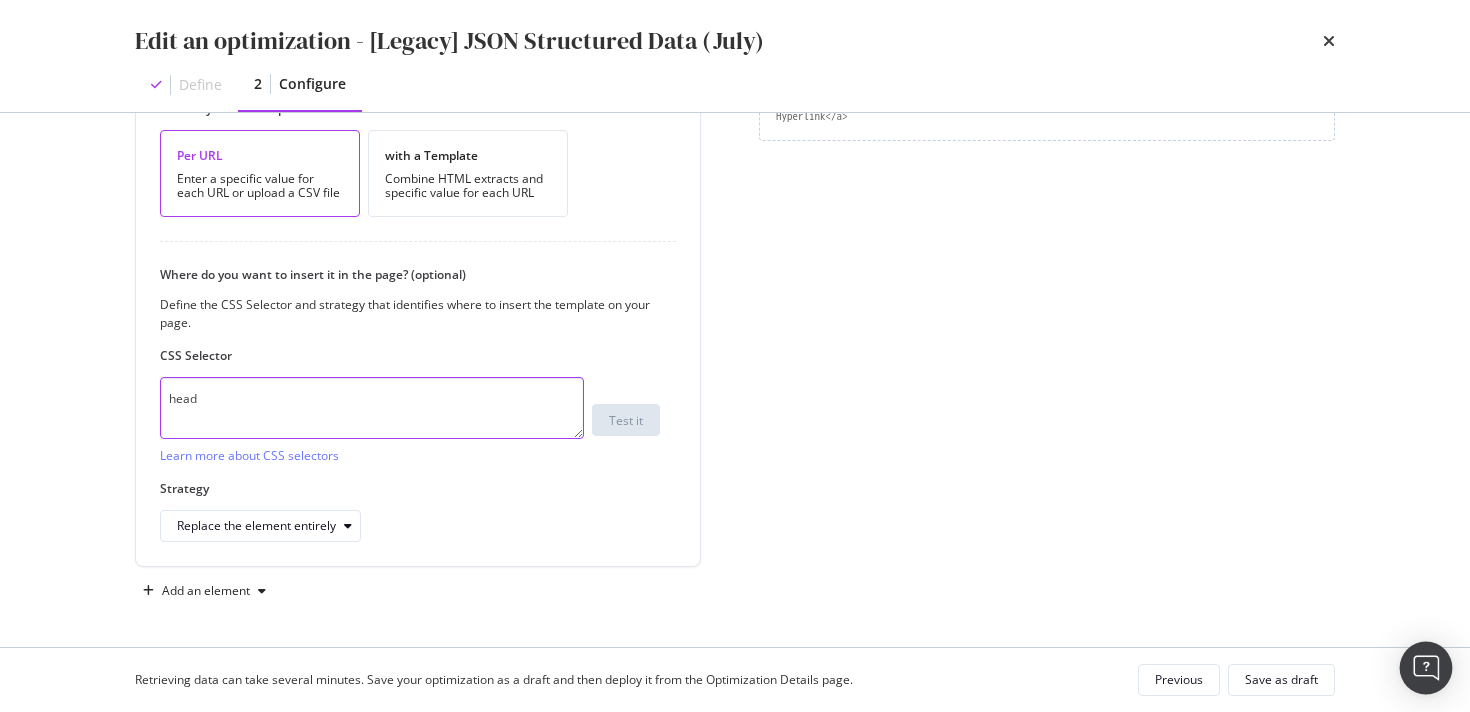 click at bounding box center [1426, 668] 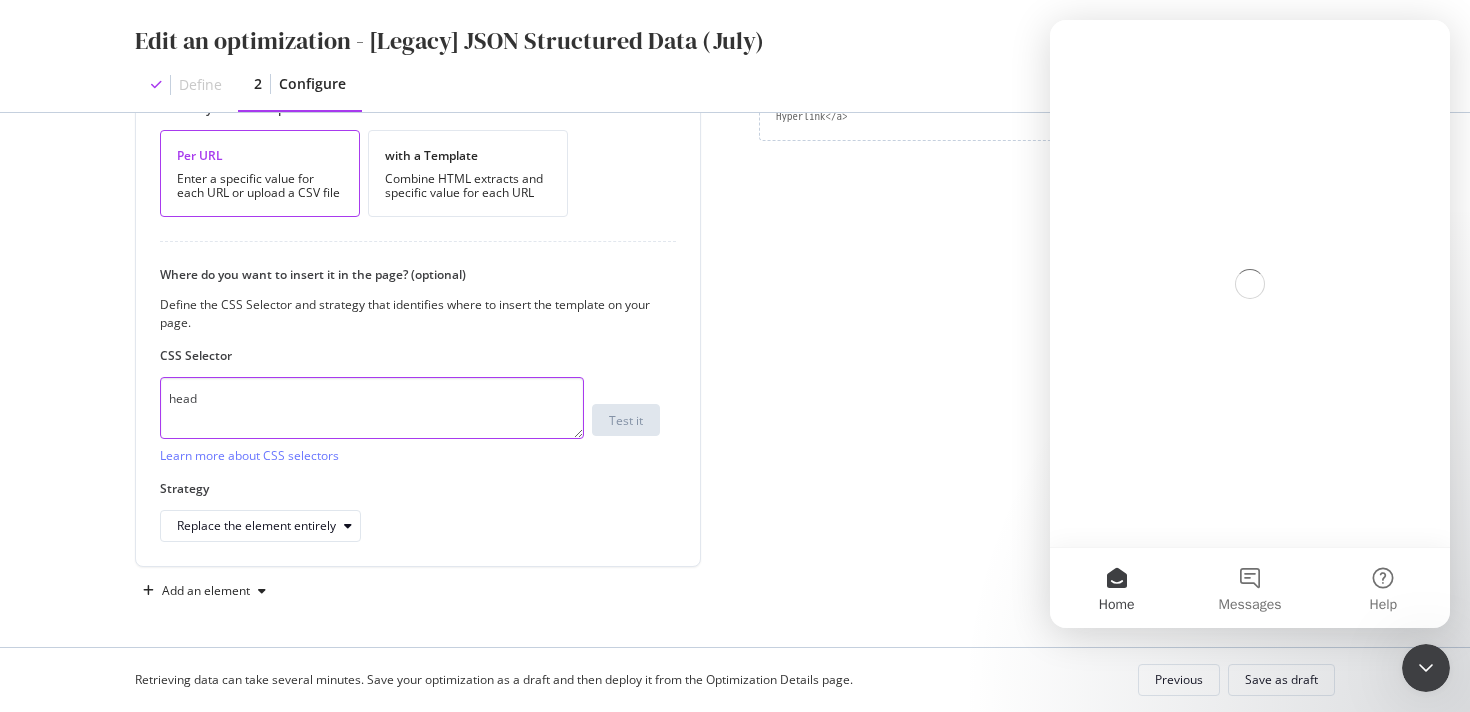 scroll, scrollTop: 0, scrollLeft: 0, axis: both 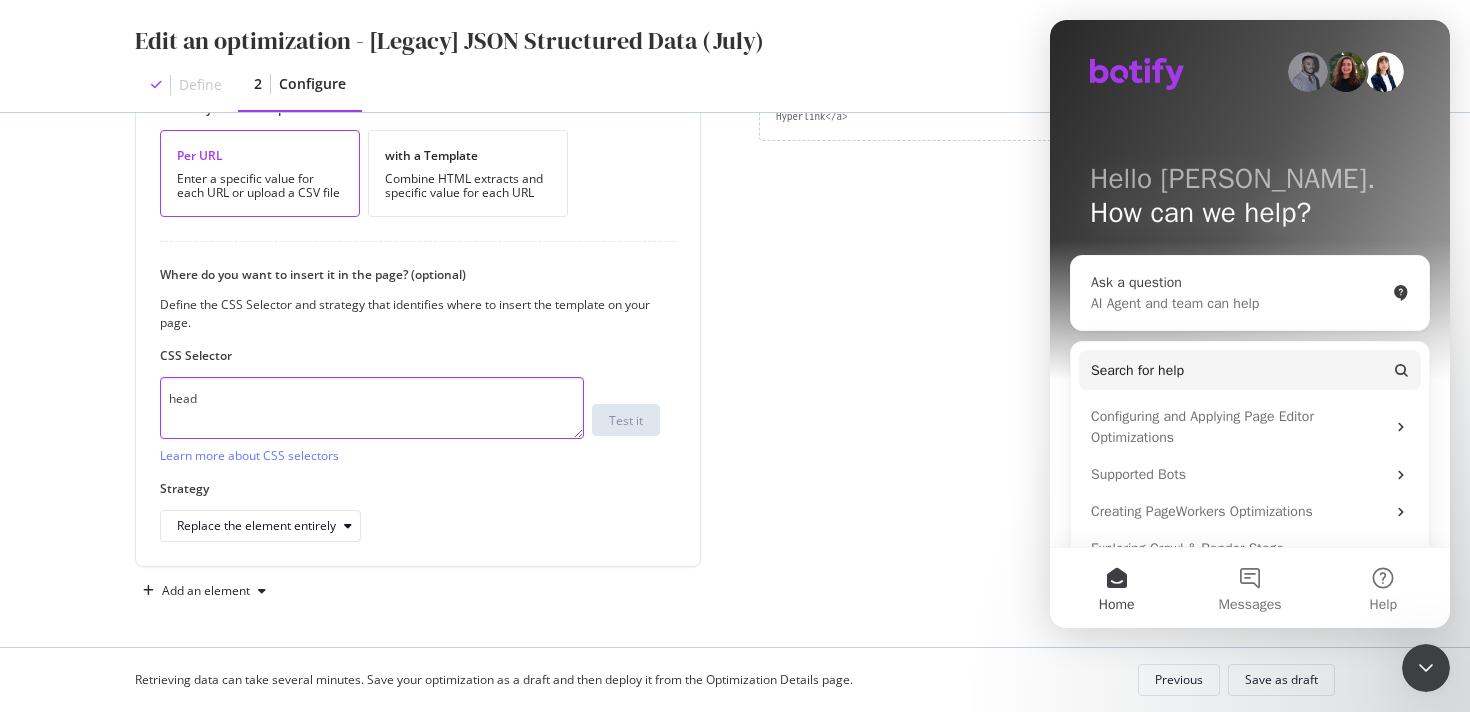 click on "AI Agent and team can help" at bounding box center (1238, 303) 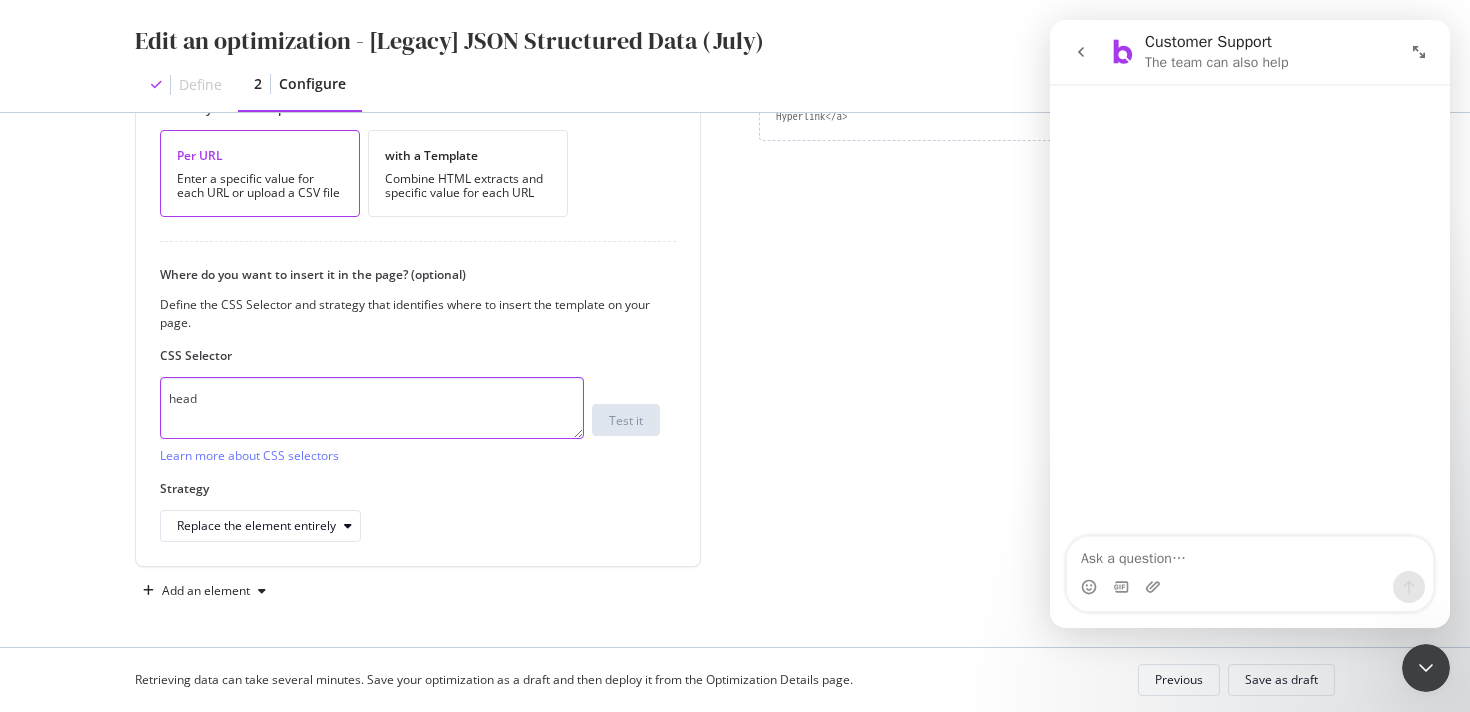 click at bounding box center (1250, 554) 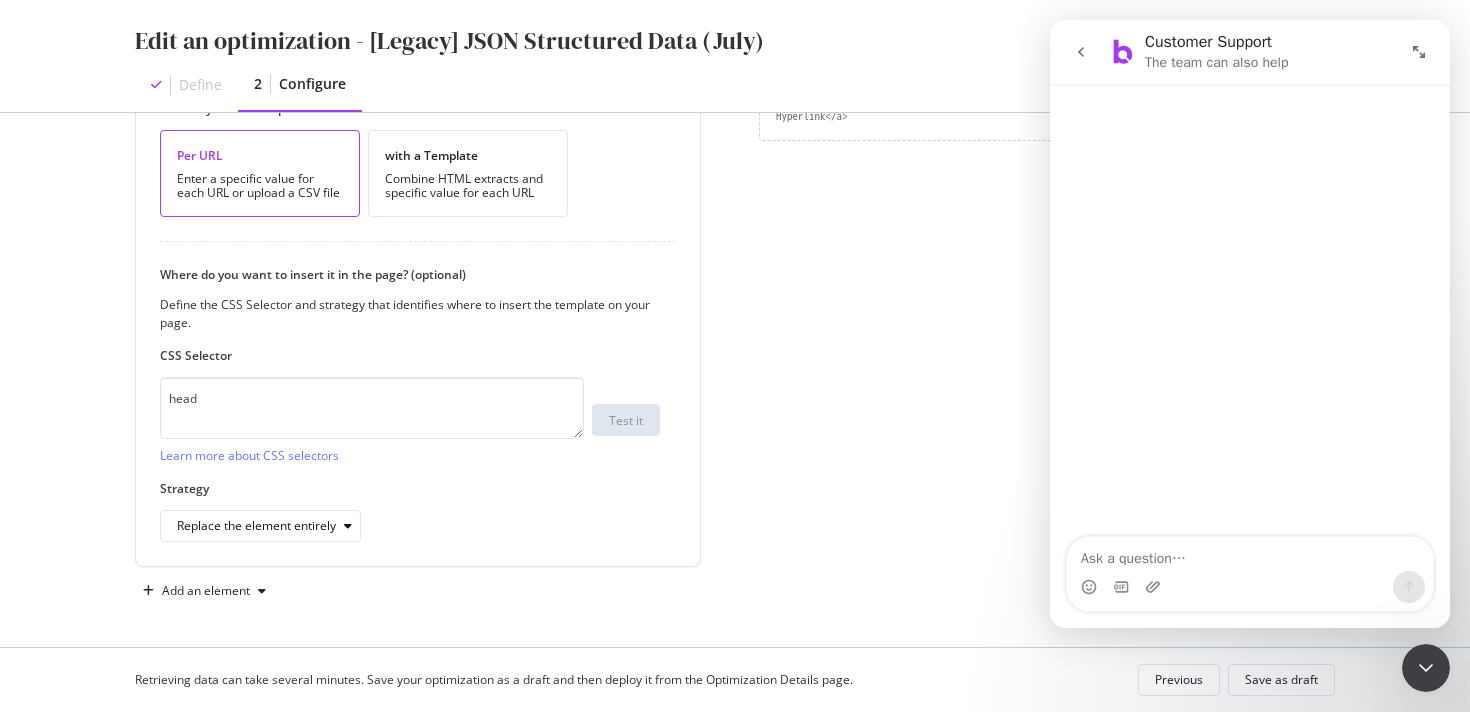 click at bounding box center [1250, 554] 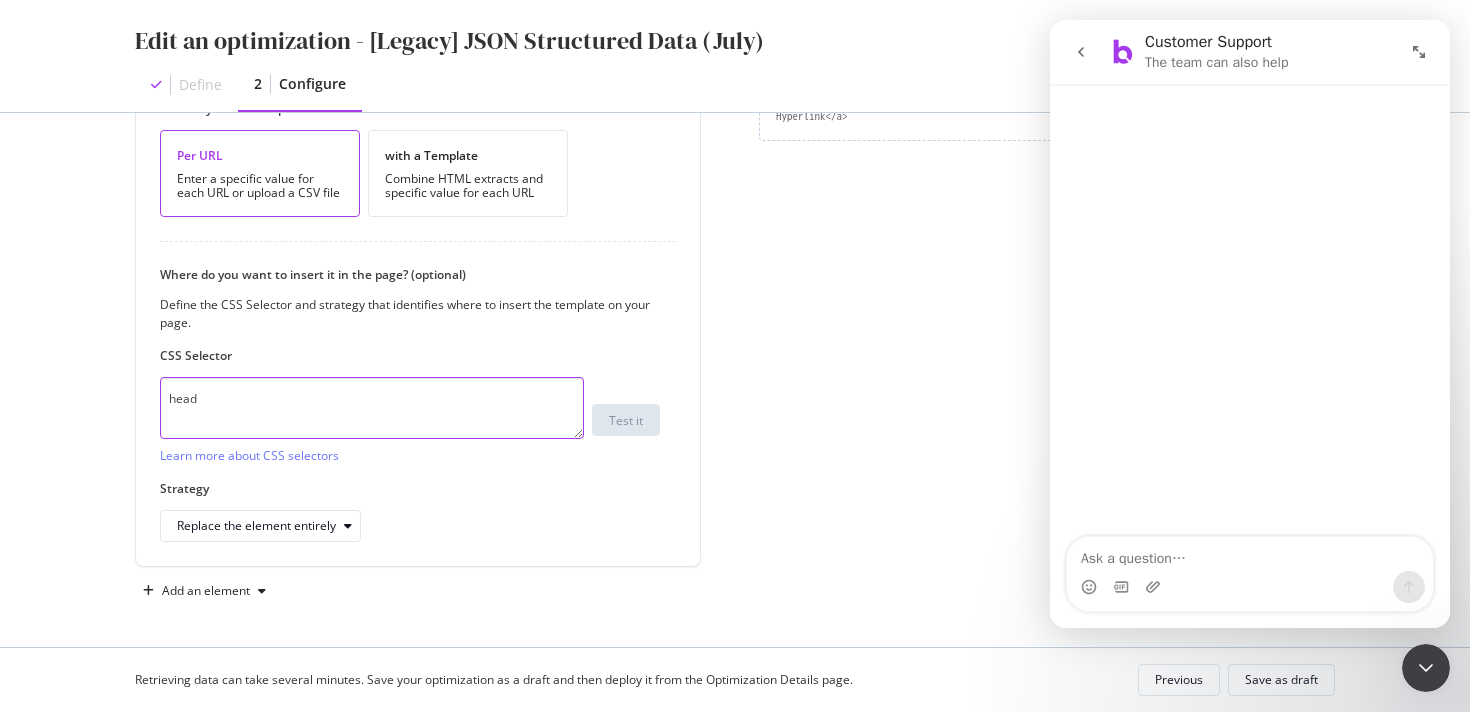 click at bounding box center (1250, 554) 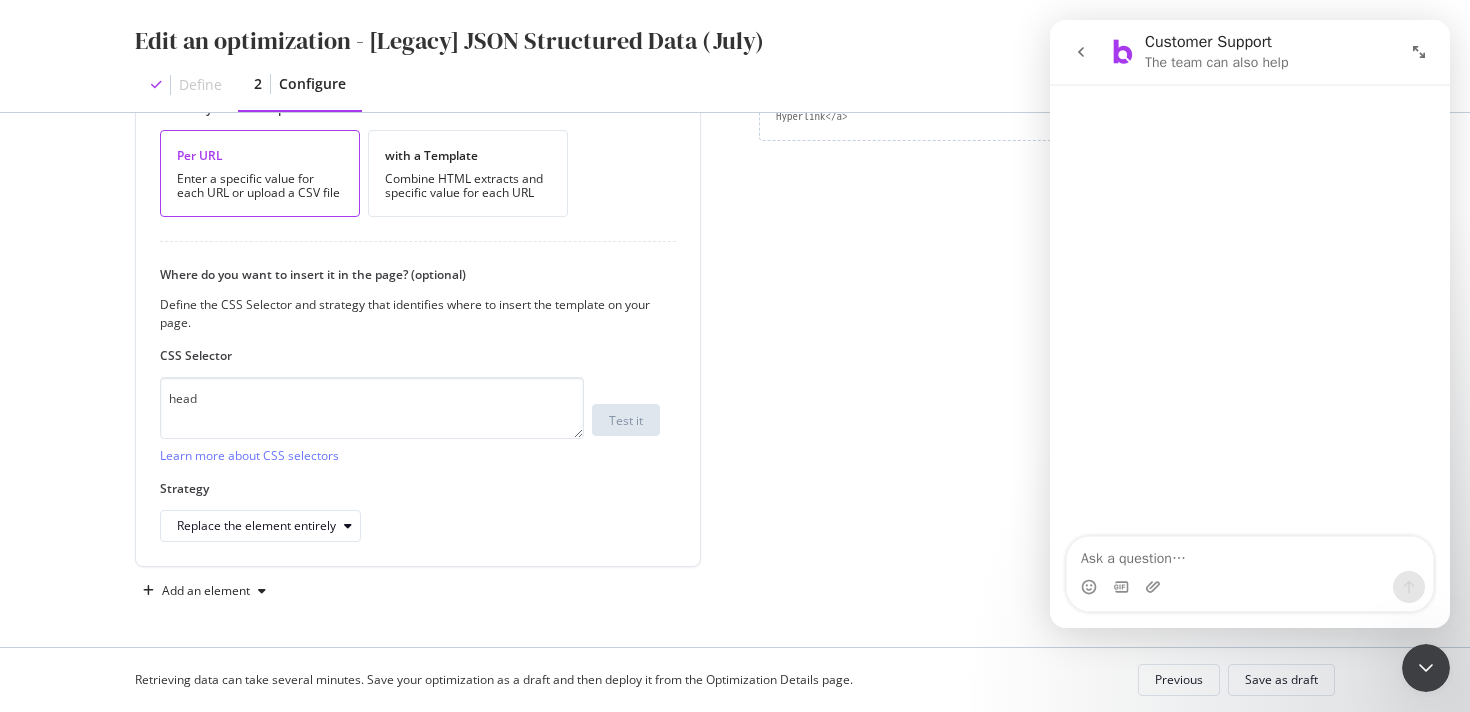 click on "Page elements to optimize Title:  Update the page  <title> . H1:  Update an existing  <h1>  or add a new  <h1>  to the page. Description:  Update the page description in the   <meta>  name attribute Canonical:  Update the existing URL in the existing   <link rel="canonical" href="URL">  or add a new canonical to the page. Custom HTML:  Add HTML to the page using custom HTML (e.g., canonicals, other meta tags, adding a block of URLs). Using CSS selectors to describe items to control Check your source code & identify specific IDs, classes or attributes defining the page item you want to control. Then write the CSS version in the ‘CSS selector’ text area.   Learn more about CSS selectors HTML CSS <a id= "first-link" #first-link   // id class= "superLink" .superLink   // class attribute= "megaLink" > [attribute='megaLink']   // attribute Hyperlink</a>" at bounding box center [1047, 157] 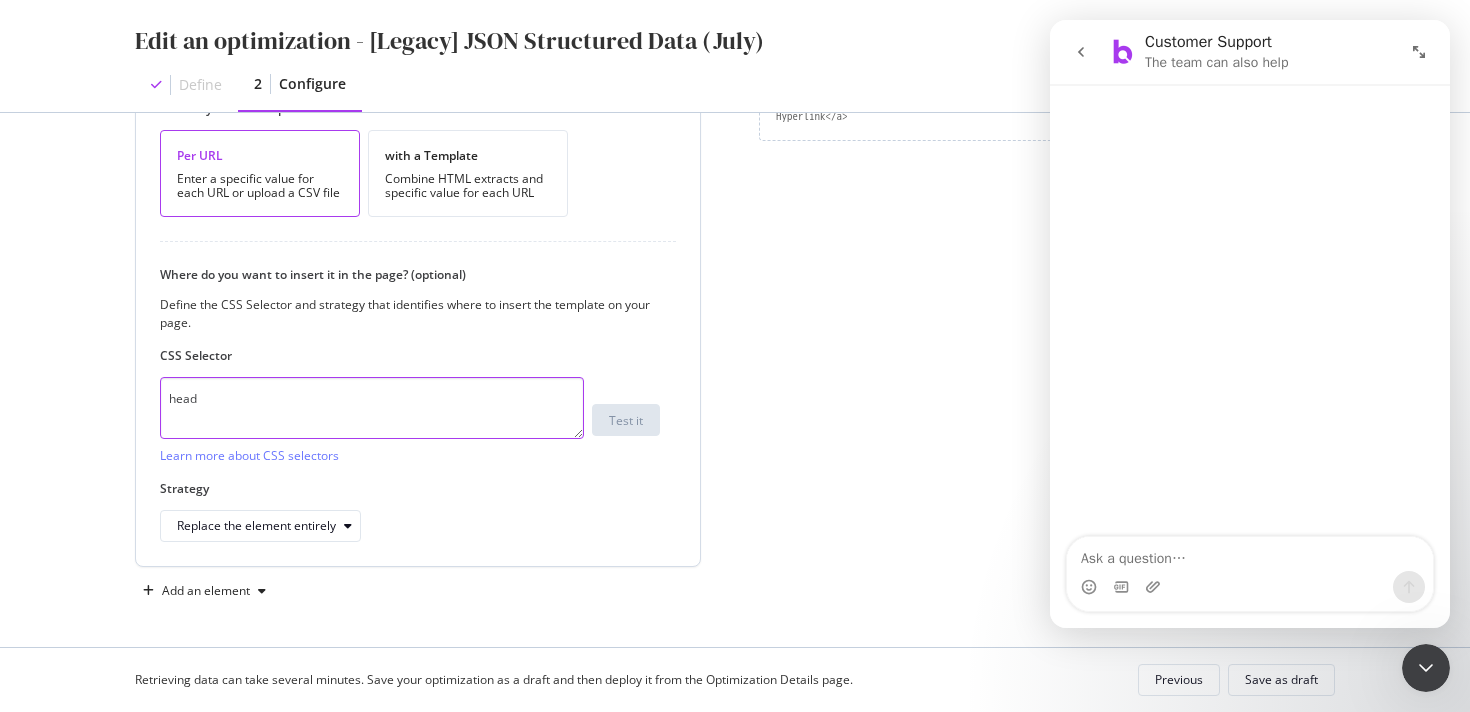 click on "head" at bounding box center [372, 408] 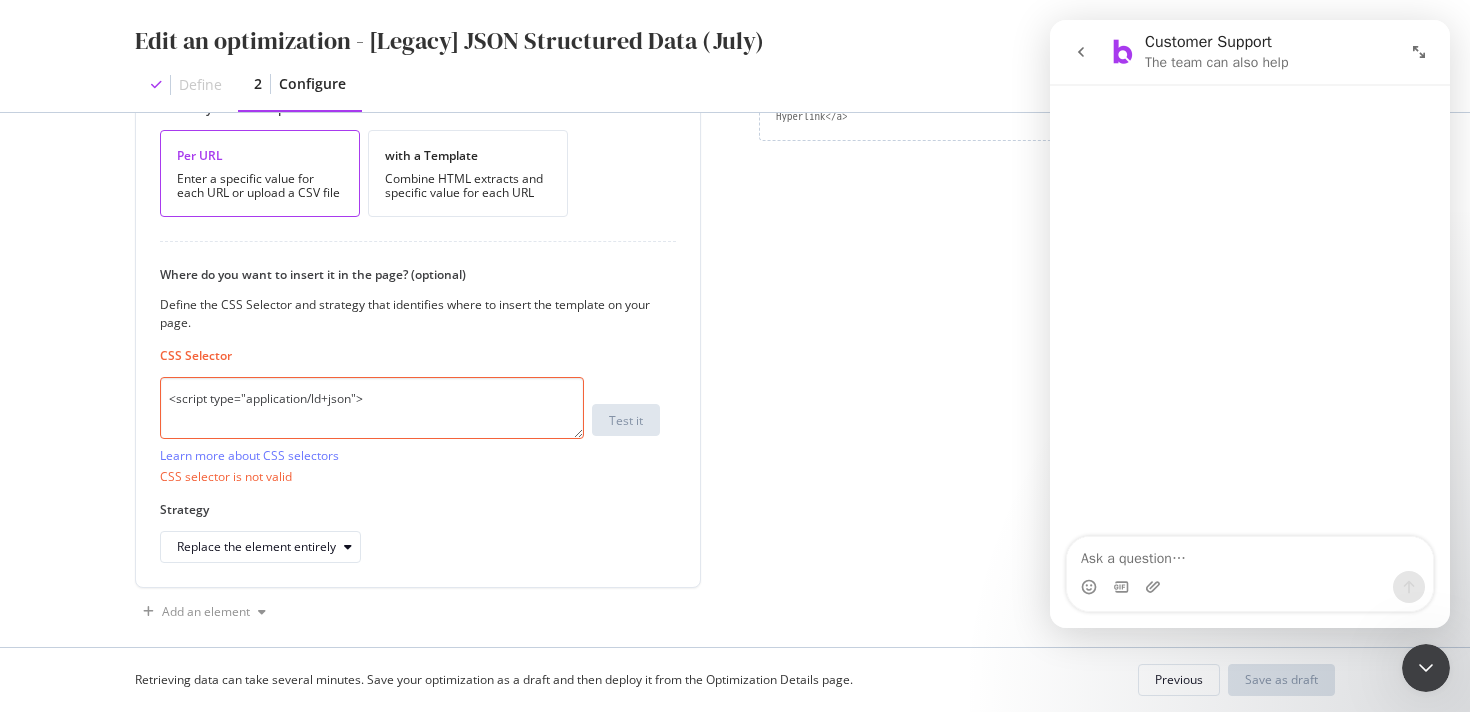 click on "Page elements to optimize Title:  Update the page  <title> . H1:  Update an existing  <h1>  or add a new  <h1>  to the page. Description:  Update the page description in the   <meta>  name attribute Canonical:  Update the existing URL in the existing   <link rel="canonical" href="URL">  or add a new canonical to the page. Custom HTML:  Add HTML to the page using custom HTML (e.g., canonicals, other meta tags, adding a block of URLs). Using CSS selectors to describe items to control Check your source code & identify specific IDs, classes or attributes defining the page item you want to control. Then write the CSS version in the ‘CSS selector’ text area.   Learn more about CSS selectors HTML CSS <a id= "first-link" #first-link   // id class= "superLink" .superLink   // class attribute= "megaLink" > [attribute='megaLink']   // attribute Hyperlink</a>" at bounding box center [1047, 167] 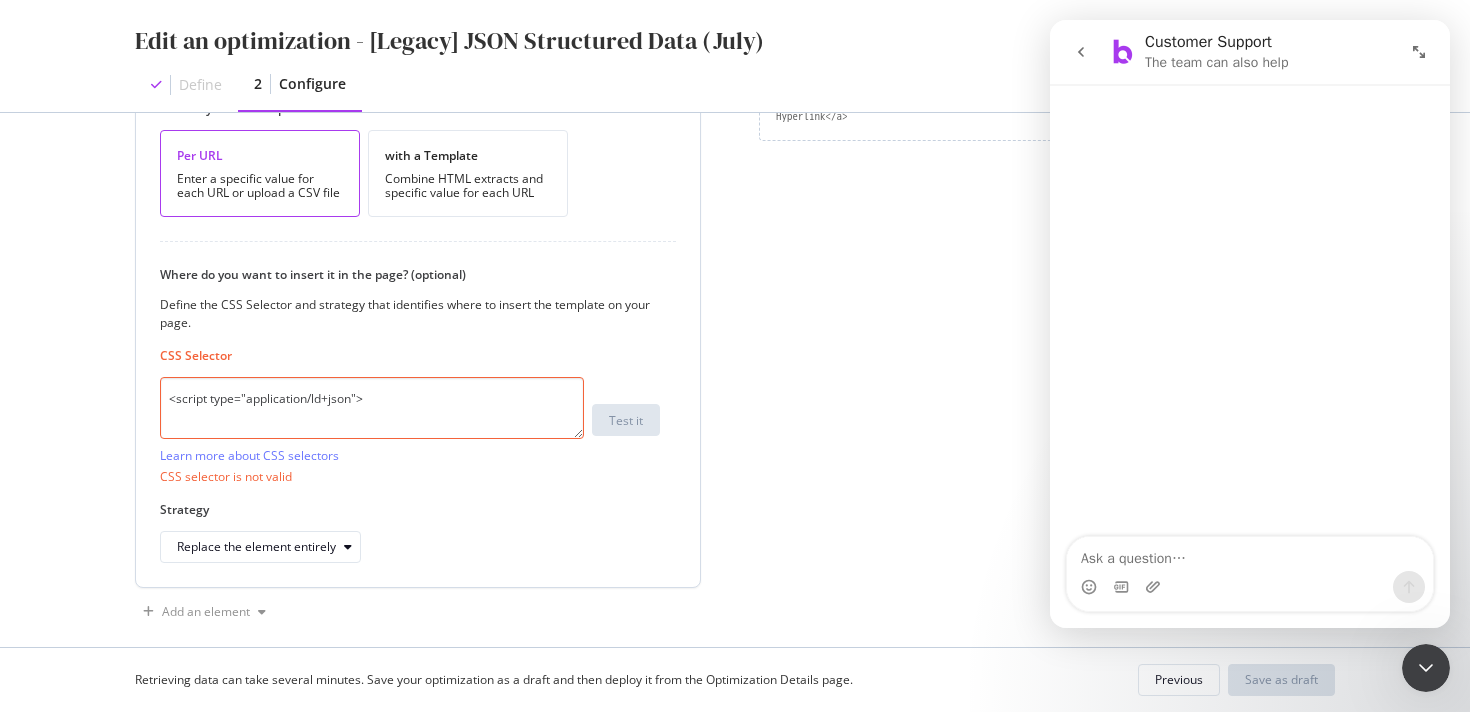 click on "<script type="application/ld+json">" at bounding box center [372, 408] 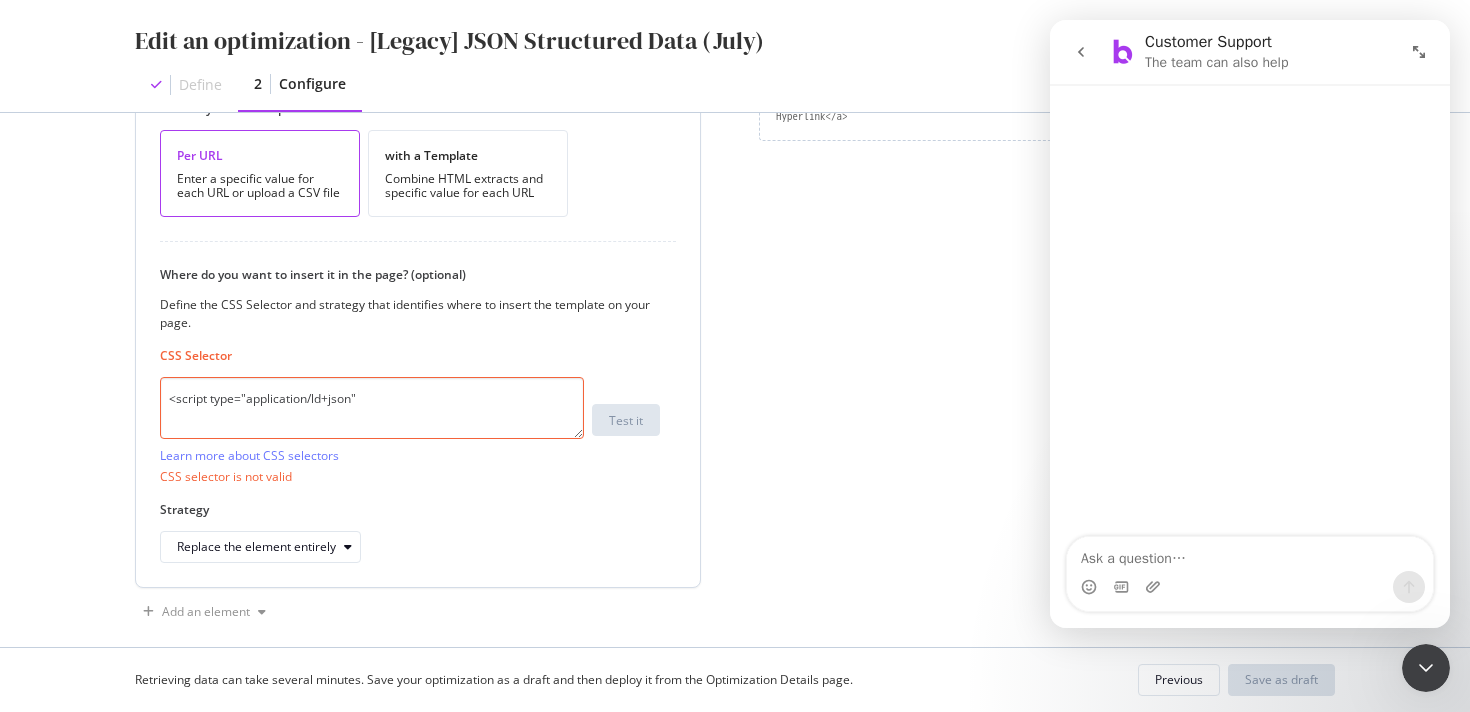 click on "<script type="application/ld+json"" at bounding box center (372, 408) 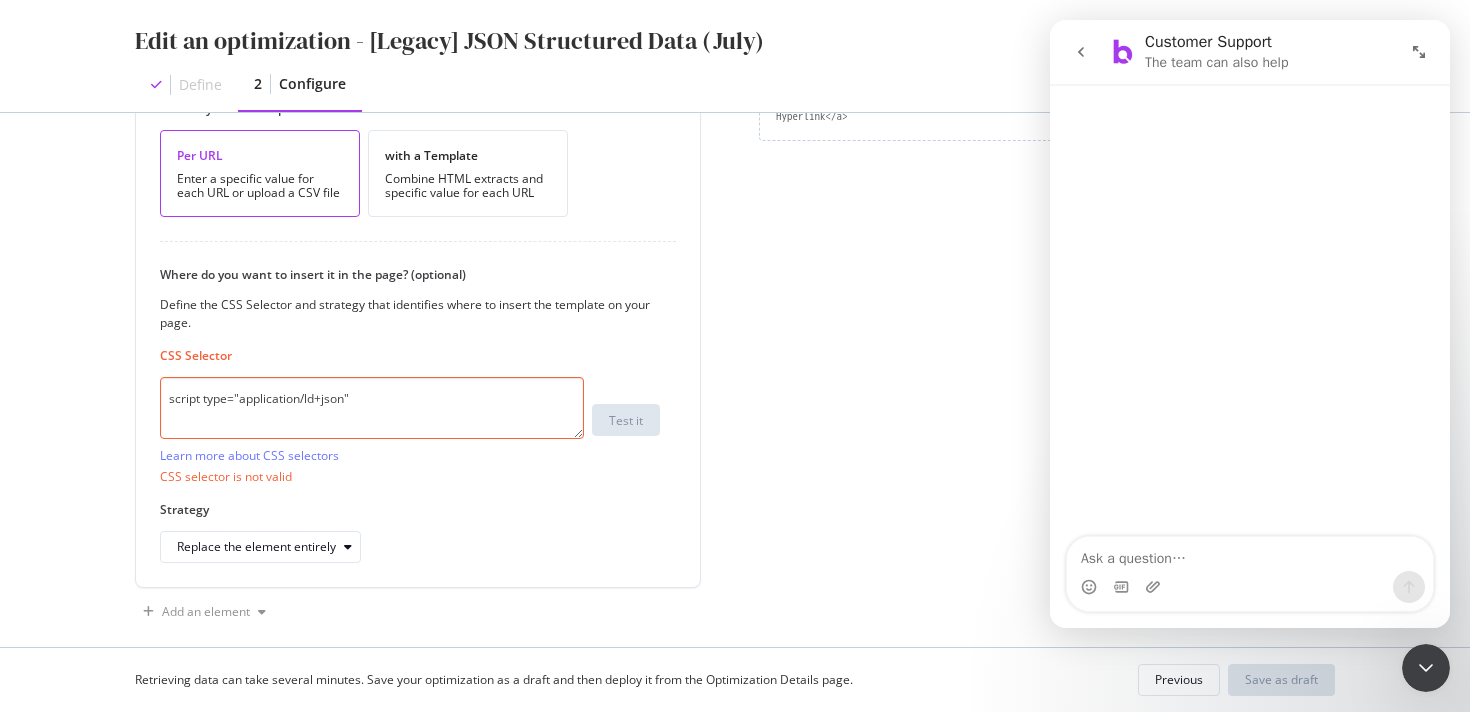click on "Page elements to optimize Title:  Update the page  <title> . H1:  Update an existing  <h1>  or add a new  <h1>  to the page. Description:  Update the page description in the   <meta>  name attribute Canonical:  Update the existing URL in the existing   <link rel="canonical" href="URL">  or add a new canonical to the page. Custom HTML:  Add HTML to the page using custom HTML (e.g., canonicals, other meta tags, adding a block of URLs). Using CSS selectors to describe items to control Check your source code & identify specific IDs, classes or attributes defining the page item you want to control. Then write the CSS version in the ‘CSS selector’ text area.   Learn more about CSS selectors HTML CSS <a id= "first-link" #first-link   // id class= "superLink" .superLink   // class attribute= "megaLink" > [attribute='megaLink']   // attribute Hyperlink</a>" at bounding box center (1047, 167) 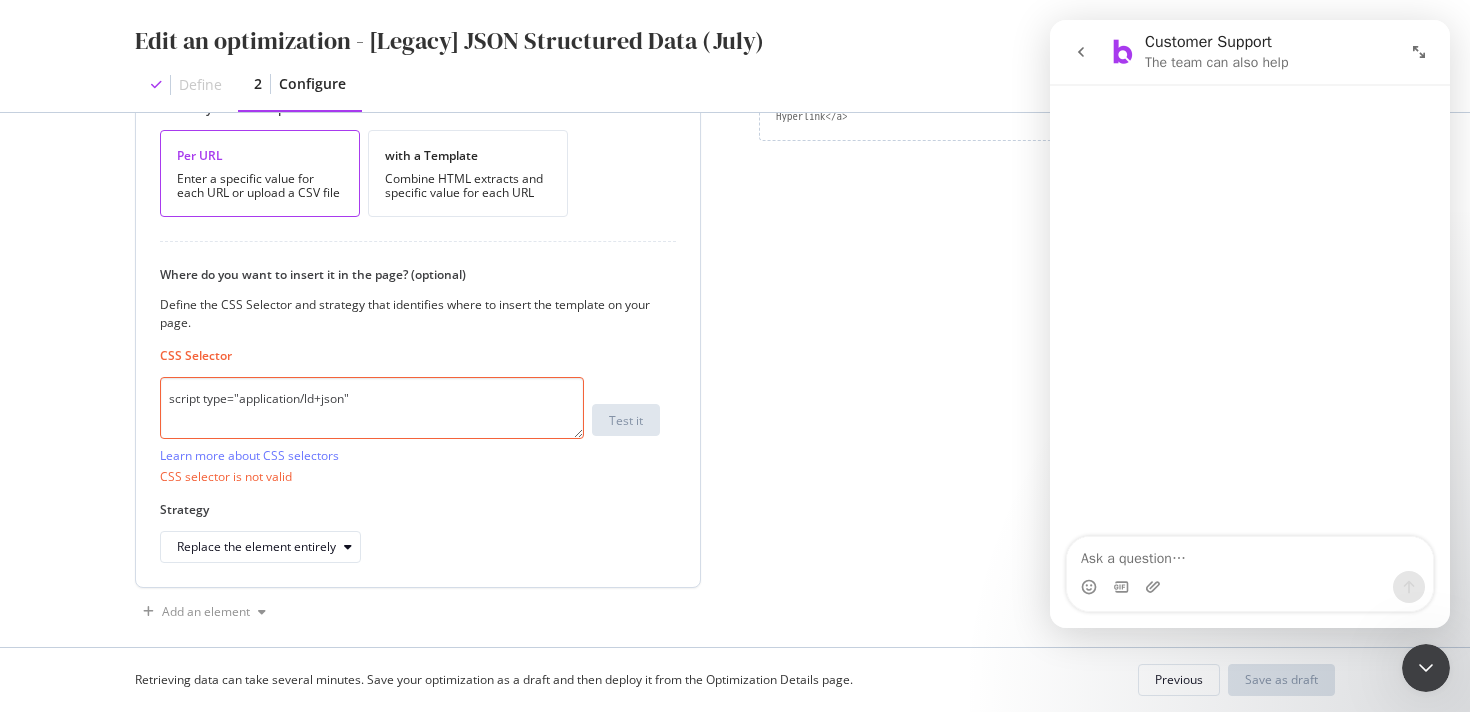 click on "script type="application/ld+json"" at bounding box center [372, 408] 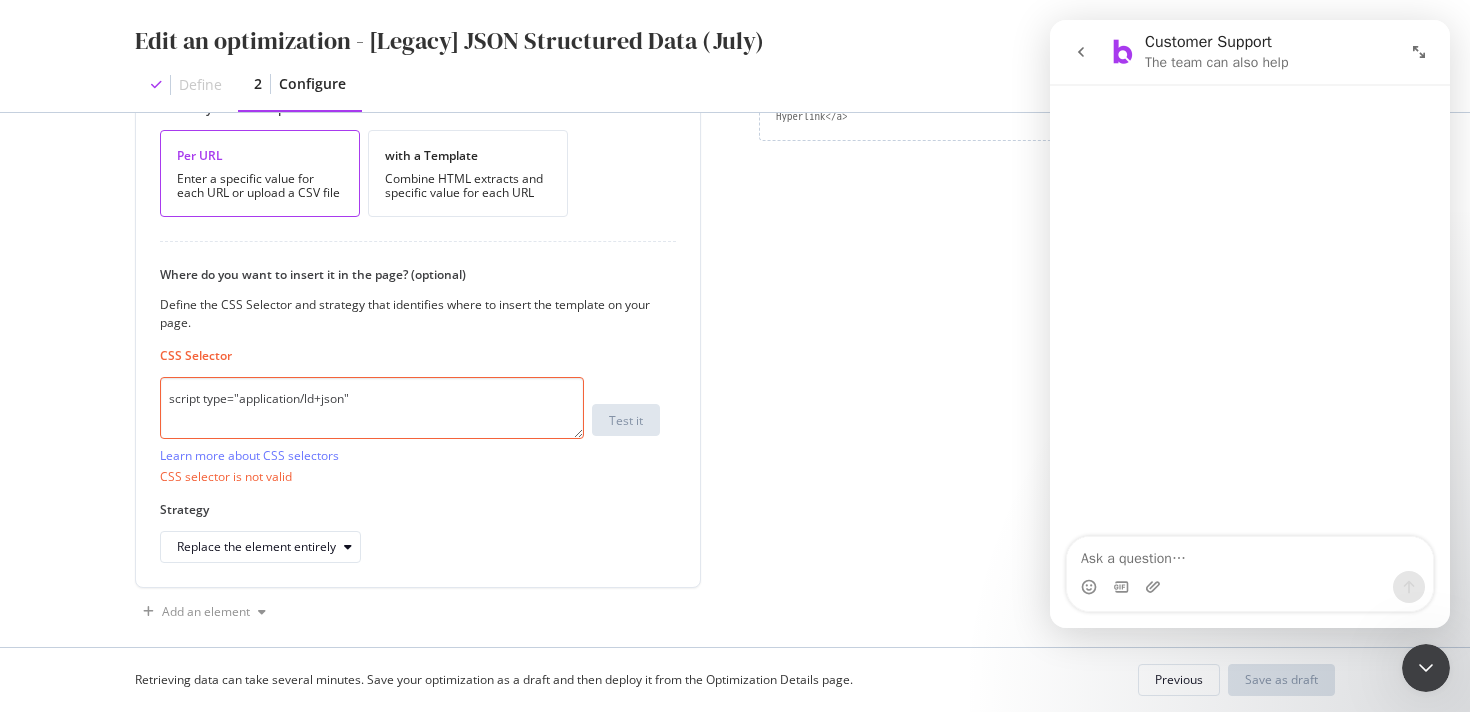 drag, startPoint x: 242, startPoint y: 395, endPoint x: 60, endPoint y: 400, distance: 182.06866 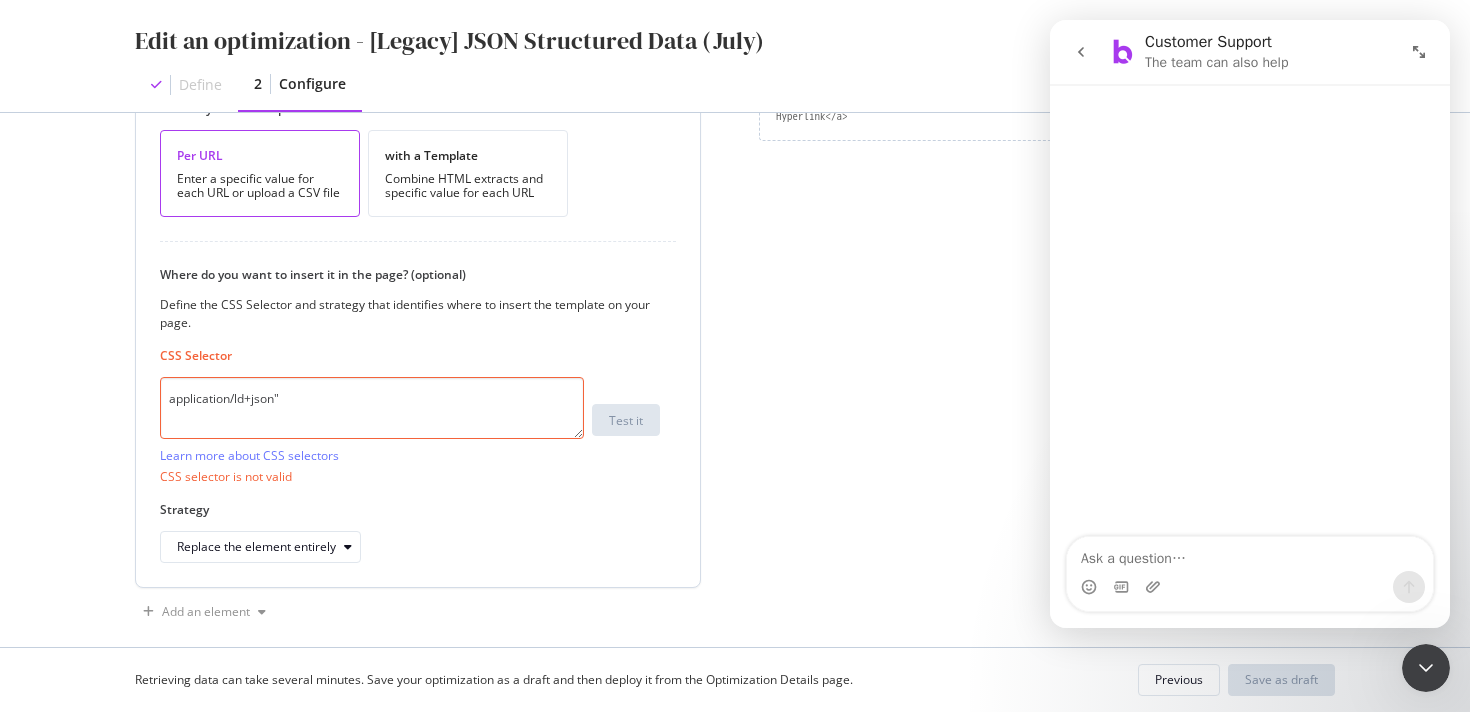 click on "application/ld+json"" at bounding box center (372, 408) 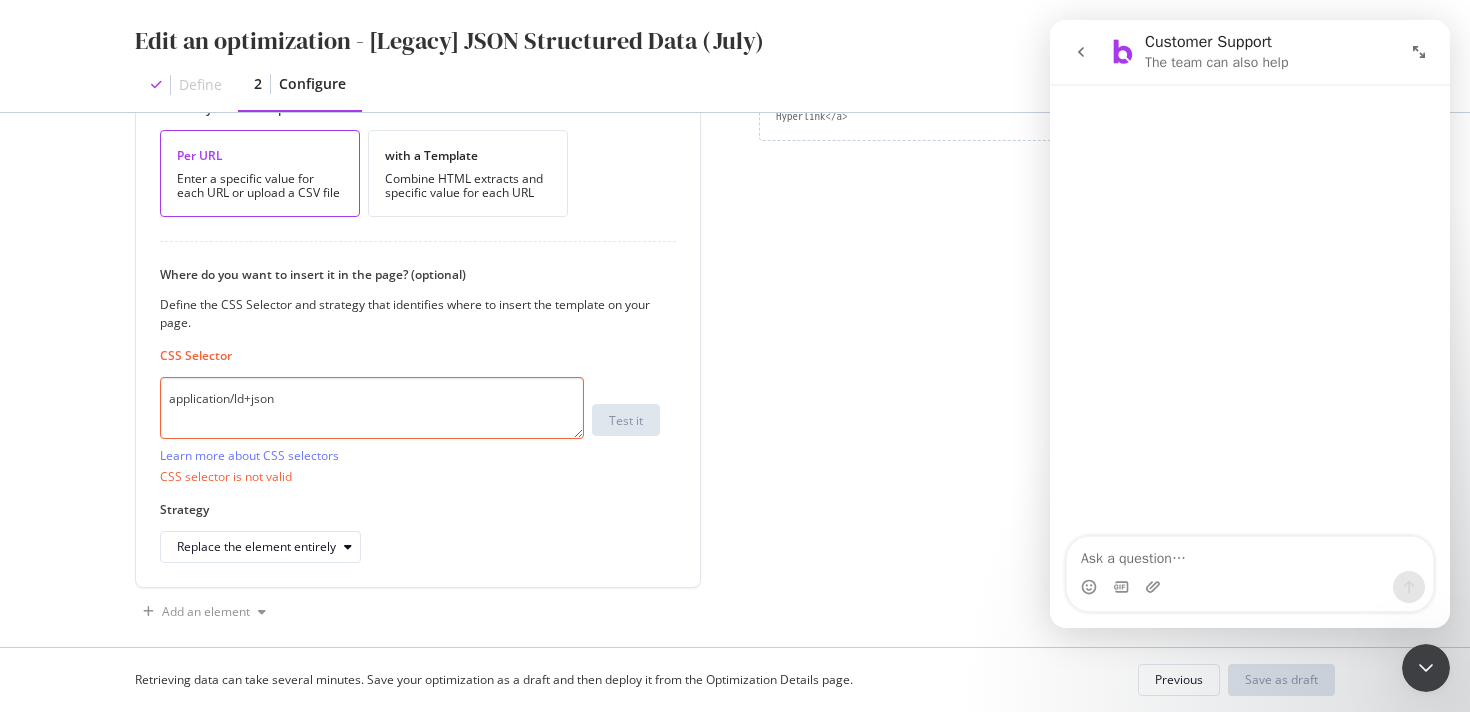 type on "application/ld+json" 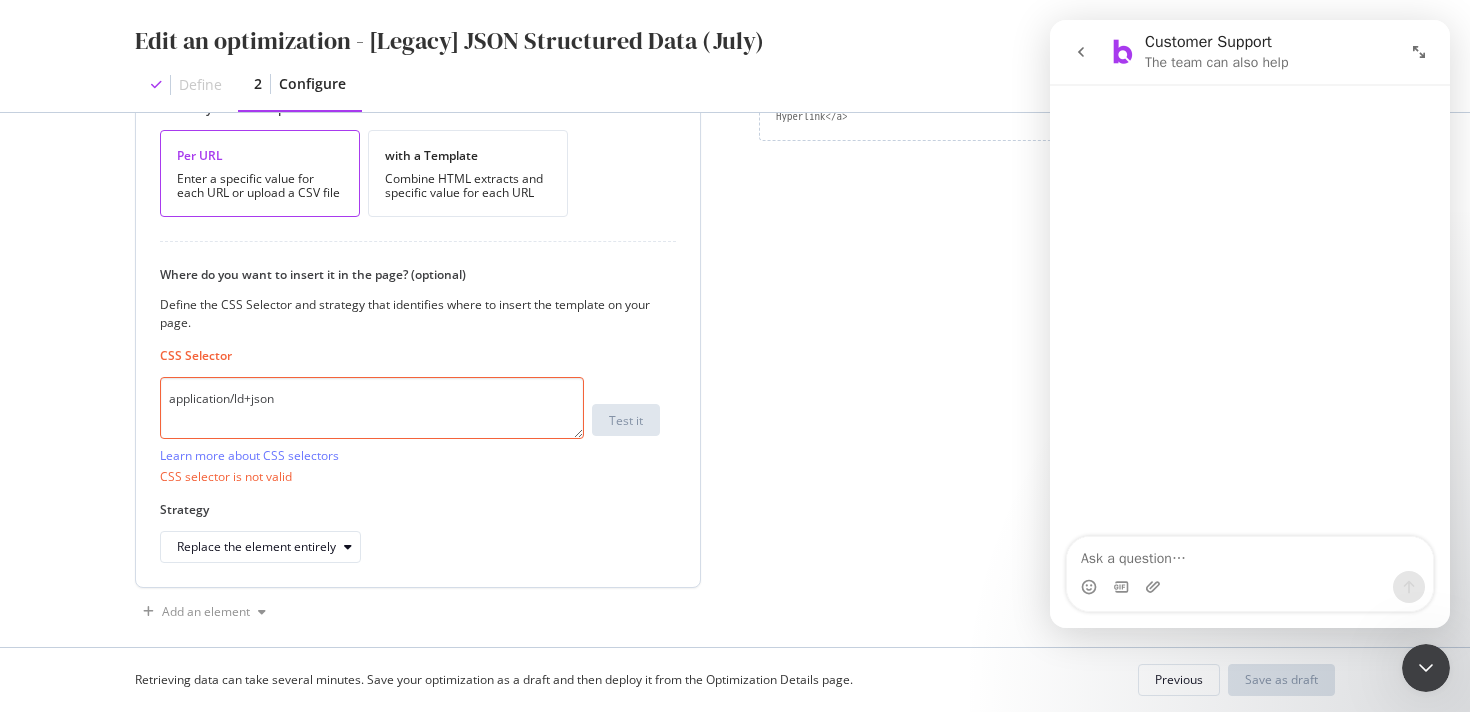 click on "application/ld+json" at bounding box center (372, 408) 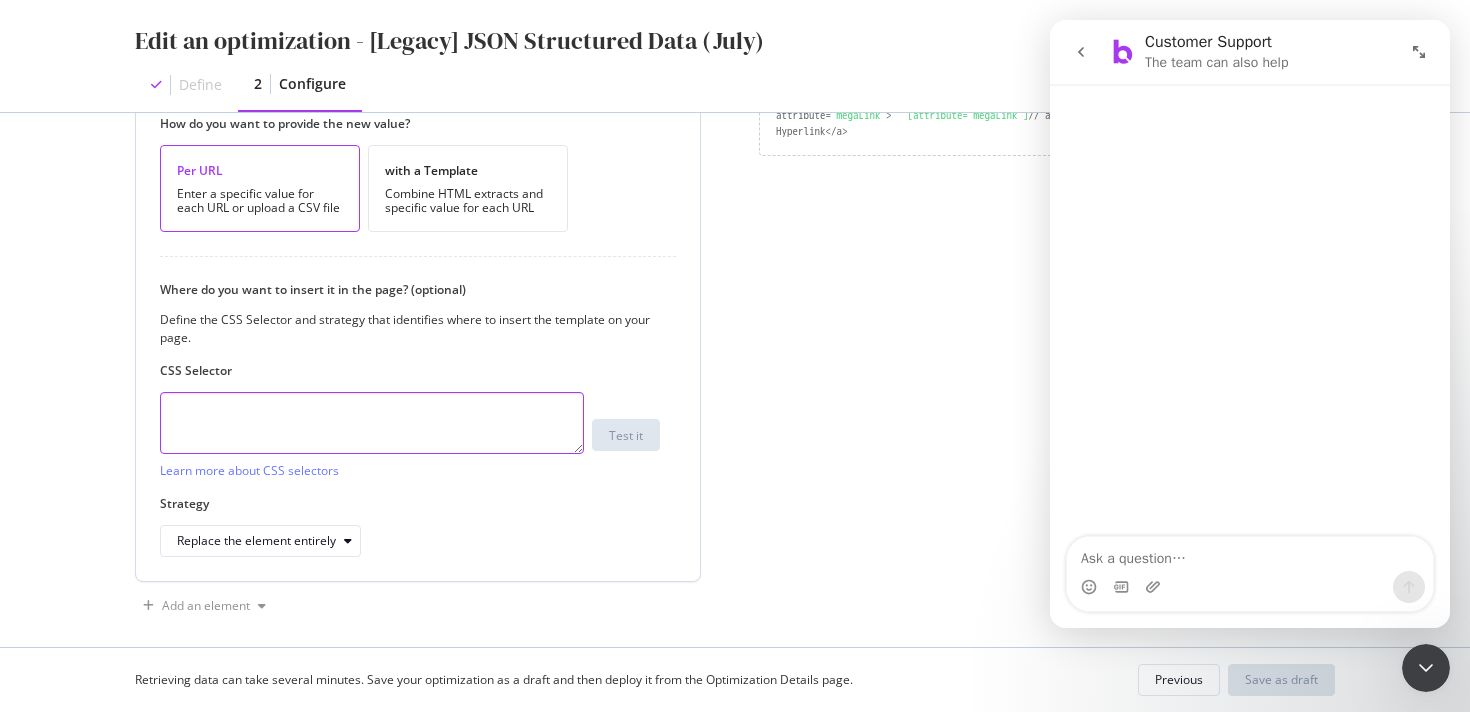 scroll, scrollTop: 409, scrollLeft: 0, axis: vertical 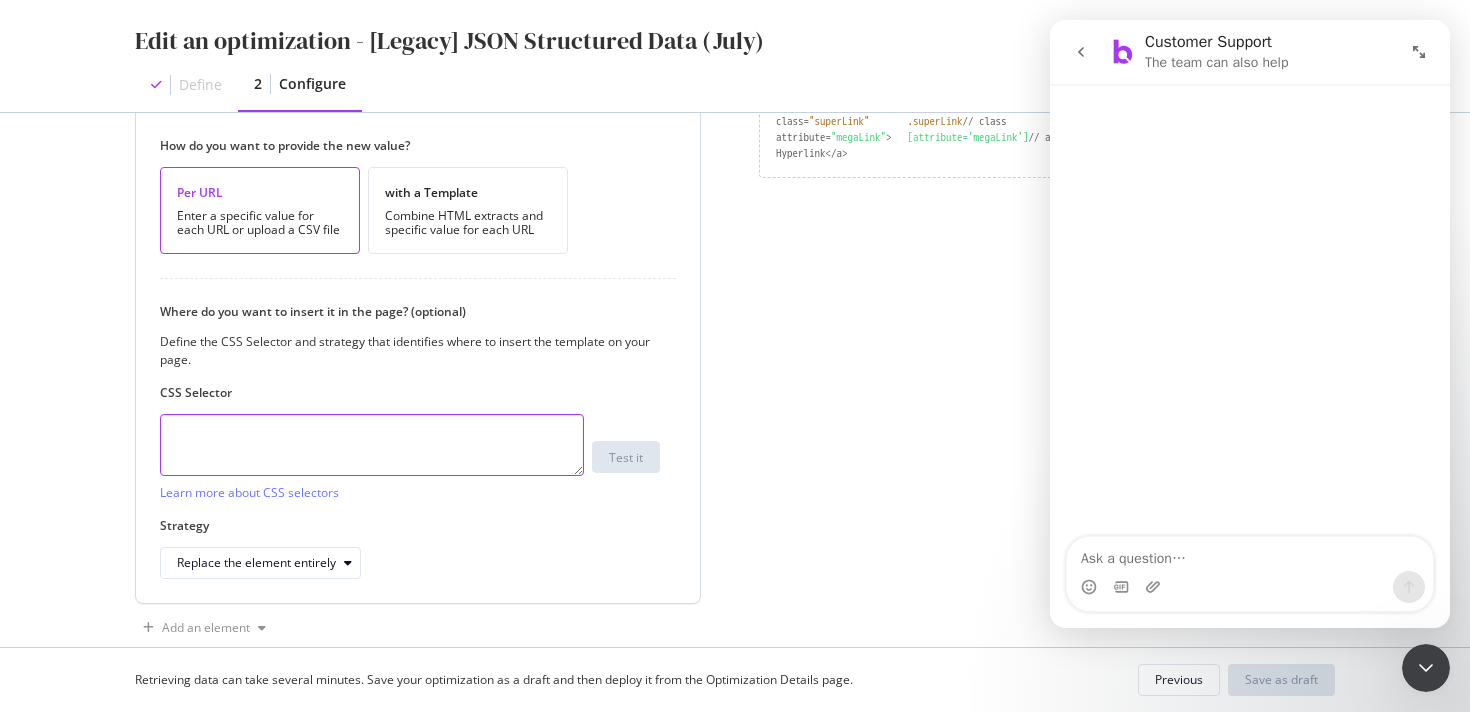 paste on "script[type='application/ld+json']" 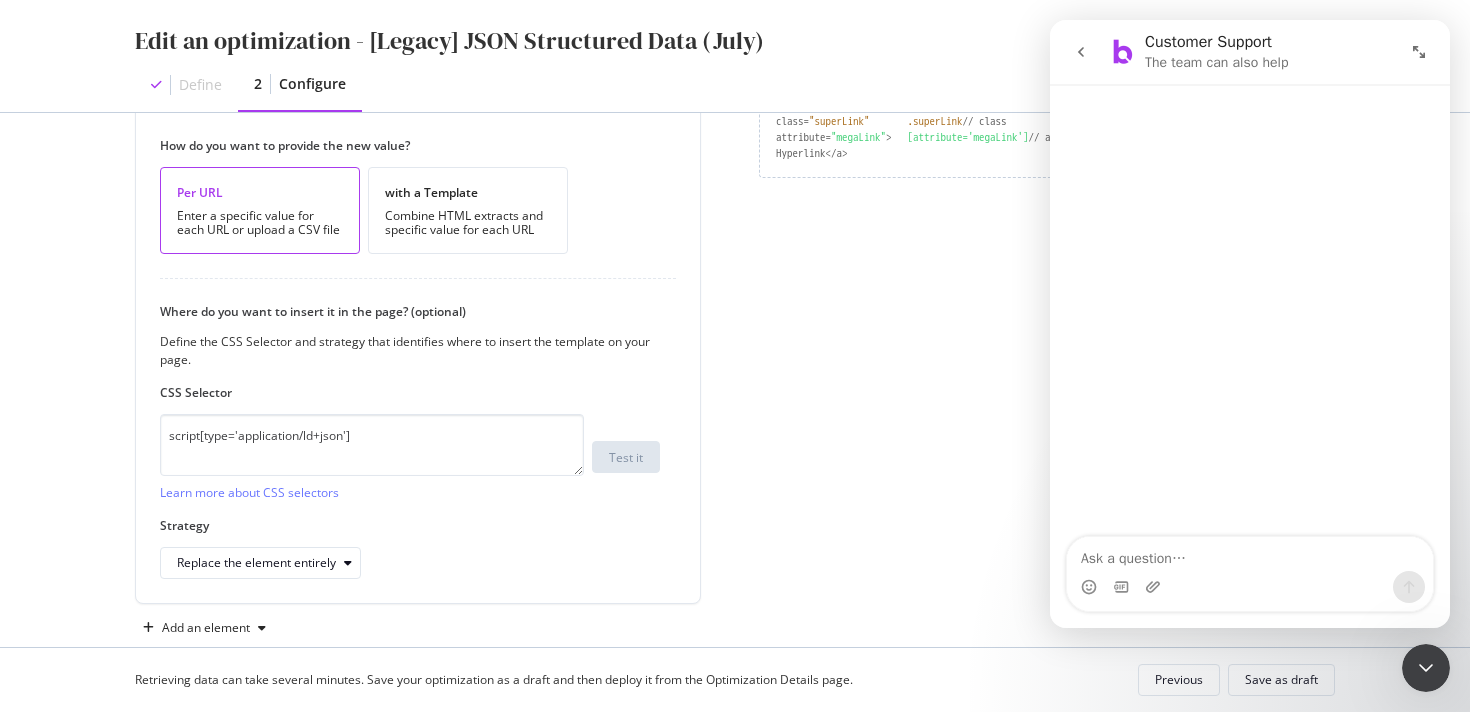click on "Custom HTML 1 How do you want to provide the new value? Per URL Enter a specific value for each URL or upload a CSV file with a Template Combine HTML extracts and specific value for each URL Where do you want to insert it in the page? (optional) Define the CSS Selector and strategy that identifies where to insert the template on your page. CSS Selector script[type='application/ld+json'] Learn more about CSS selectors Test it Strategy Replace the element entirely" at bounding box center [435, 338] 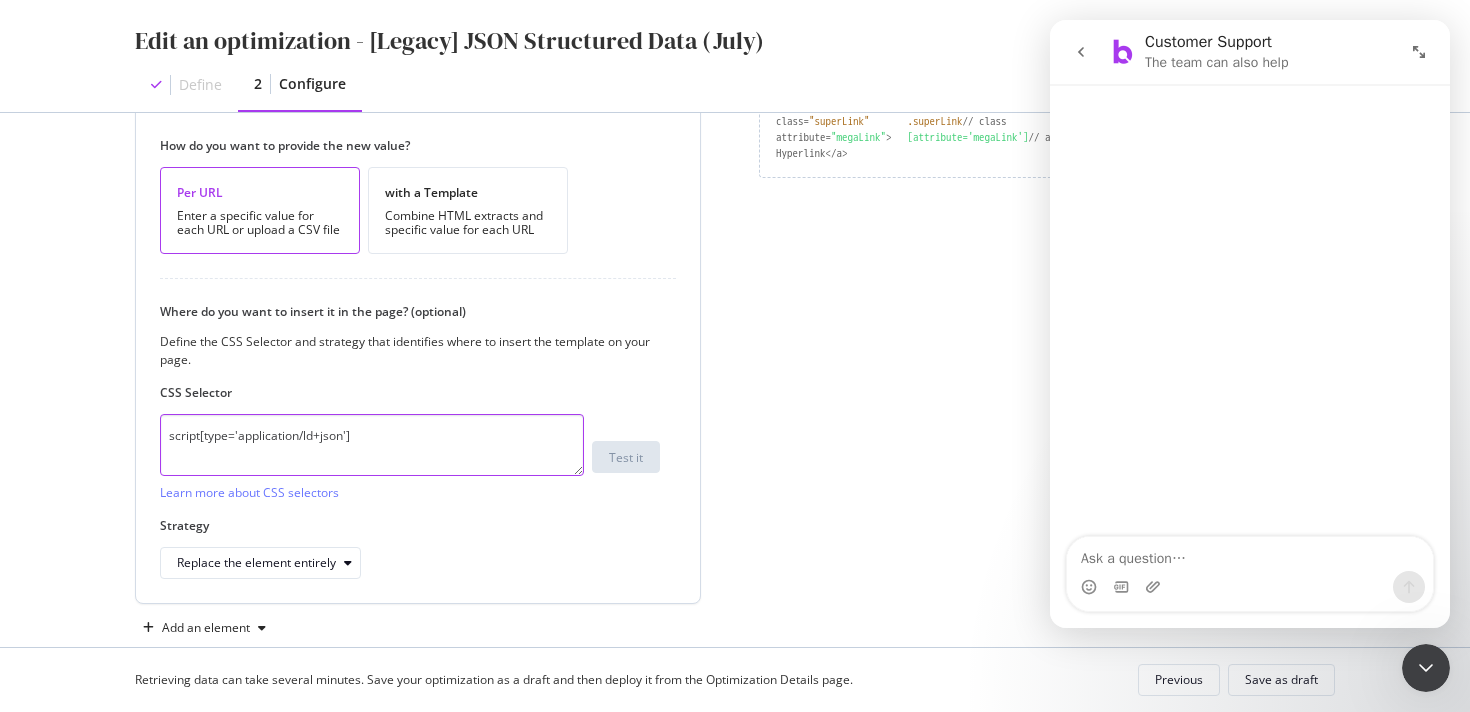 click on "script[type='application/ld+json']" at bounding box center [372, 445] 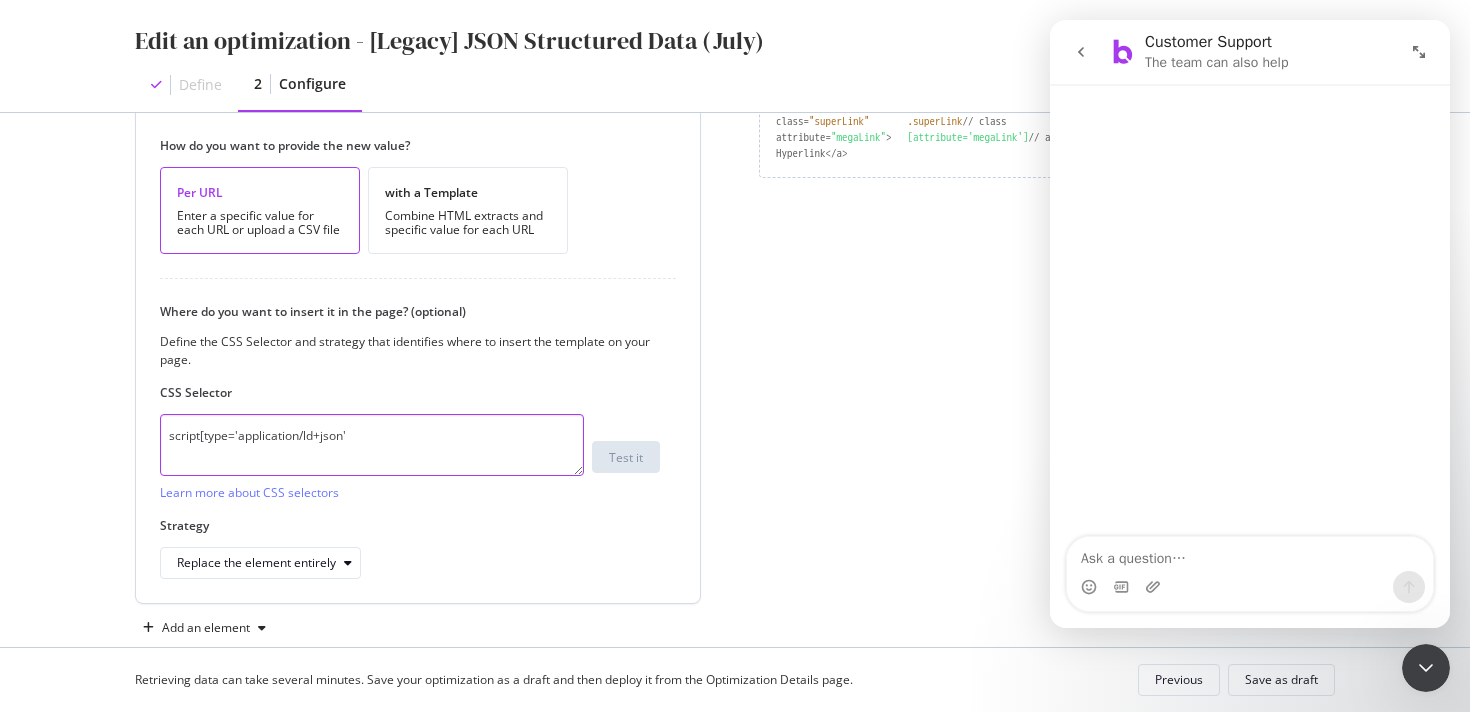 type on "script[type='application/ld+json'" 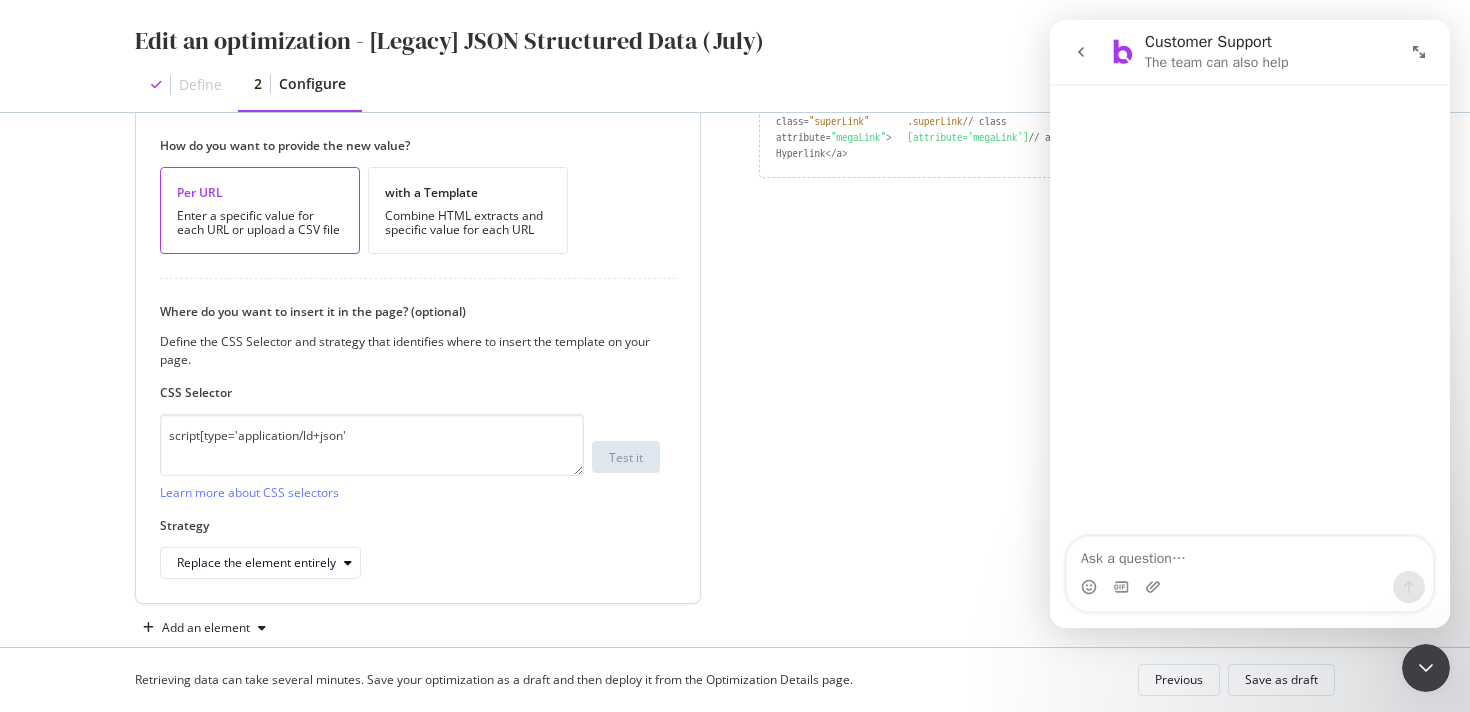 click on "CSS Selector" at bounding box center (410, 392) 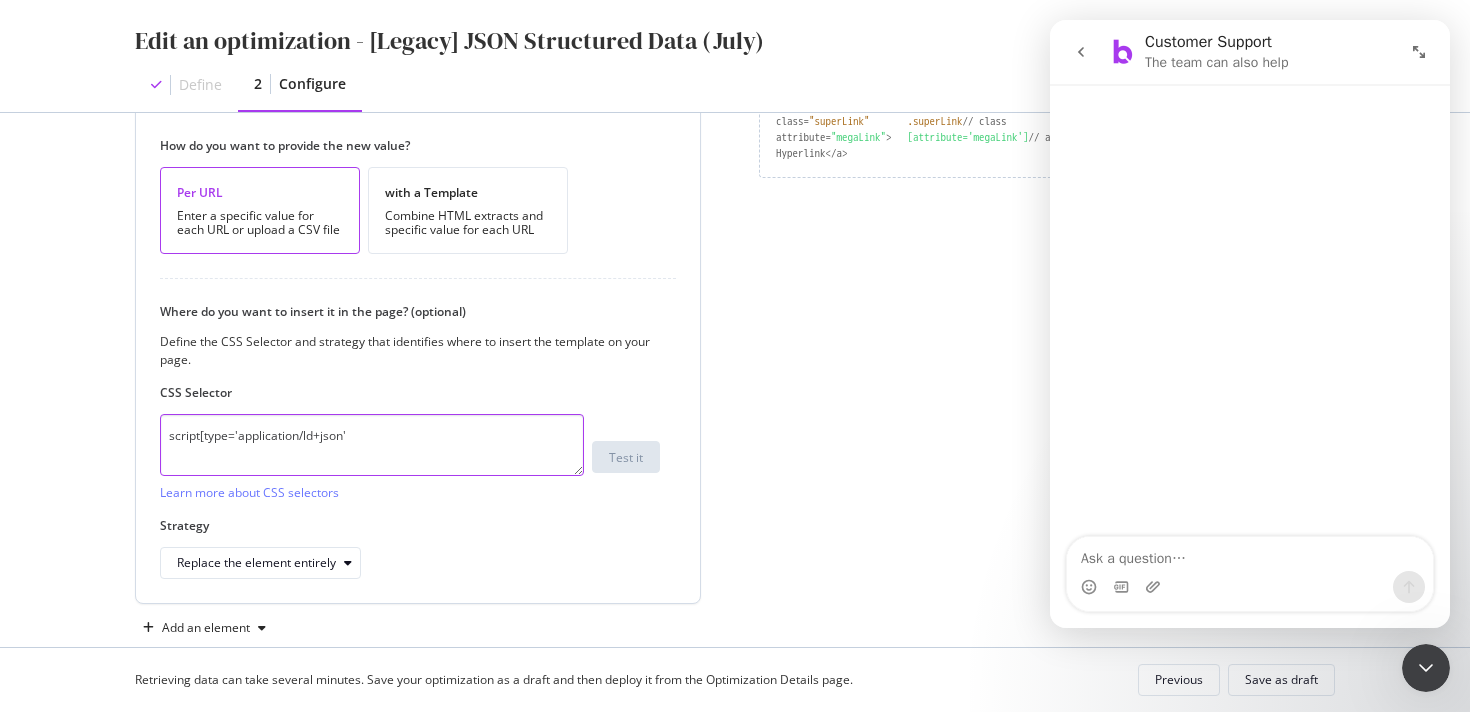 click on "script[type='application/ld+json'" at bounding box center [372, 445] 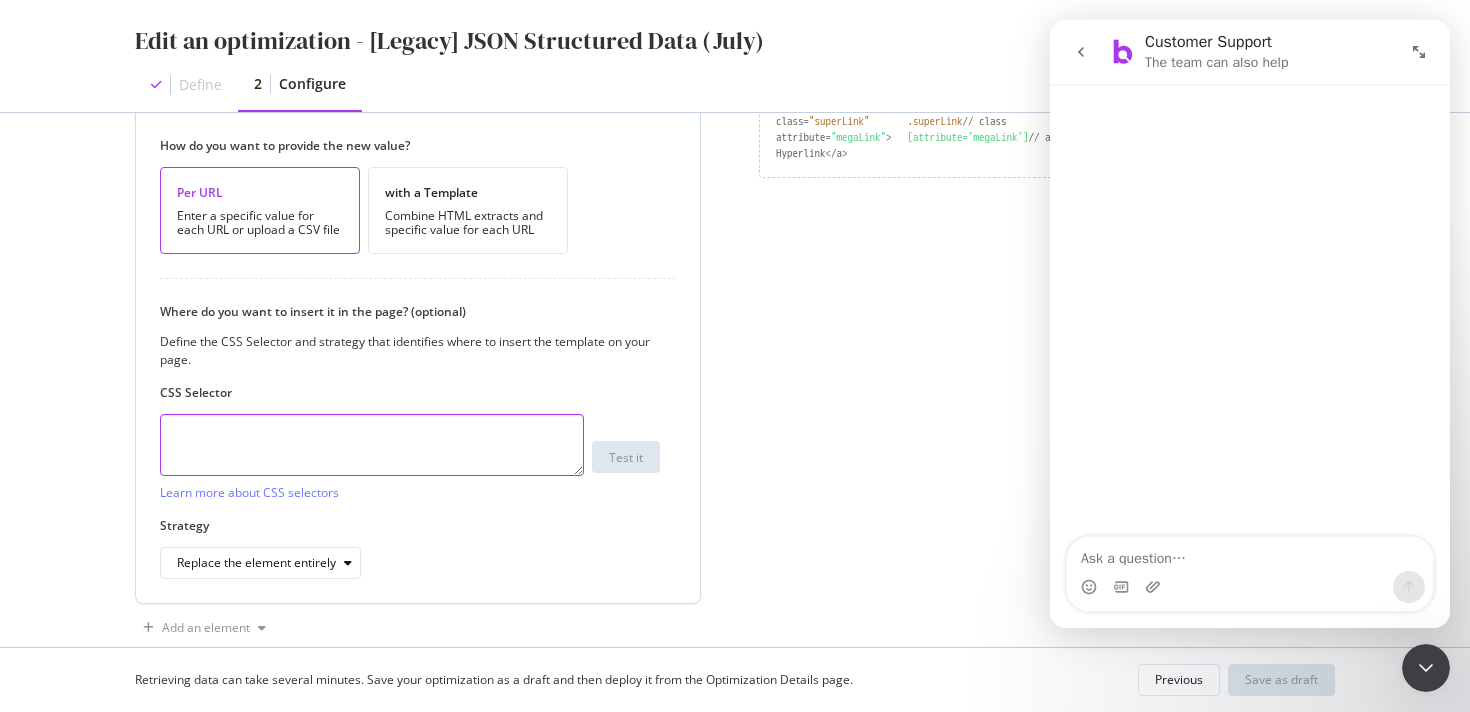 paste on "script[type="application/ld+json"]" 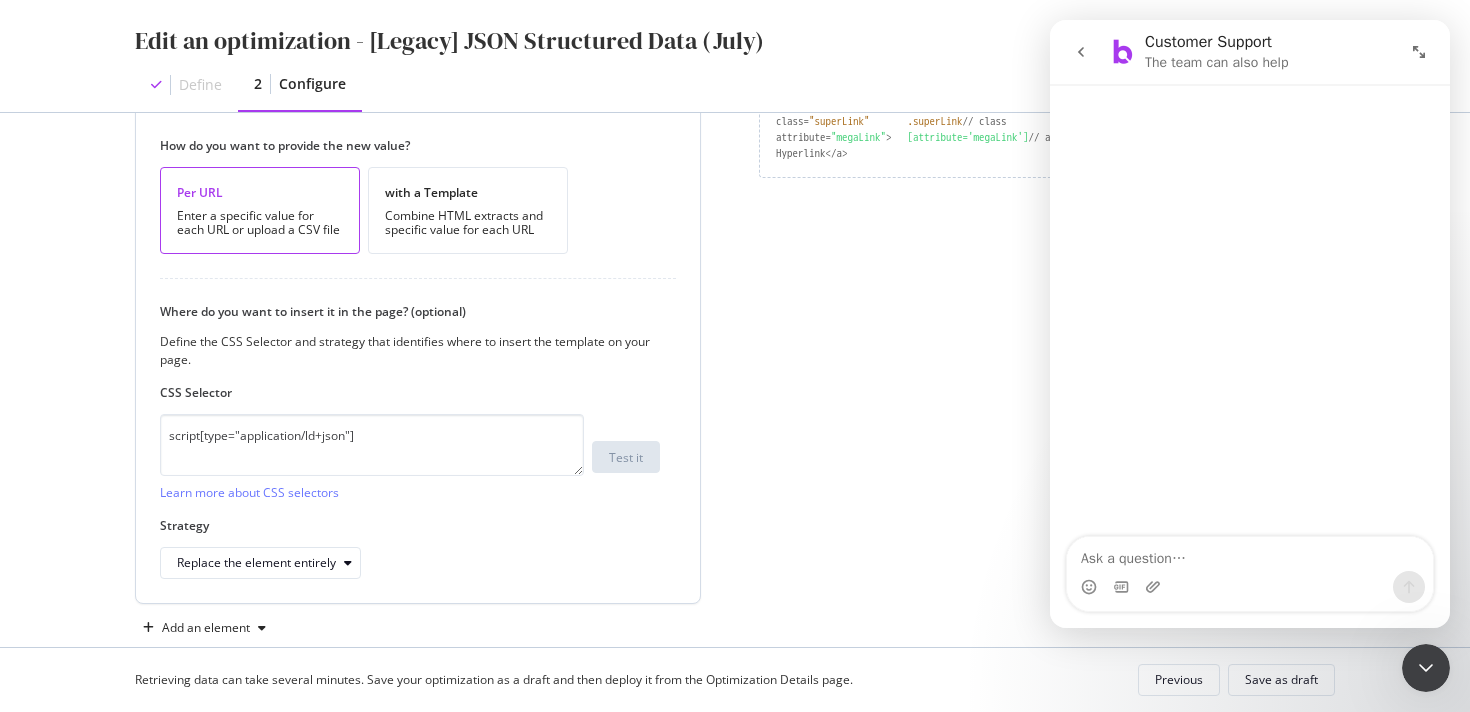 click on "CSS Selector" at bounding box center [410, 392] 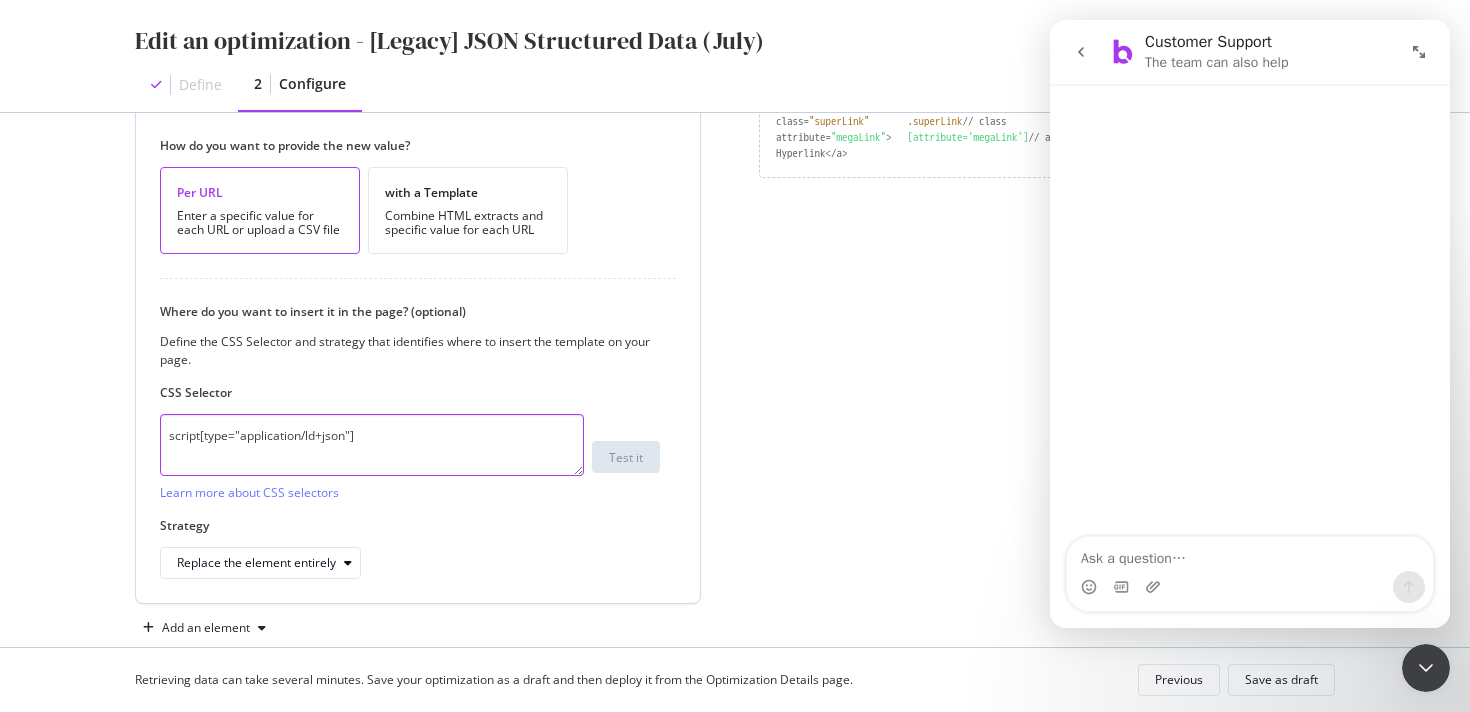 click on "script[type="application/ld+json"]" at bounding box center [372, 445] 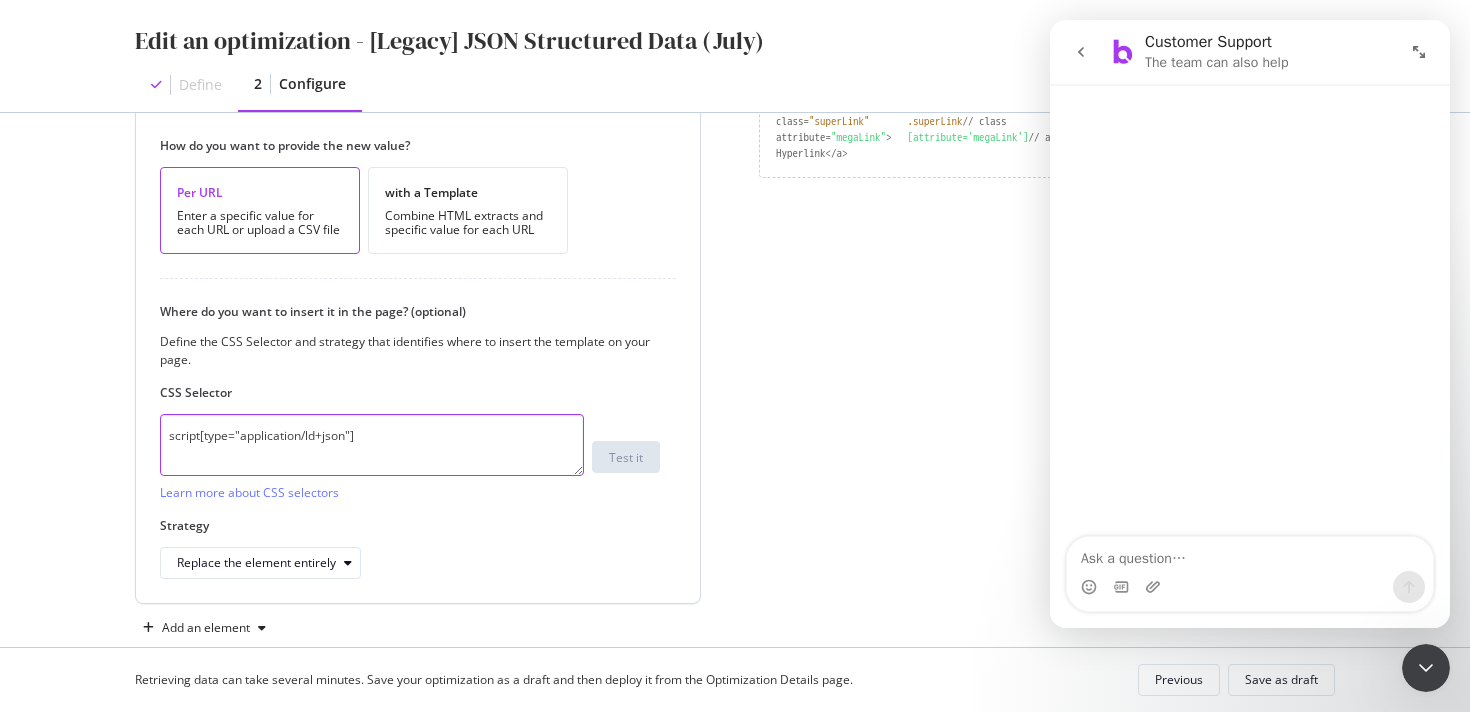 type on "script[type="application/ld+json"]" 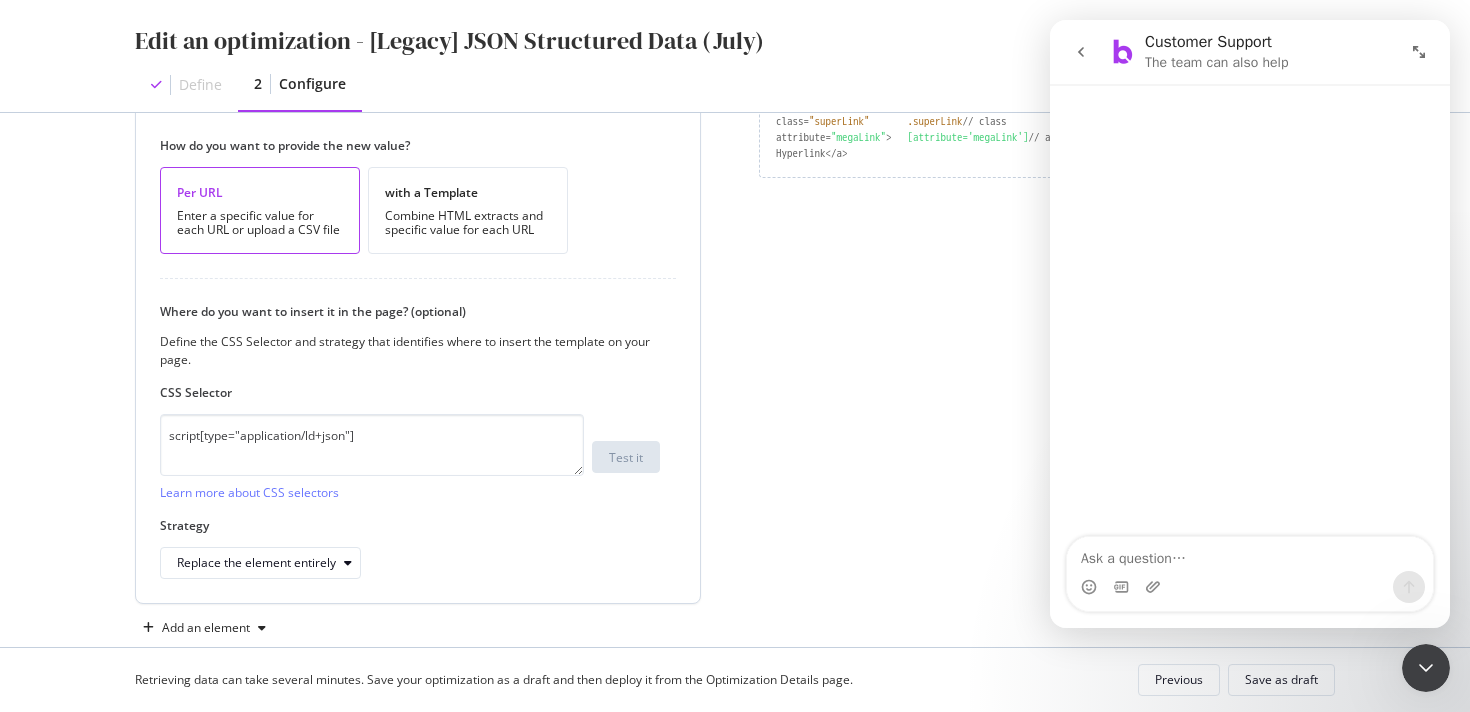 click on "Where do you want to insert it in the page? (optional)" at bounding box center (410, 311) 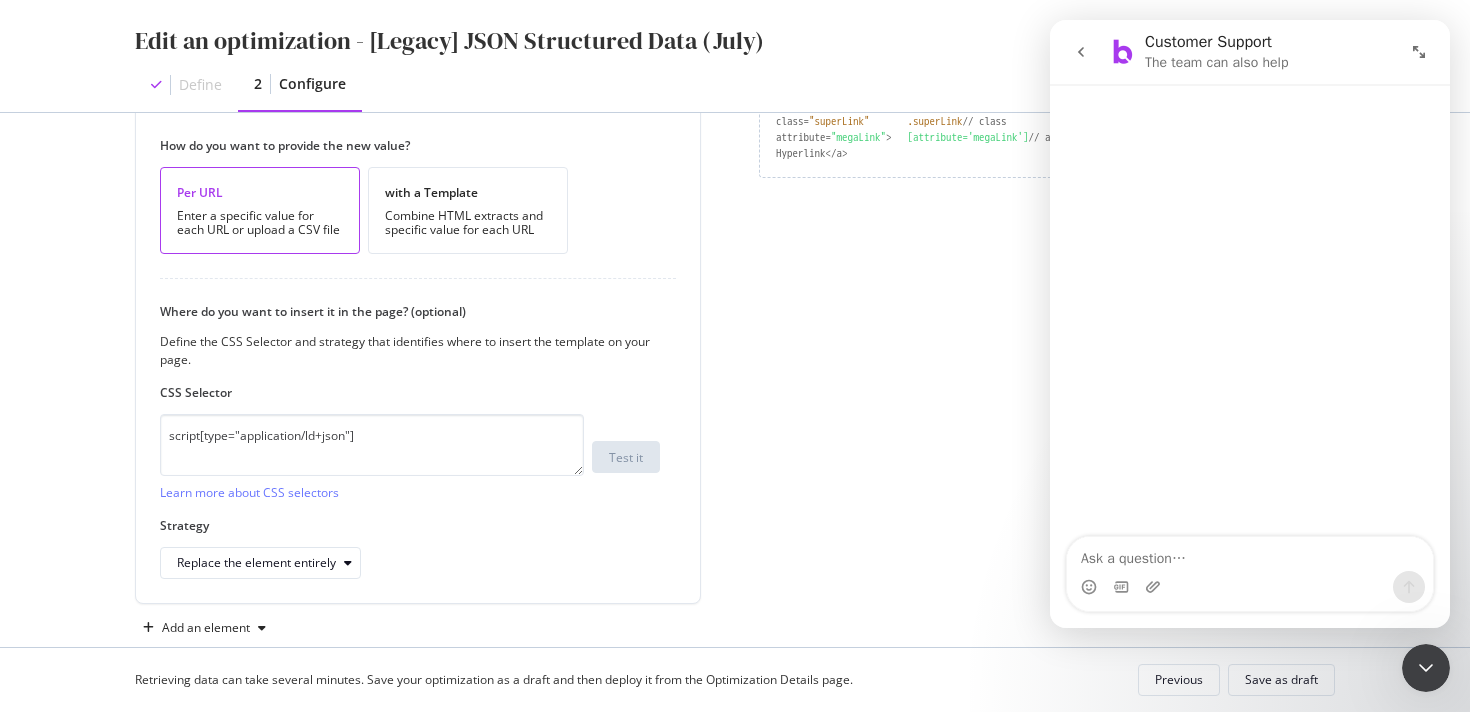 drag, startPoint x: 1436, startPoint y: 670, endPoint x: 2802, endPoint y: 1303, distance: 1505.5381 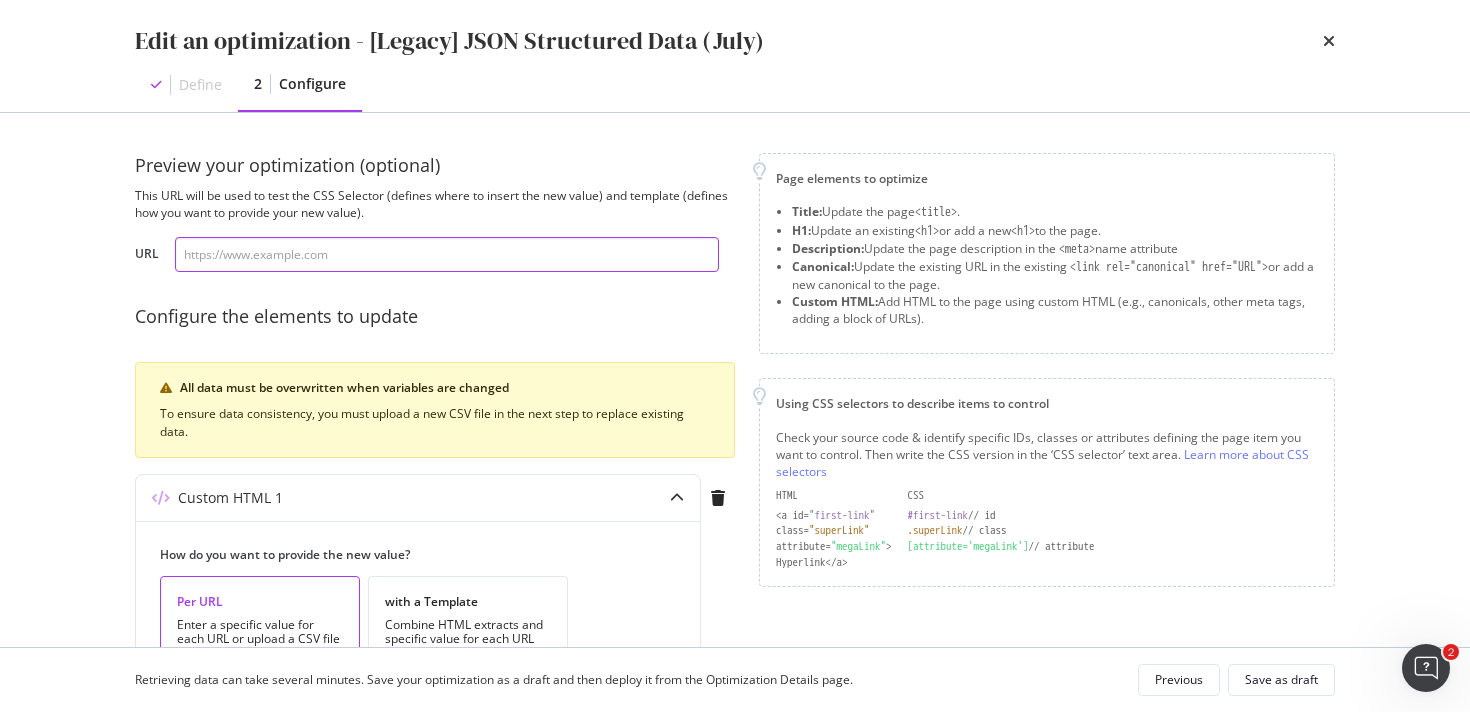 scroll, scrollTop: 0, scrollLeft: 0, axis: both 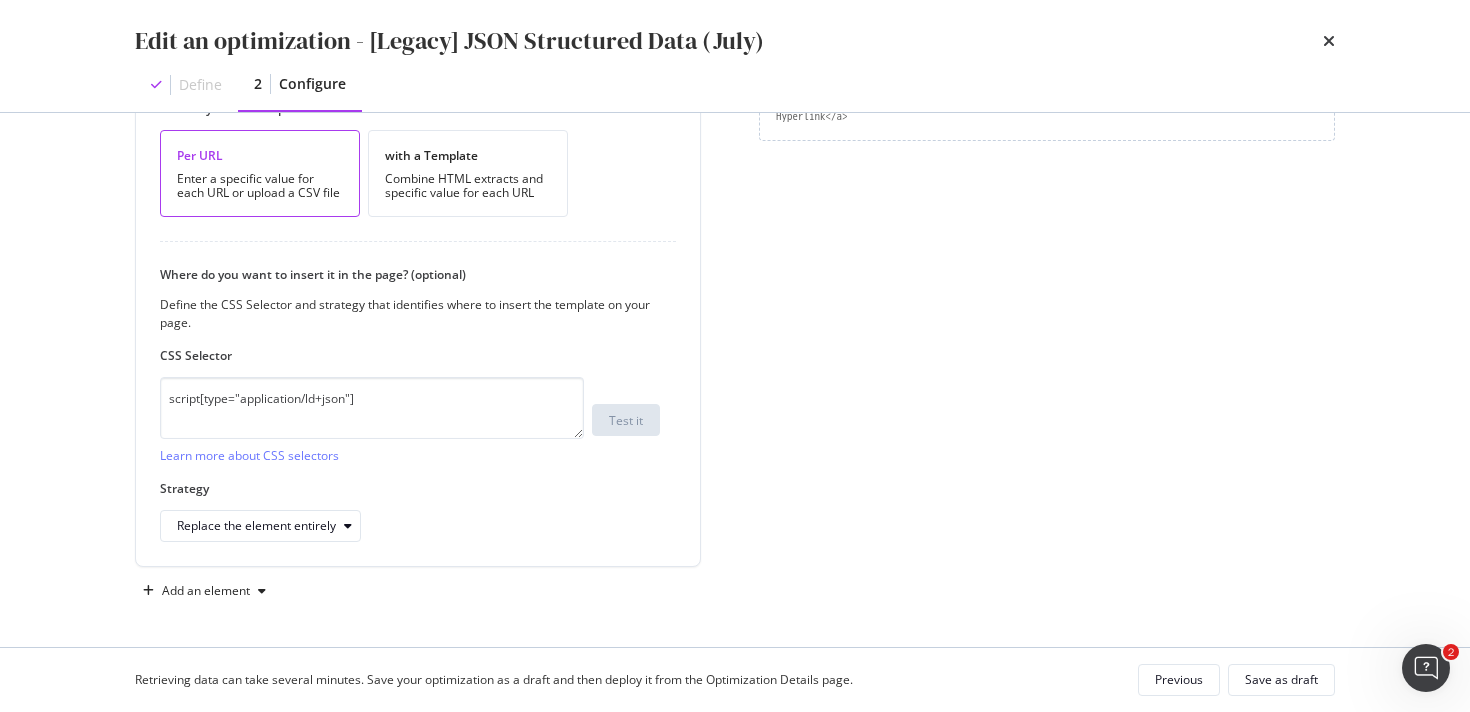 click on "Page elements to optimize Title:  Update the page  <title> . H1:  Update an existing  <h1>  or add a new  <h1>  to the page. Description:  Update the page description in the   <meta>  name attribute Canonical:  Update the existing URL in the existing   <link rel="canonical" href="URL">  or add a new canonical to the page. Custom HTML:  Add HTML to the page using custom HTML (e.g., canonicals, other meta tags, adding a block of URLs). Using CSS selectors to describe items to control Check your source code & identify specific IDs, classes or attributes defining the page item you want to control. Then write the CSS version in the ‘CSS selector’ text area.   Learn more about CSS selectors HTML CSS <a id= "first-link" #first-link   // id class= "superLink" .superLink   // class attribute= "megaLink" > [attribute='megaLink']   // attribute Hyperlink</a>" at bounding box center (1047, 157) 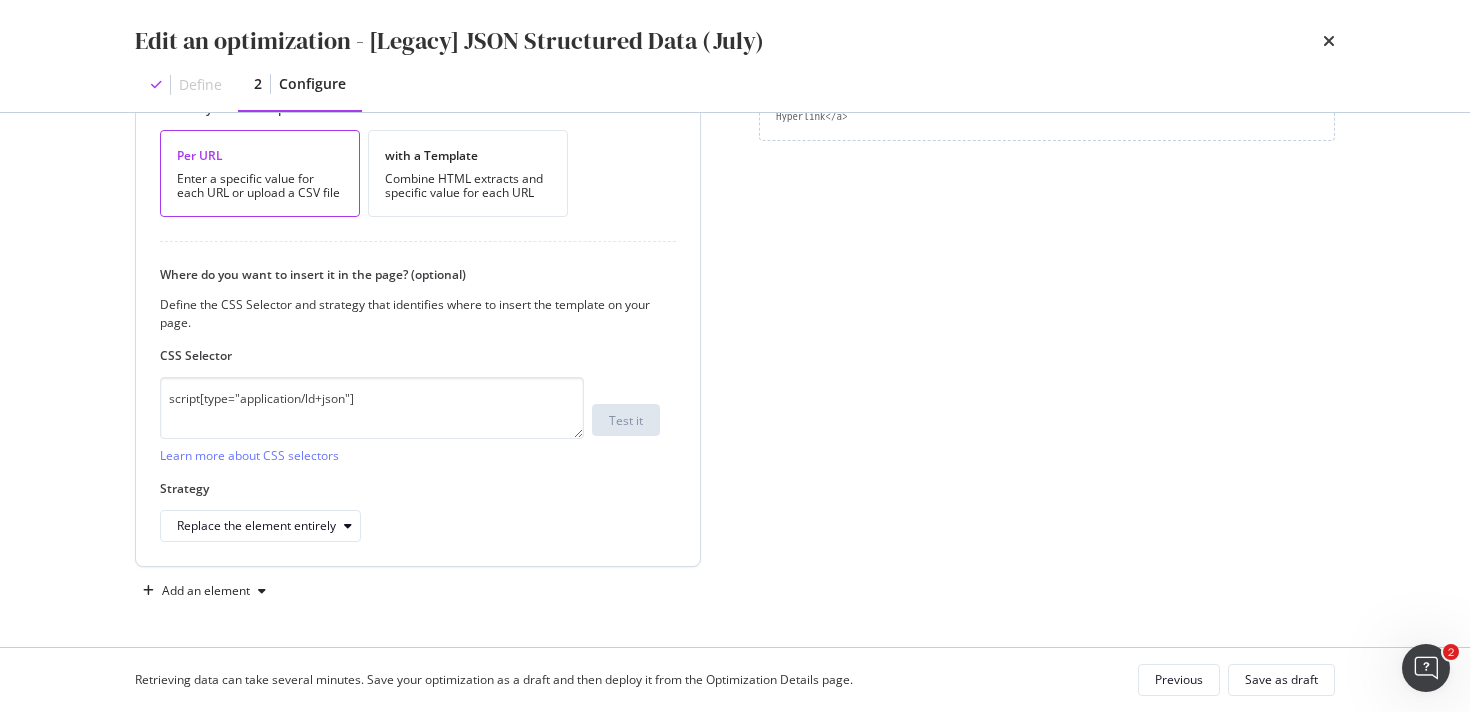 click on "Replace the element entirely" at bounding box center (410, 526) 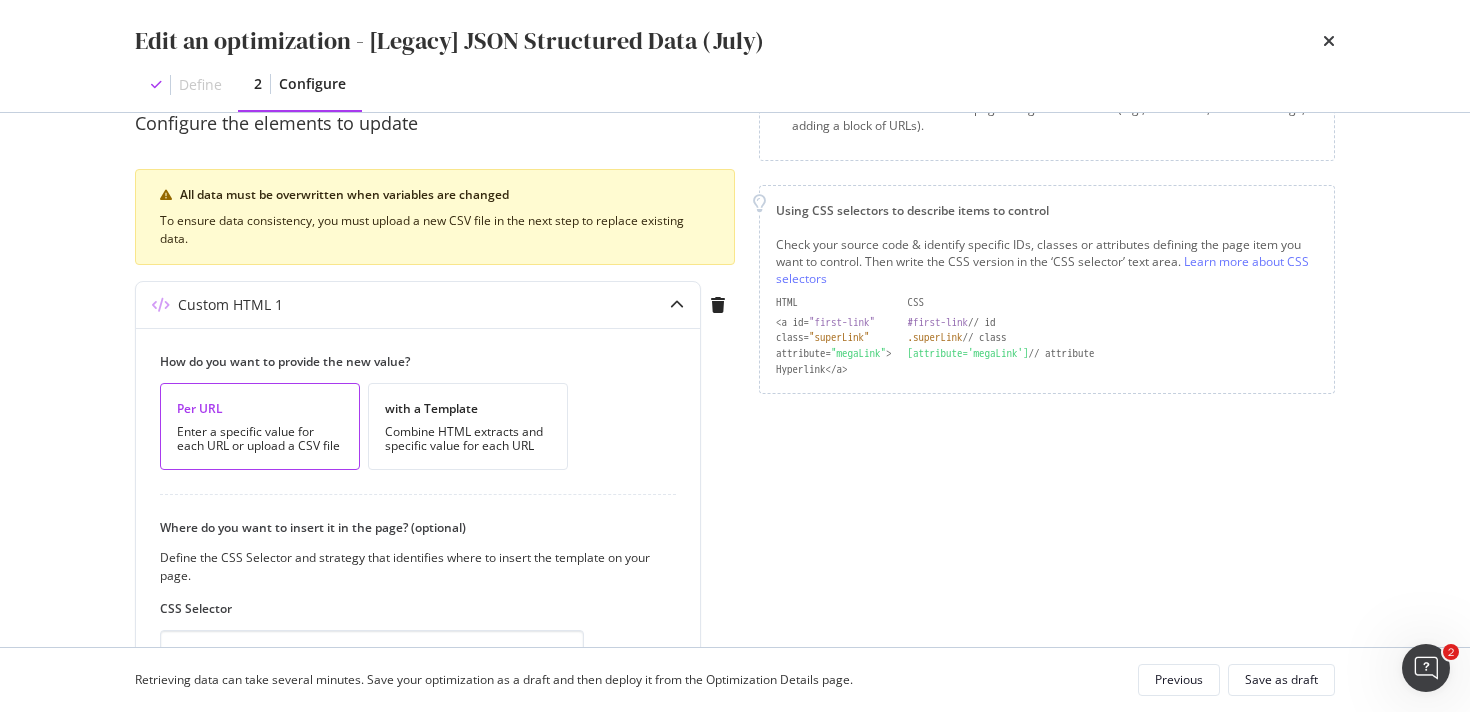 scroll, scrollTop: 0, scrollLeft: 0, axis: both 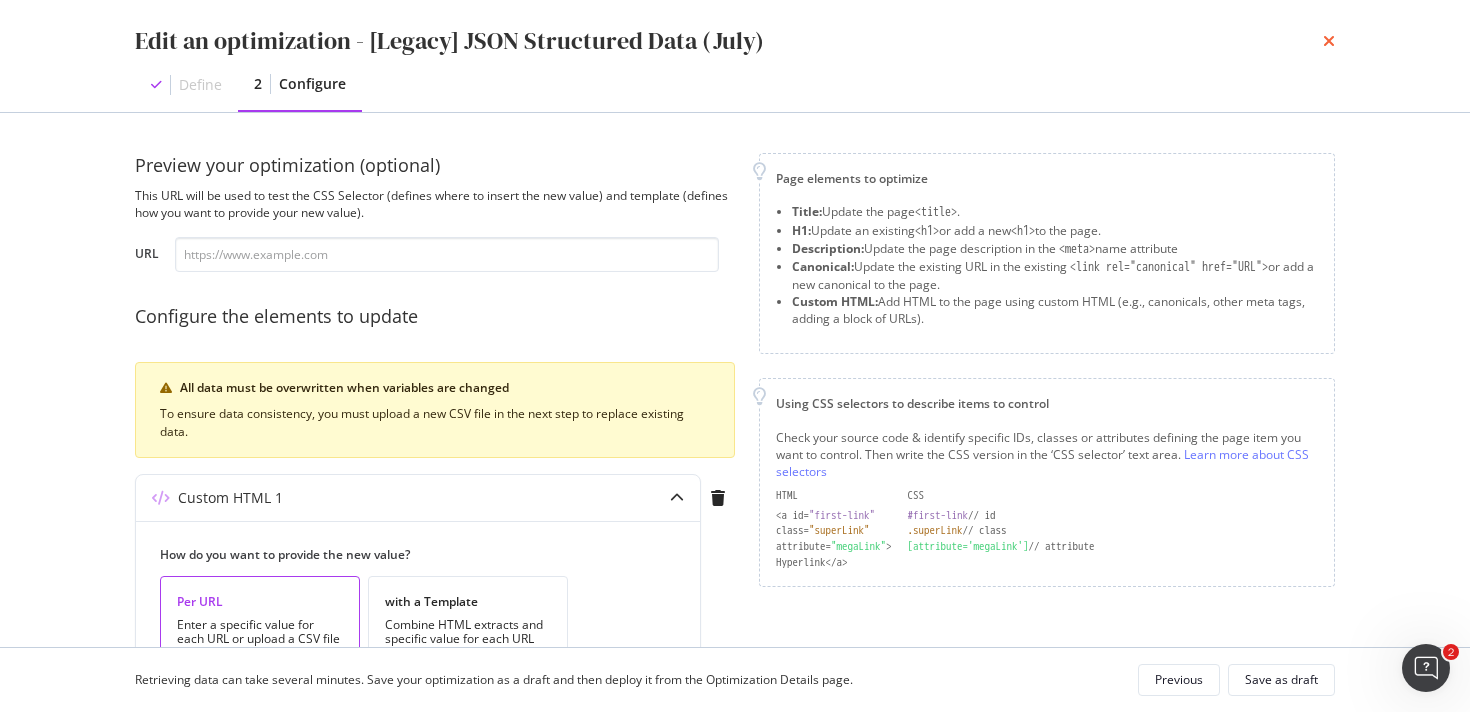 click at bounding box center [1329, 41] 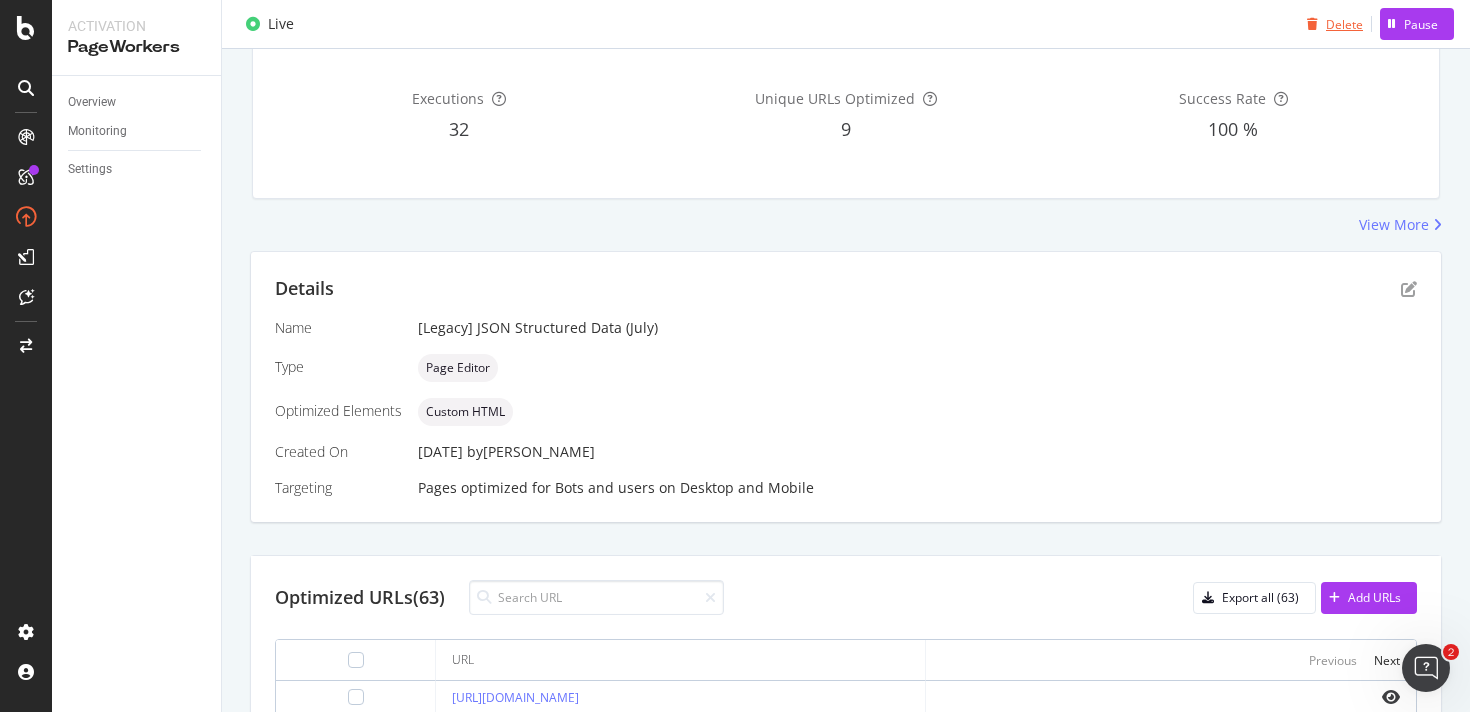 click on "Delete" at bounding box center (1344, 23) 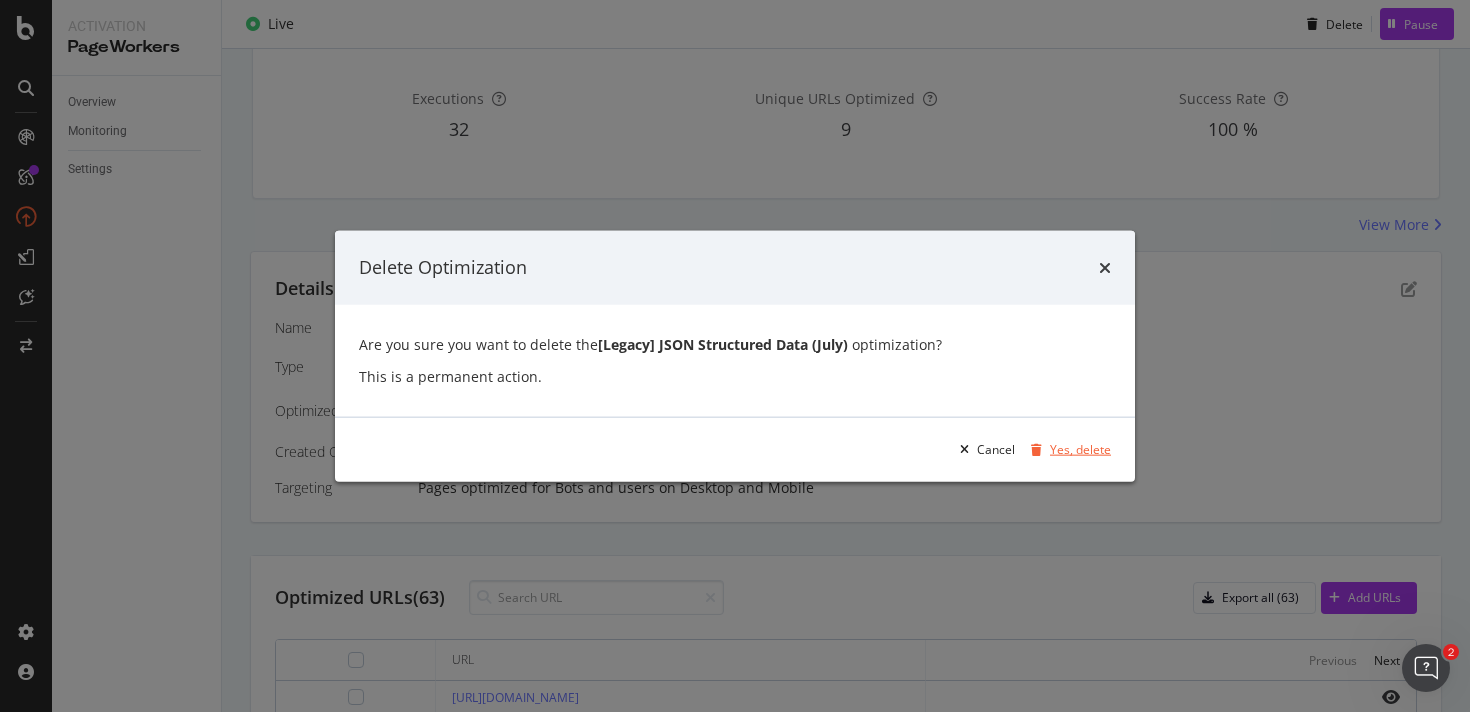 click on "Yes, delete" at bounding box center [1080, 449] 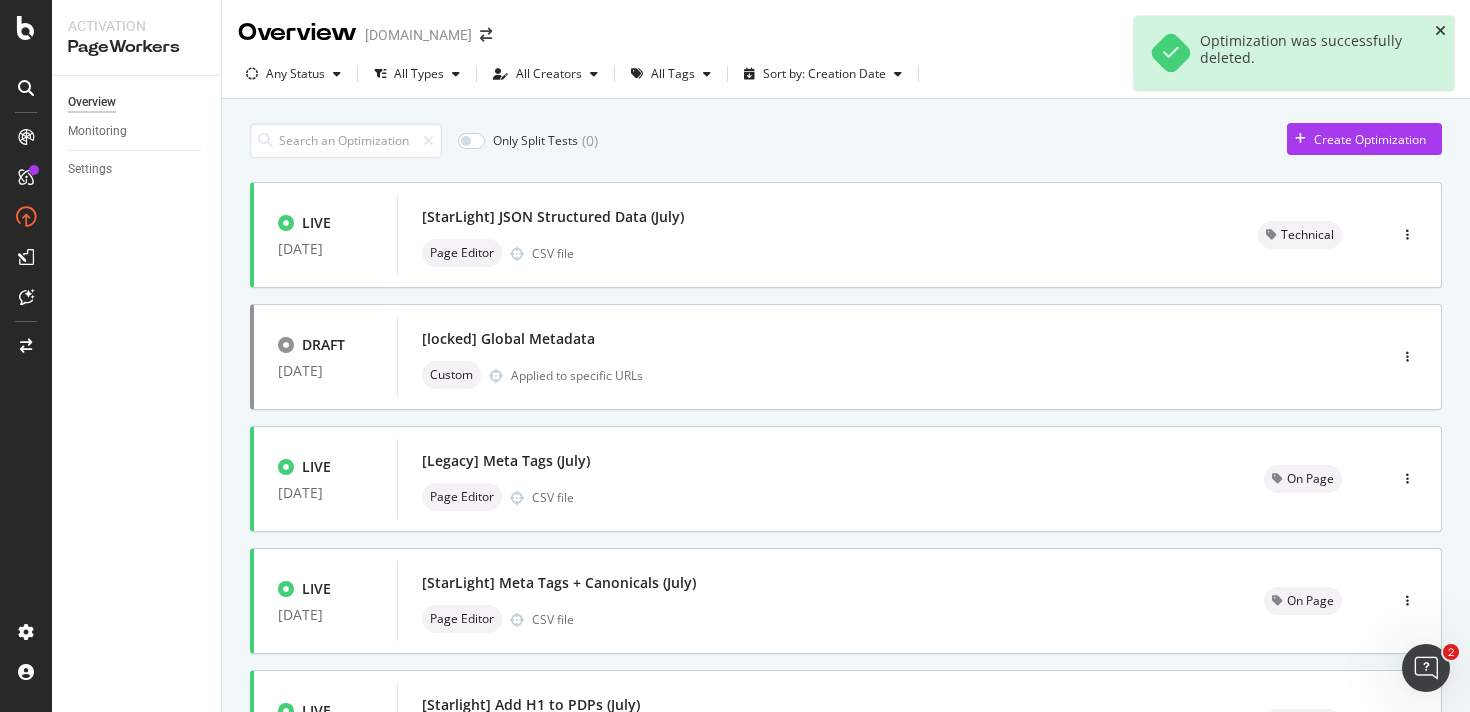click at bounding box center [1440, 31] 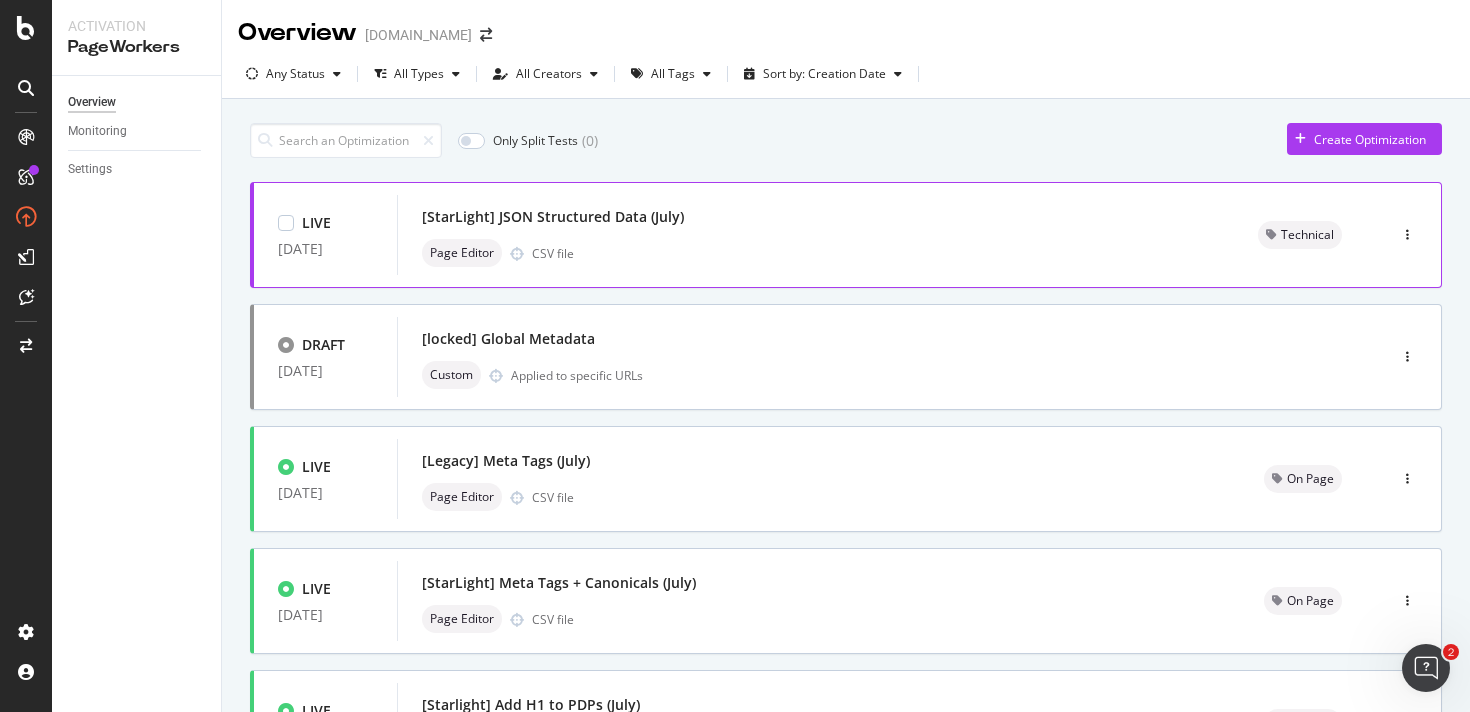 drag, startPoint x: 699, startPoint y: 226, endPoint x: 417, endPoint y: 227, distance: 282.00177 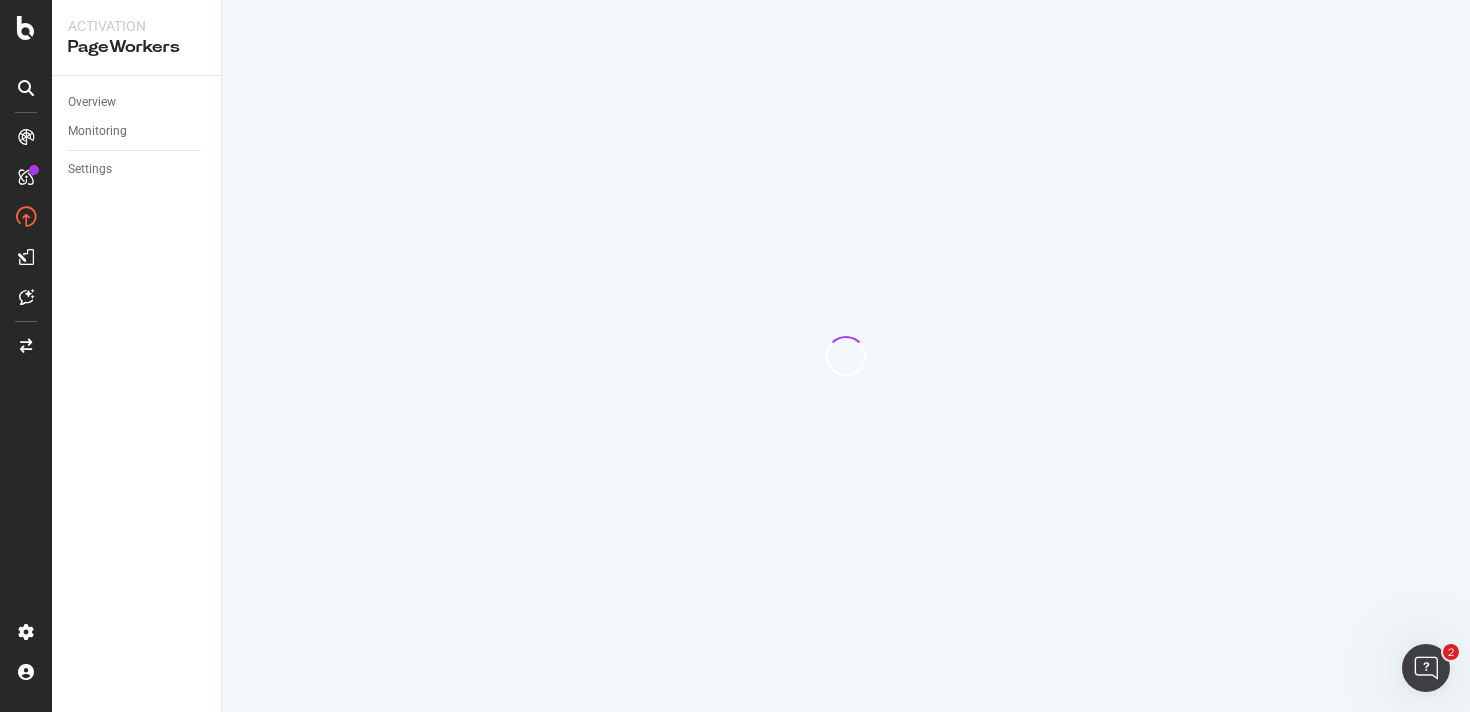 click at bounding box center [846, 356] 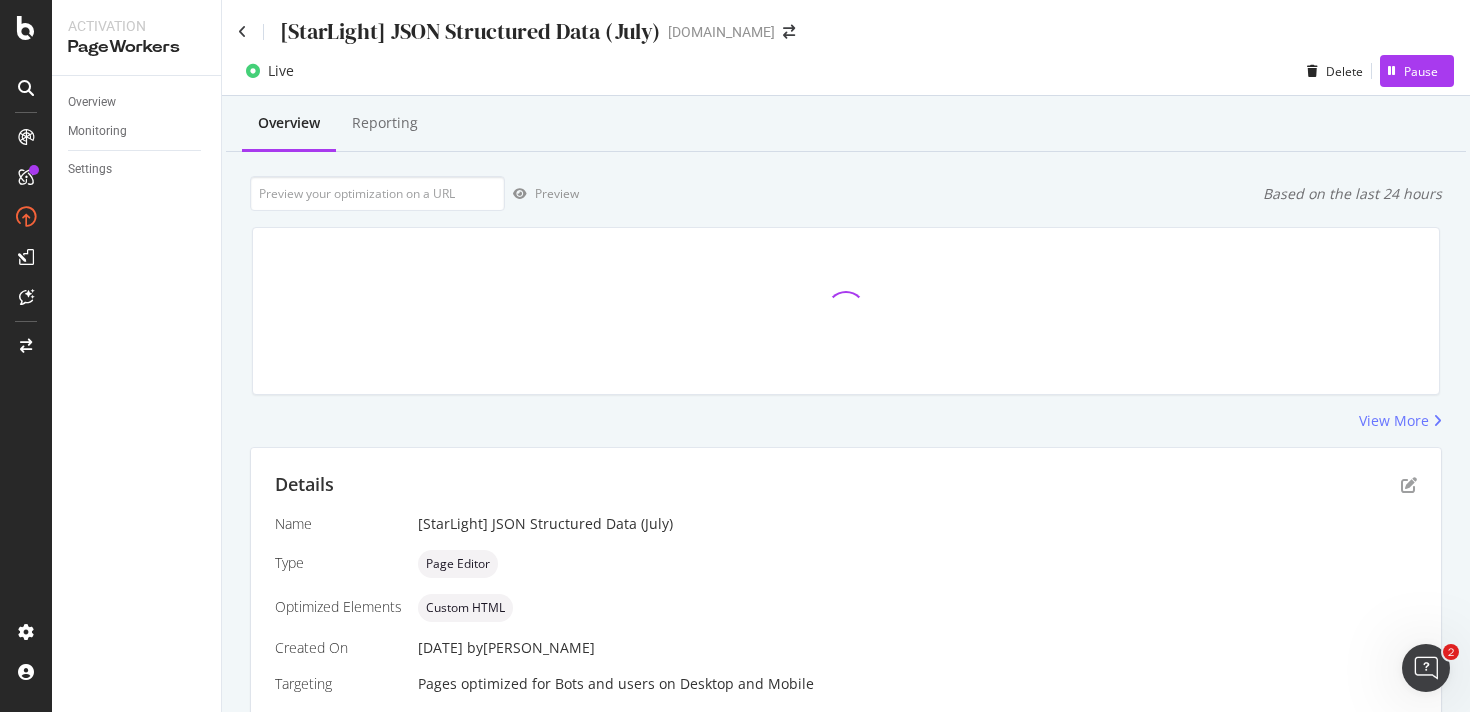 scroll, scrollTop: 424, scrollLeft: 0, axis: vertical 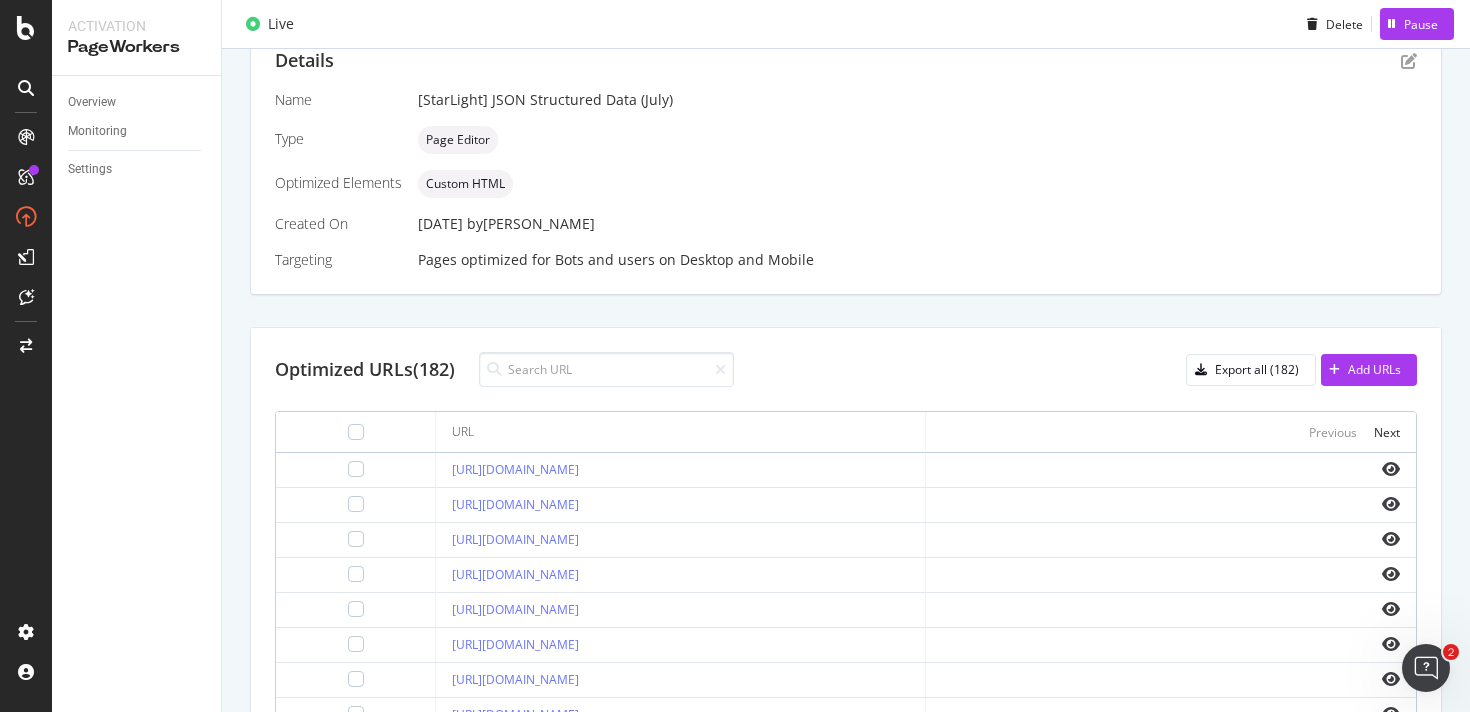 click on "Details Name [StarLight] JSON Structured Data (July) Type Page Editor Optimized Elements Custom HTML Created On 10 Jul. 2025  by  keith Targeting Pages optimized for Bots and users on Desktop and Mobile" at bounding box center [846, 159] 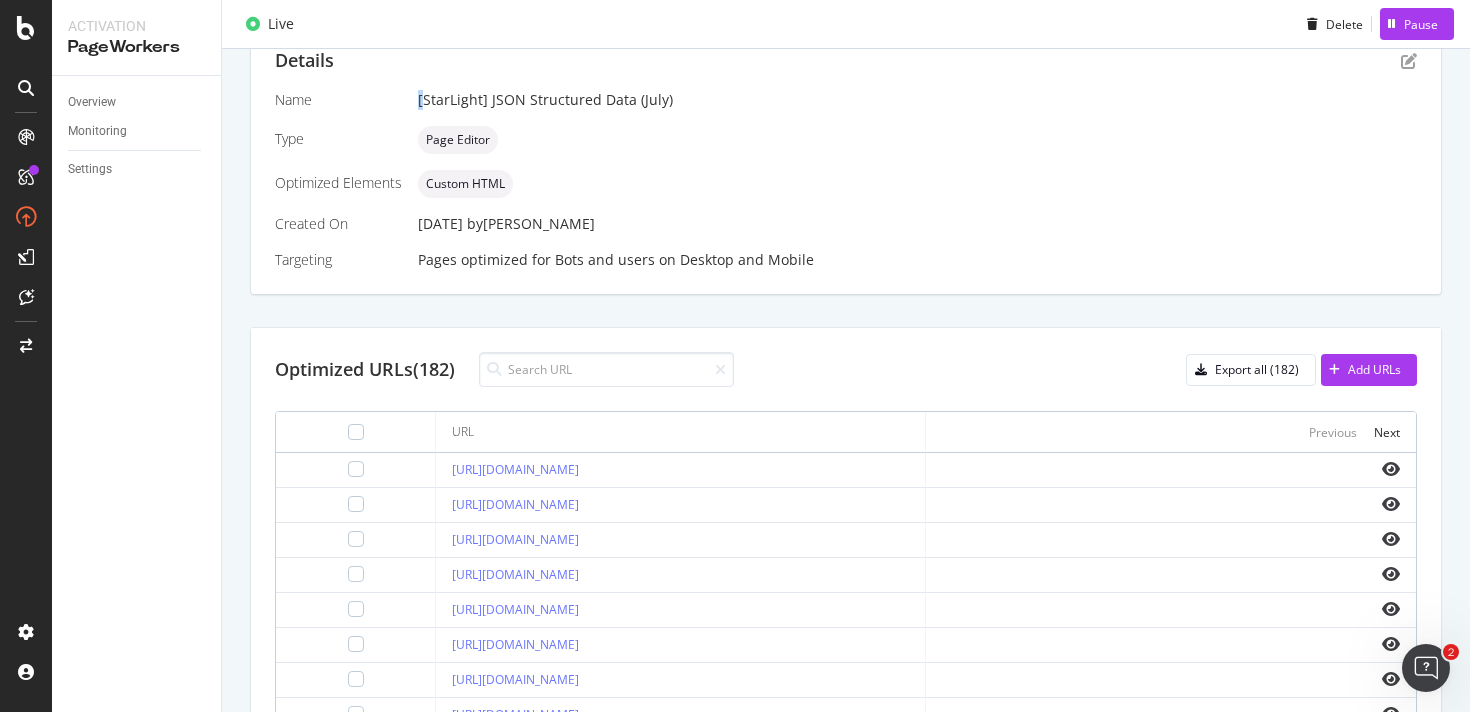 click on "Details Name [StarLight] JSON Structured Data (July) Type Page Editor Optimized Elements Custom HTML Created On 10 Jul. 2025  by  keith Targeting Pages optimized for Bots and users on Desktop and Mobile" at bounding box center [846, 159] 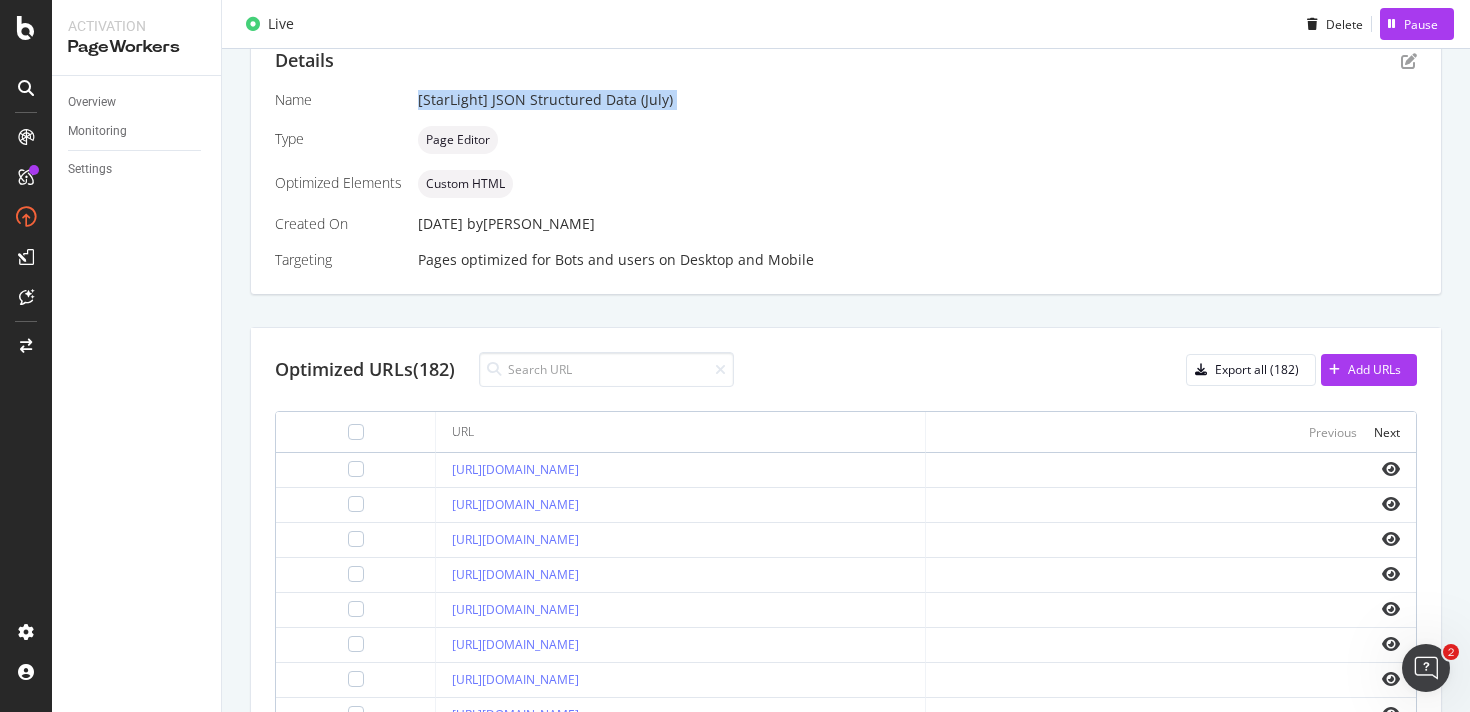 click on "Details Name [StarLight] JSON Structured Data (July) Type Page Editor Optimized Elements Custom HTML Created On 10 Jul. 2025  by  keith Targeting Pages optimized for Bots and users on Desktop and Mobile" at bounding box center [846, 159] 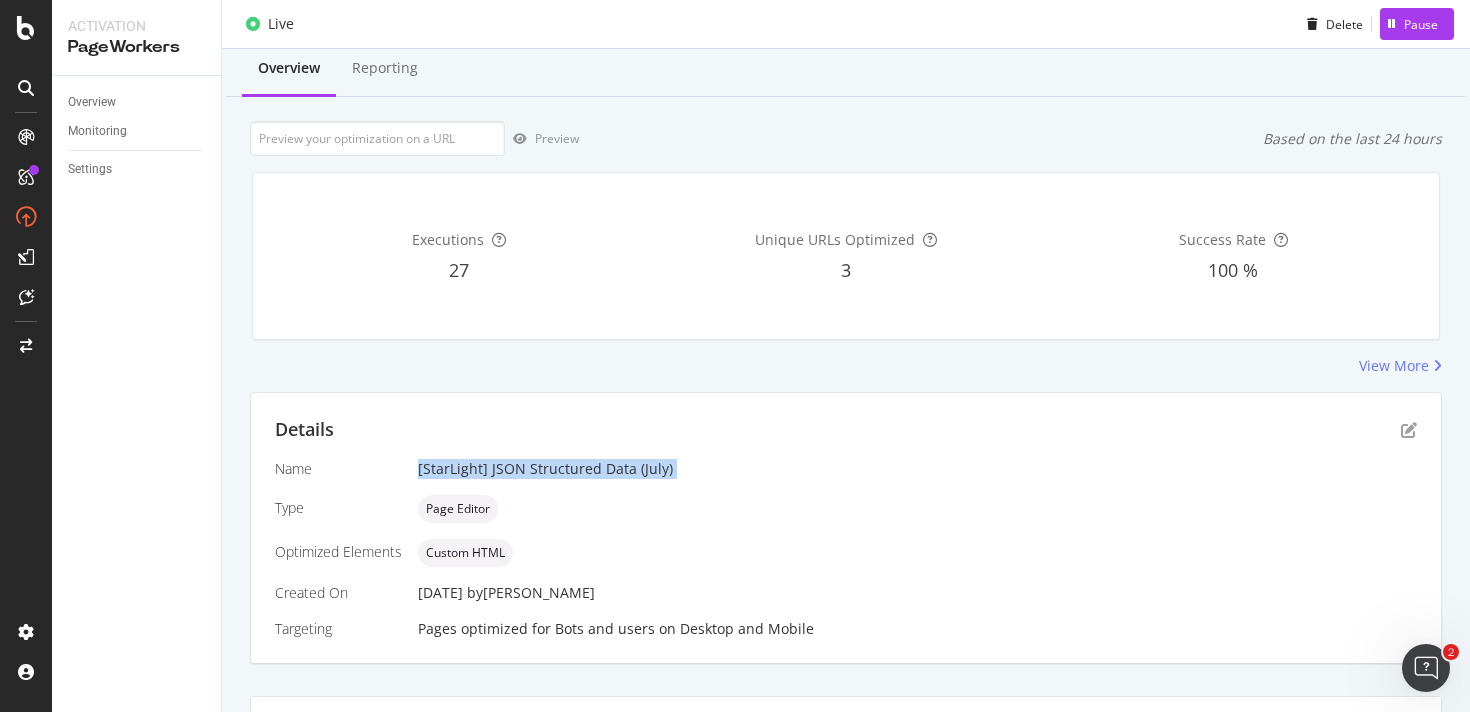 scroll, scrollTop: 0, scrollLeft: 0, axis: both 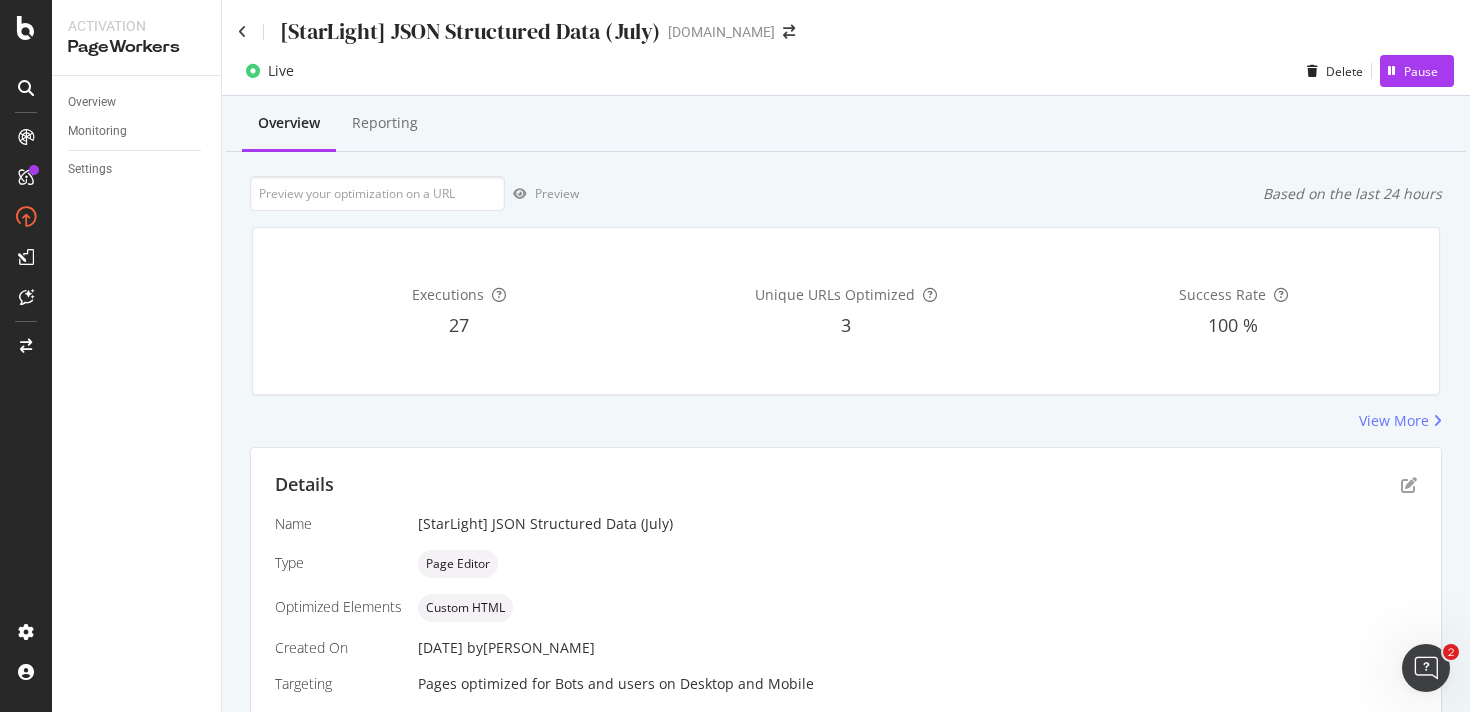 click on "[StarLight] JSON Structured Data (July)" at bounding box center (449, 31) 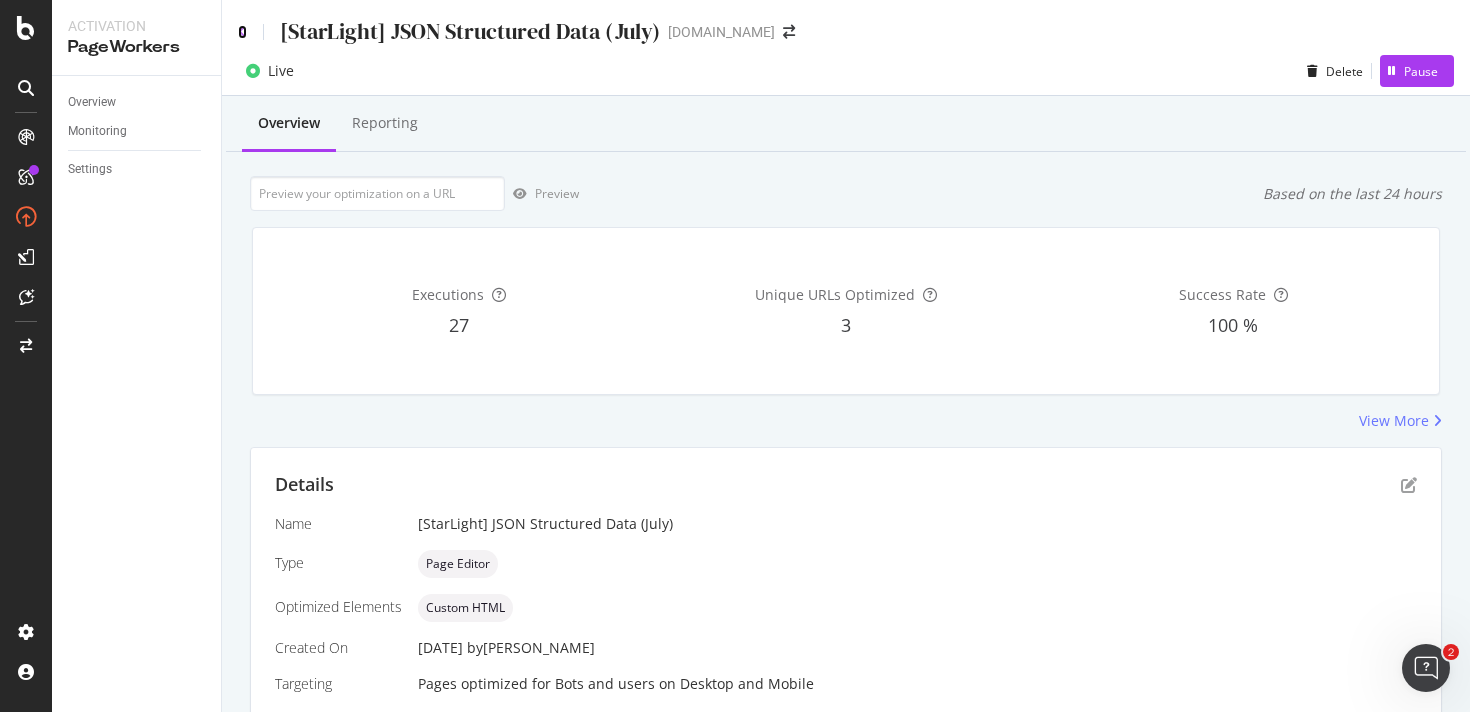 click at bounding box center [242, 32] 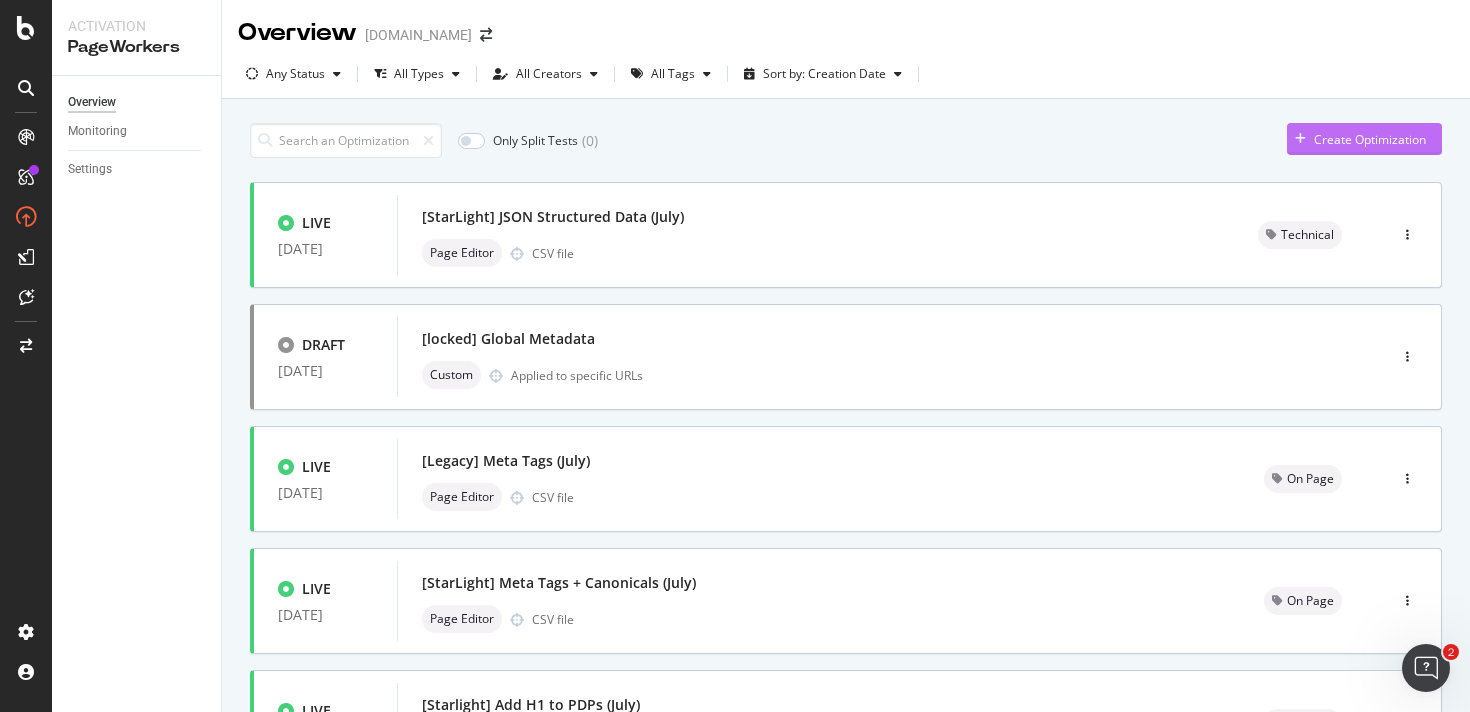 click on "Create Optimization" at bounding box center [1364, 139] 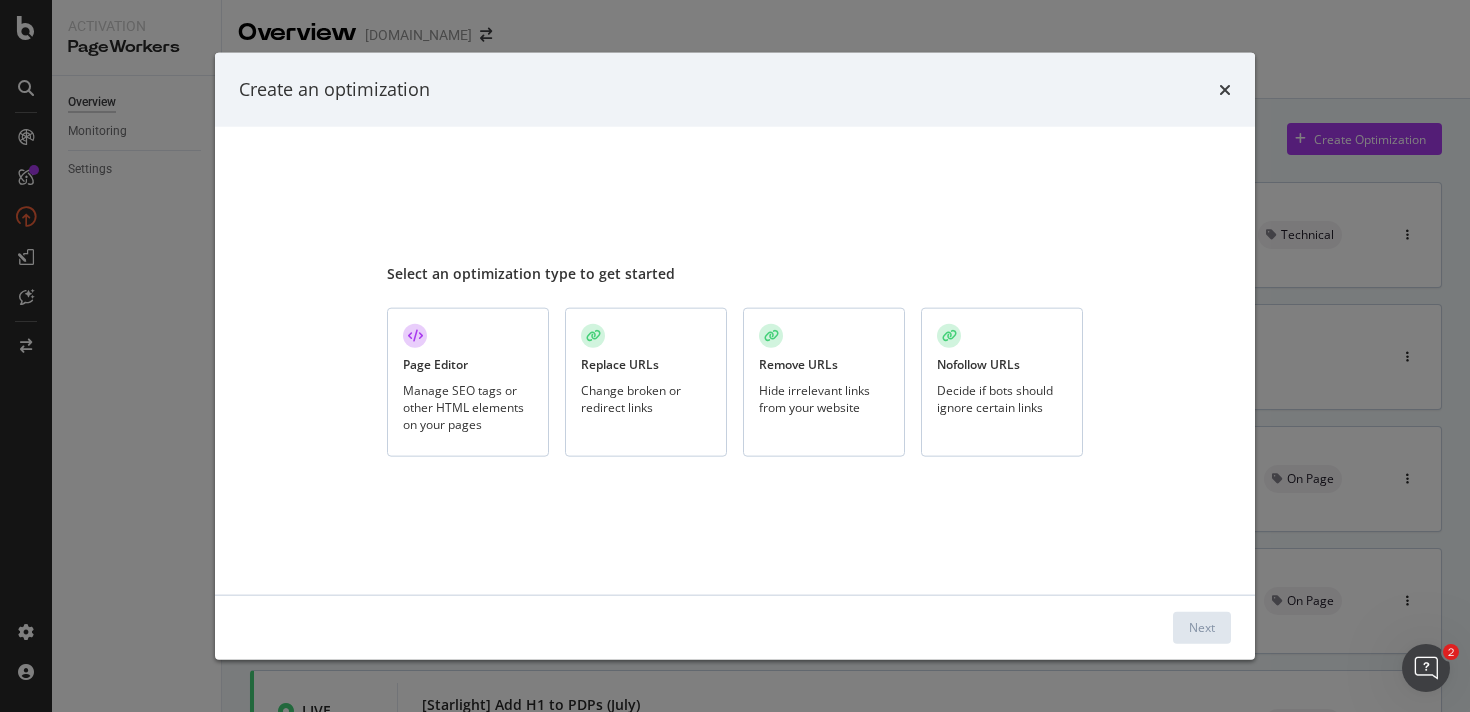 click on "Manage SEO tags or other HTML elements on your pages" at bounding box center (468, 406) 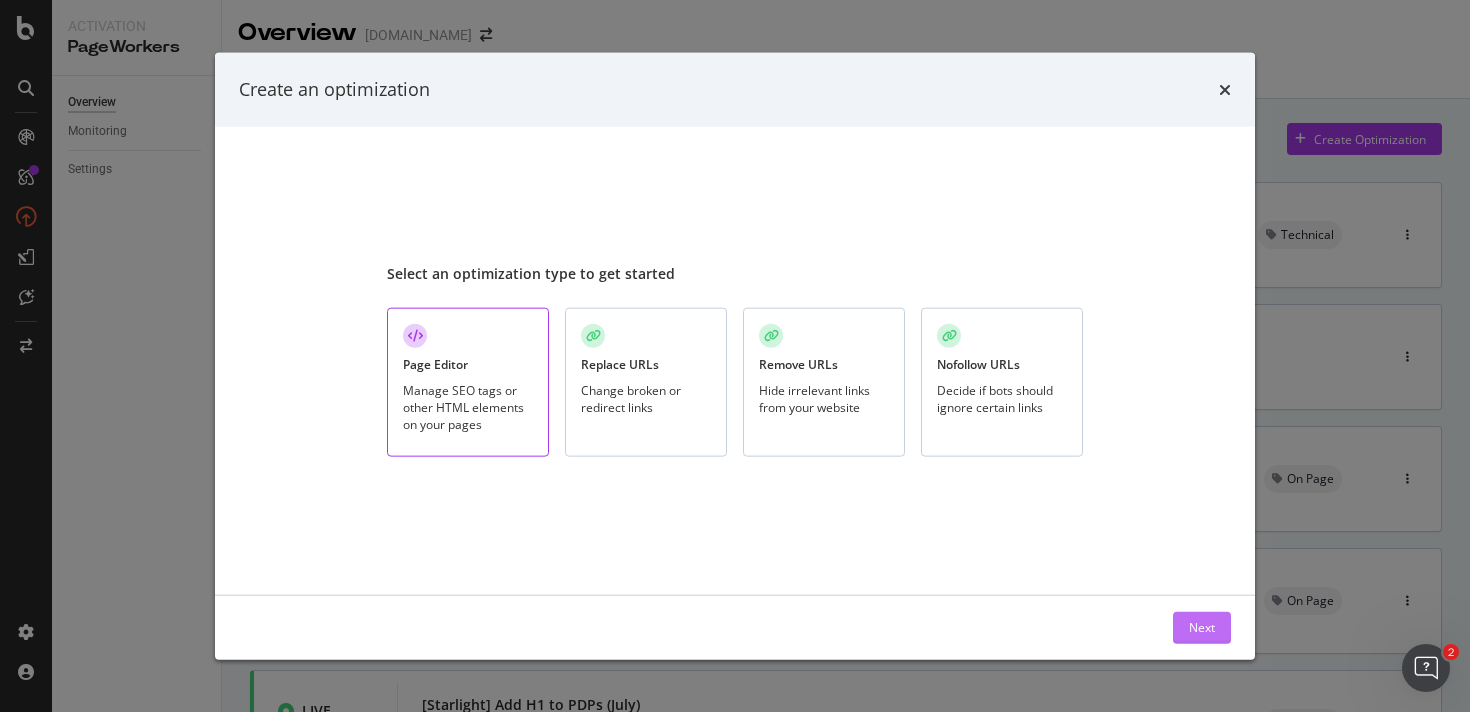 click on "Next" at bounding box center [1202, 627] 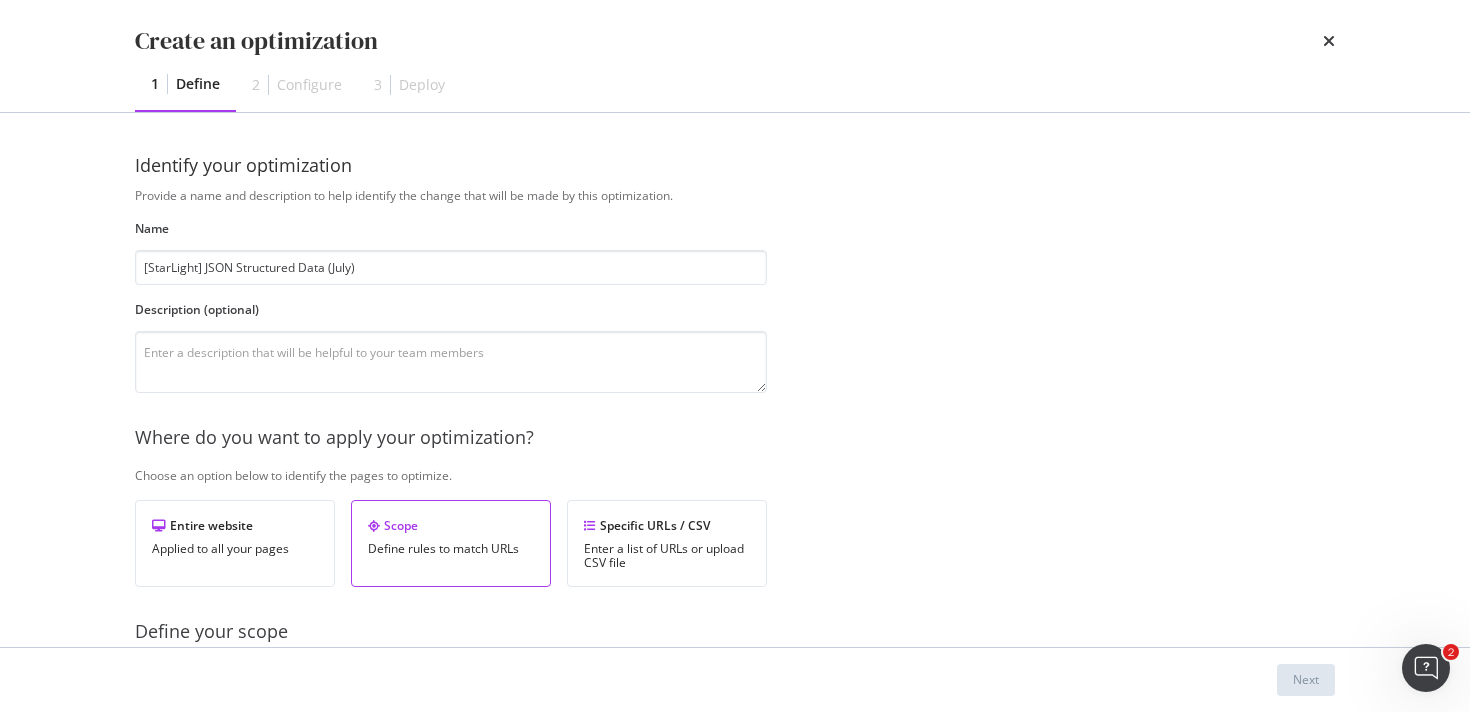 type on "[StarLight] JSON Structured Data (July)" 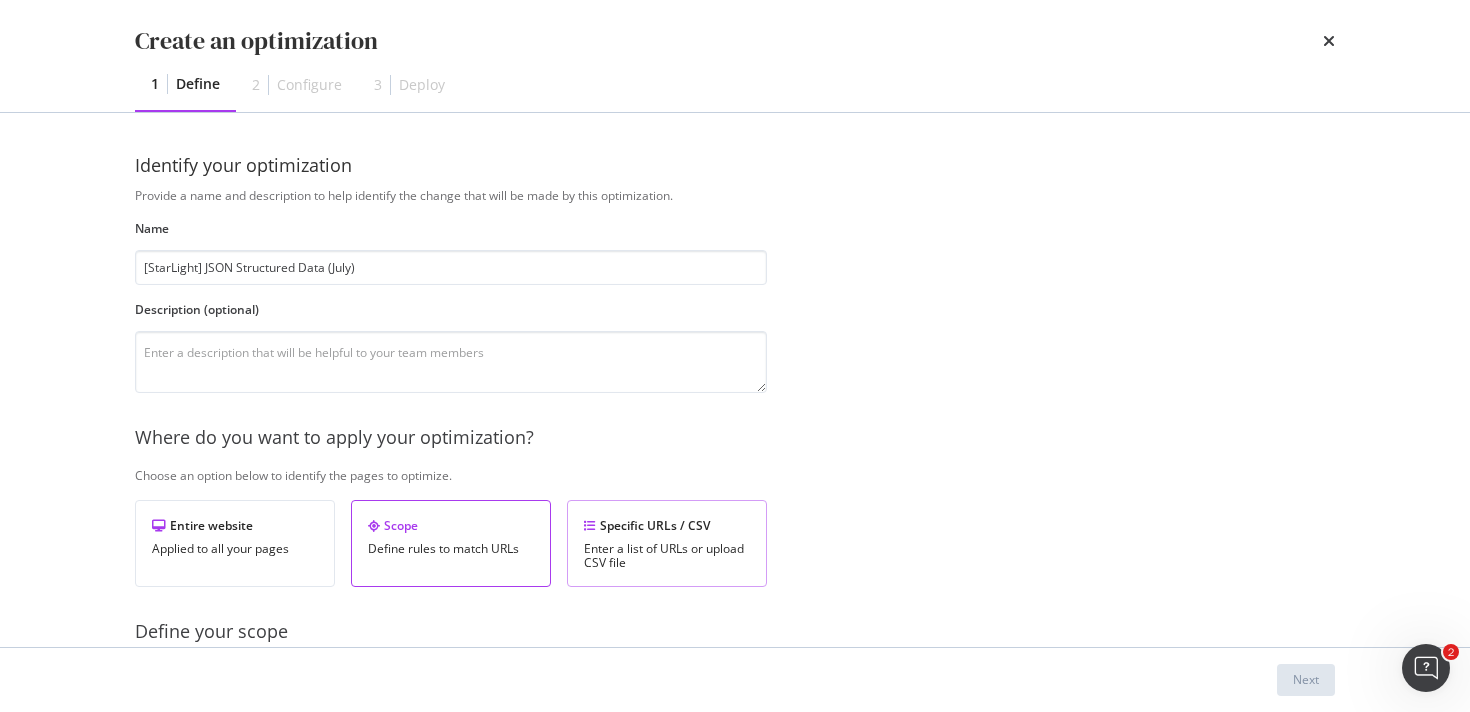 click on "Enter a list of URLs or upload CSV file" at bounding box center (667, 556) 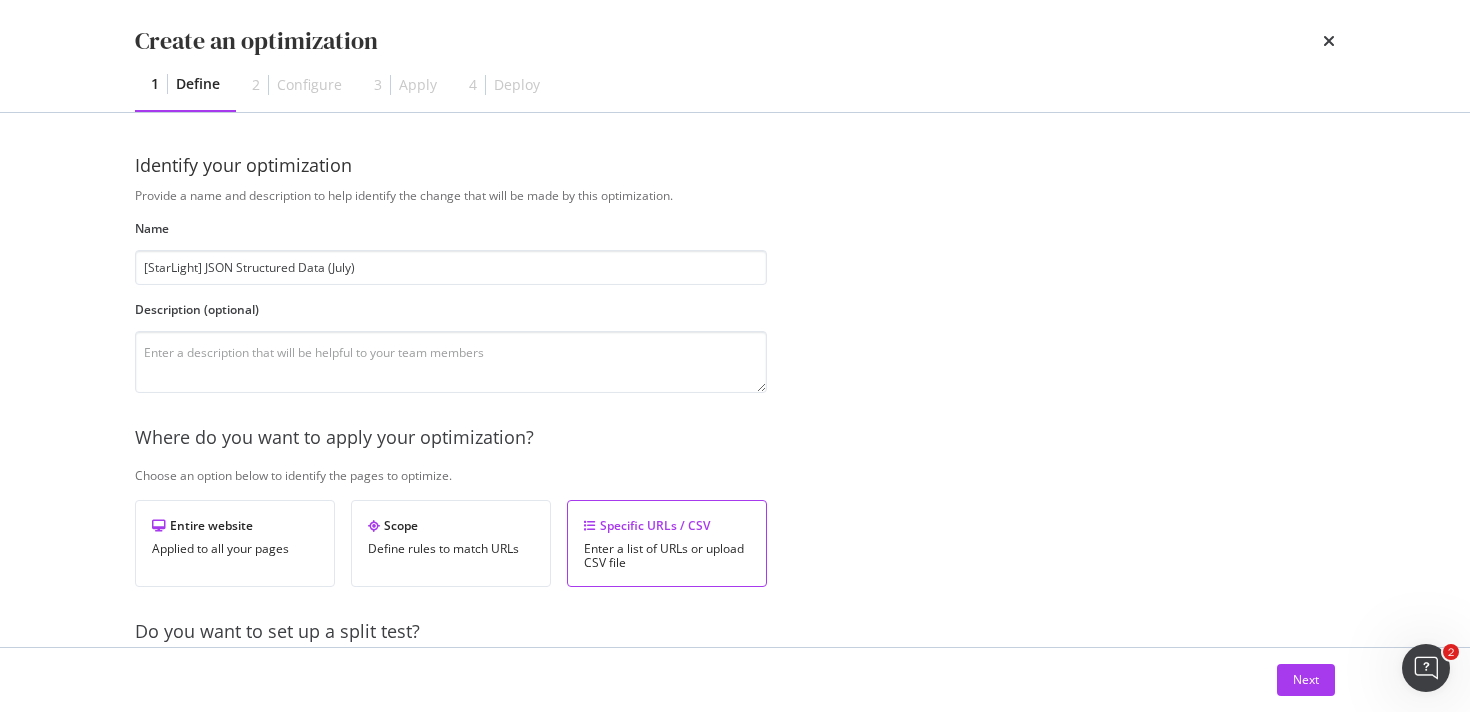 scroll, scrollTop: 506, scrollLeft: 0, axis: vertical 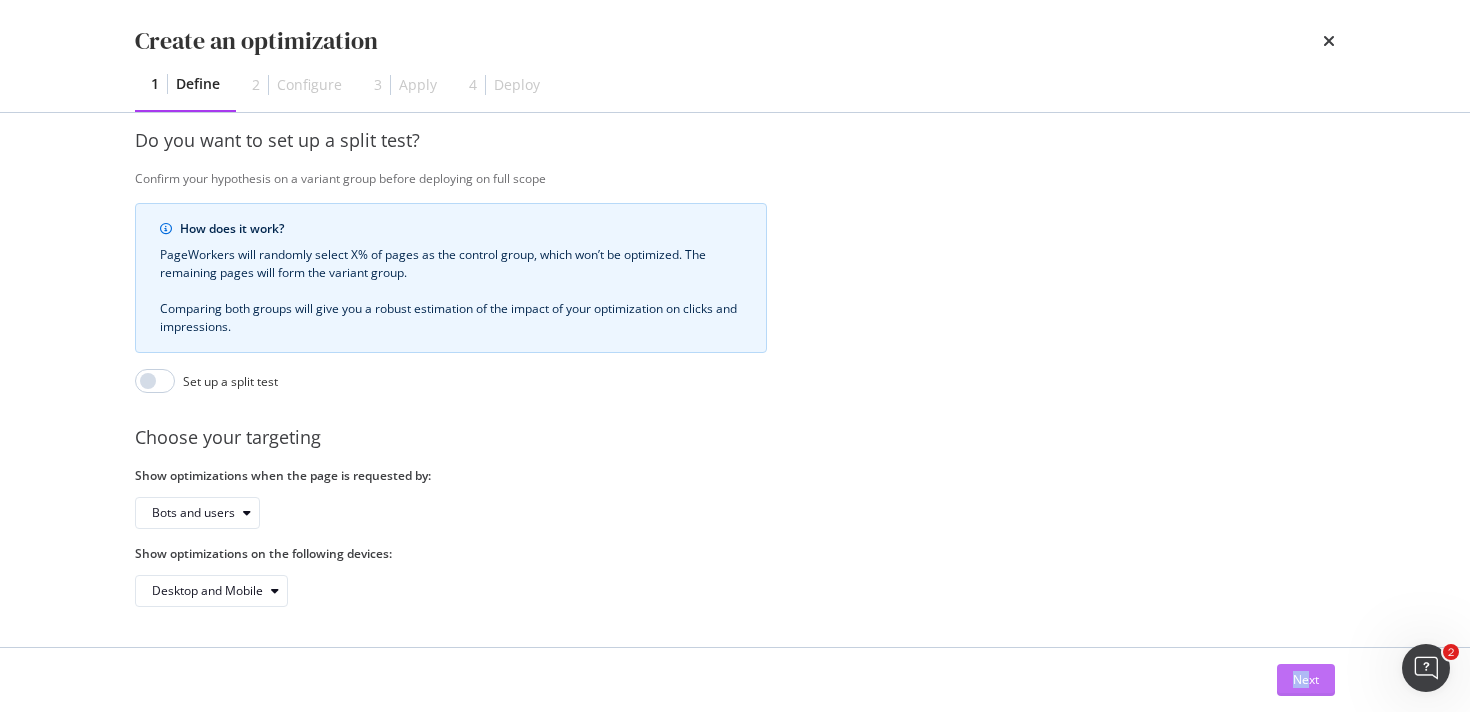 drag, startPoint x: 1274, startPoint y: 683, endPoint x: 1311, endPoint y: 682, distance: 37.01351 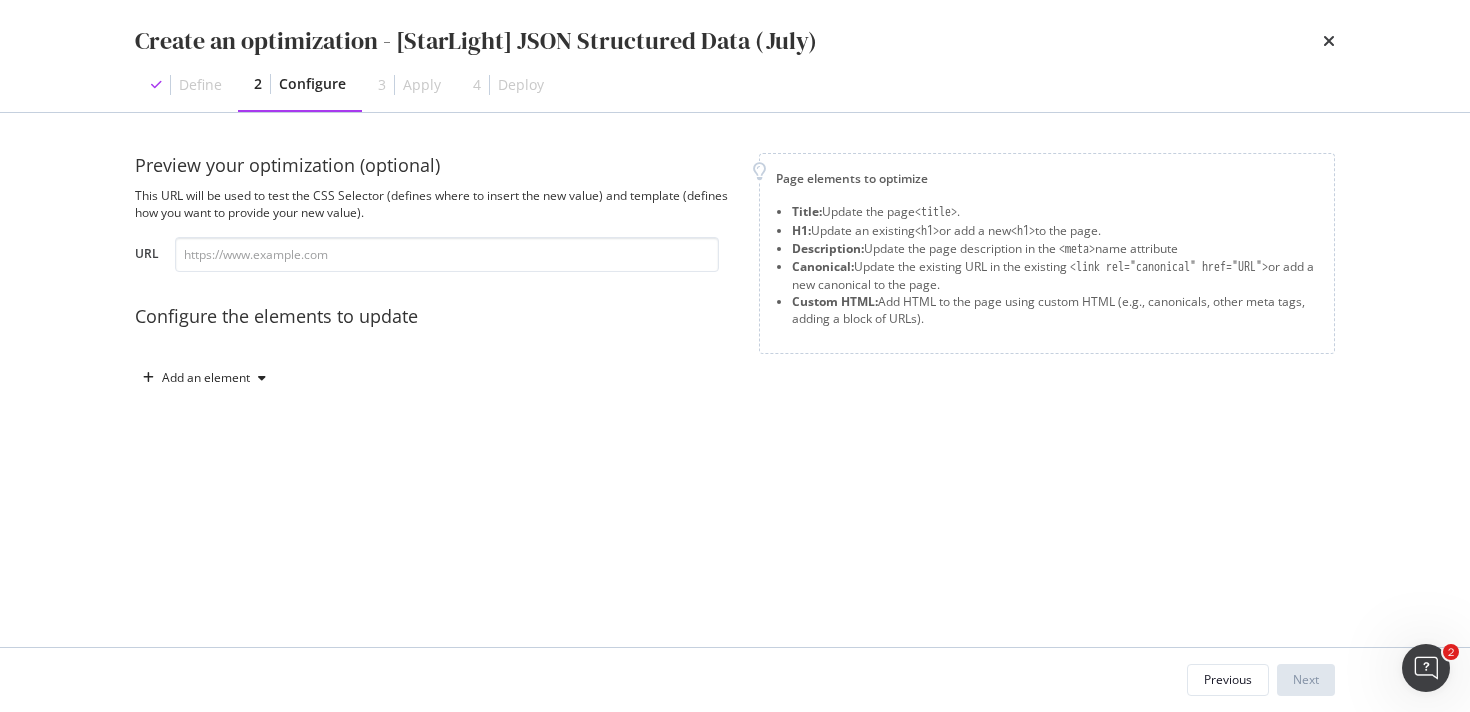 scroll, scrollTop: 0, scrollLeft: 0, axis: both 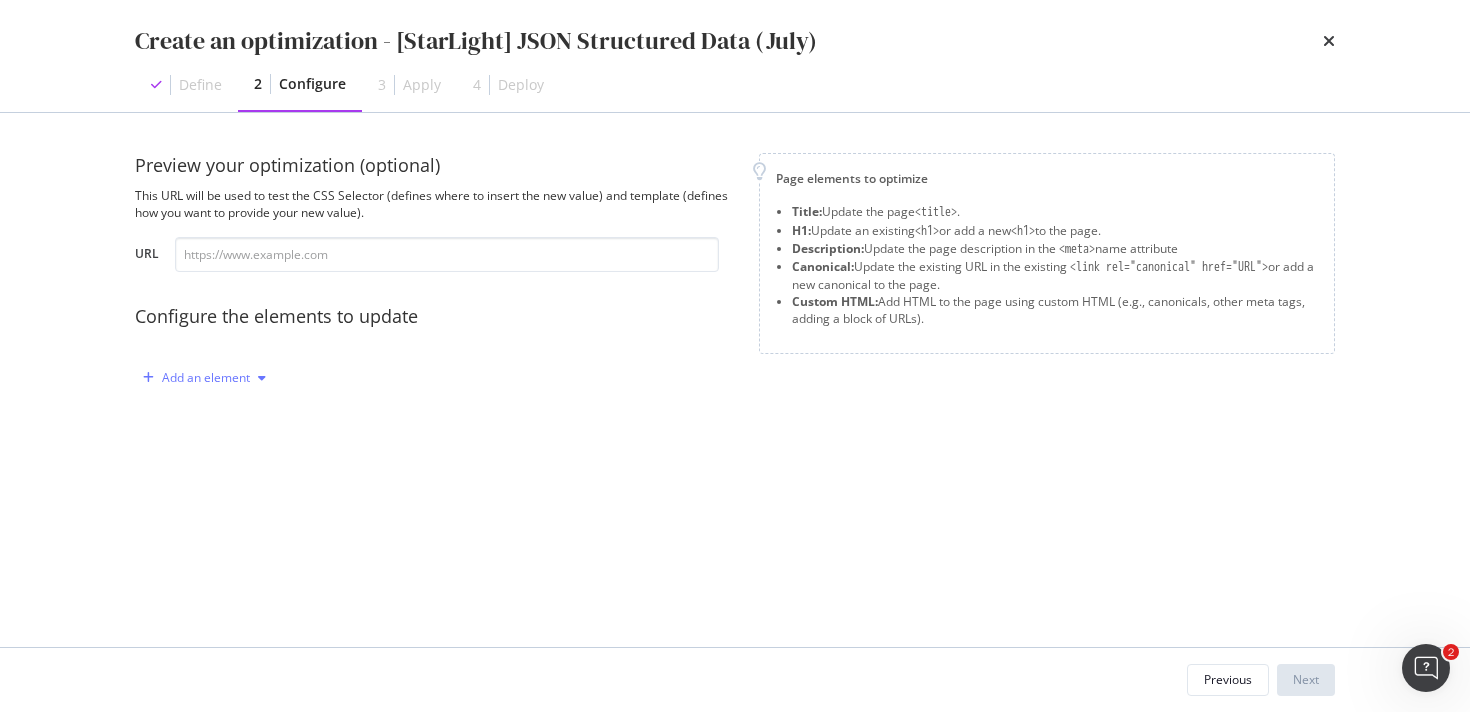 click on "Add an element" at bounding box center [204, 378] 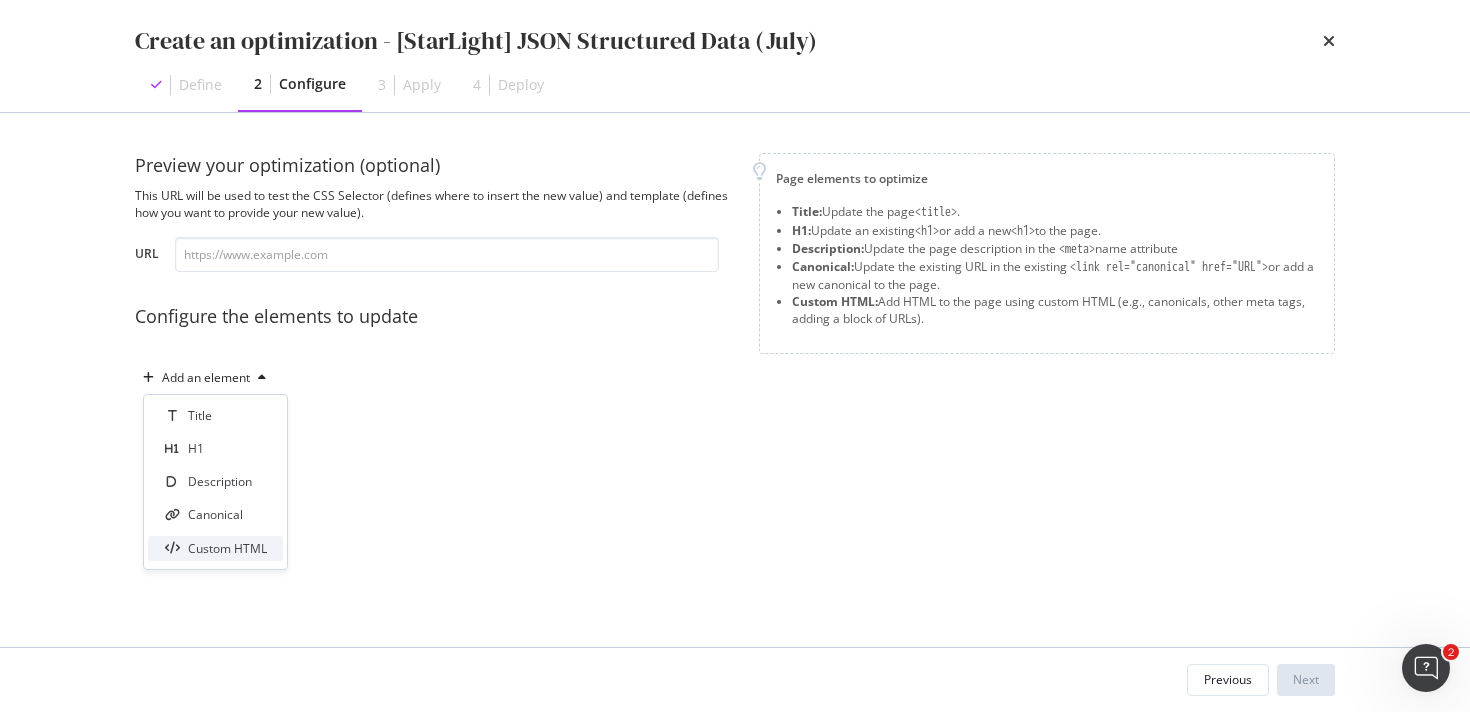 click on "Custom HTML" at bounding box center (227, 548) 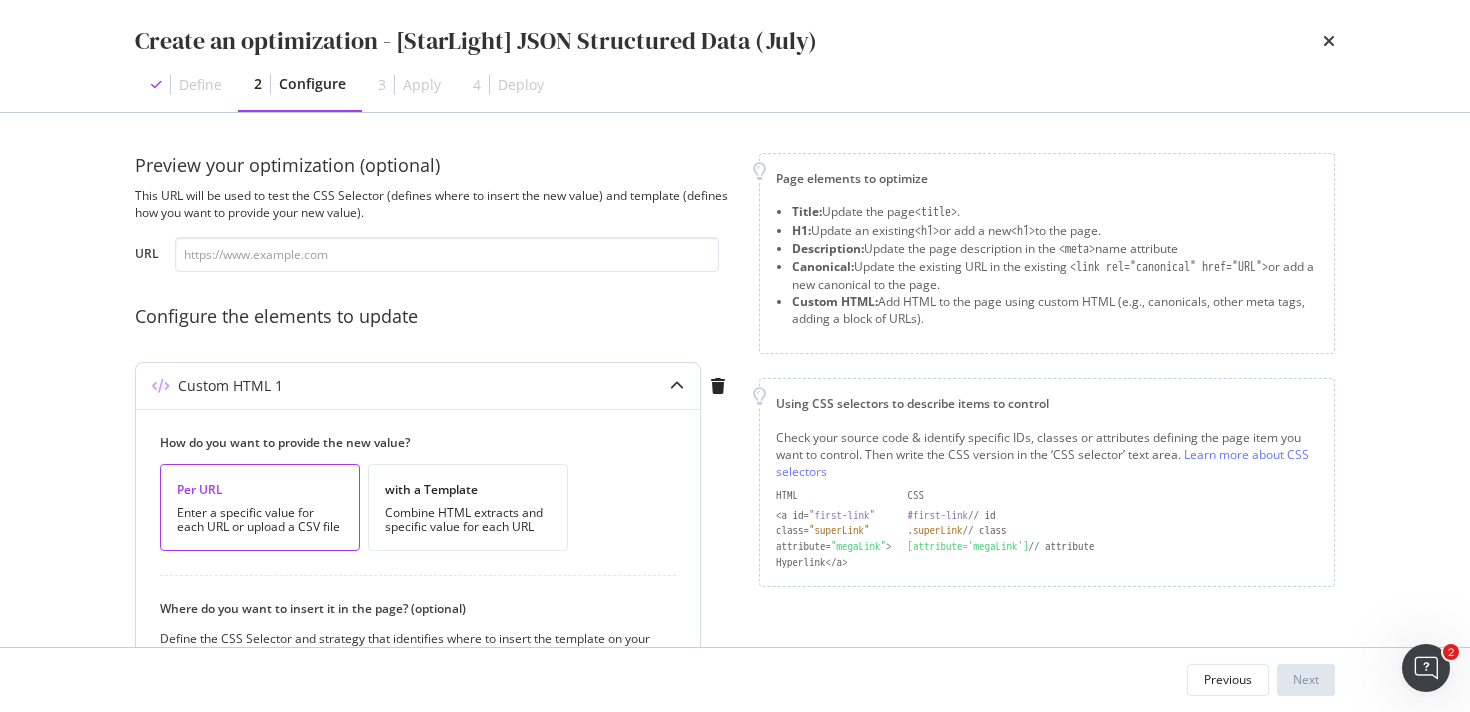 scroll, scrollTop: 334, scrollLeft: 0, axis: vertical 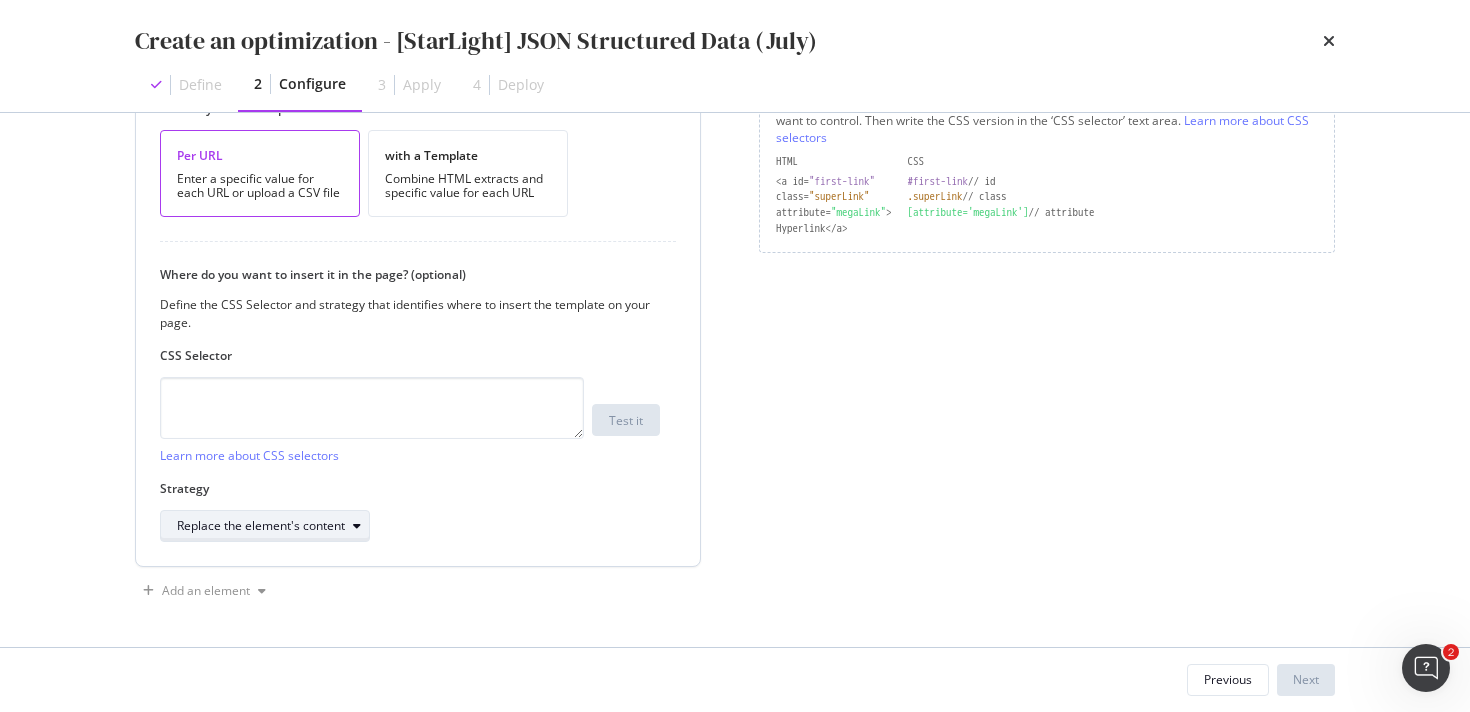 click on "Replace the element's content" at bounding box center [261, 526] 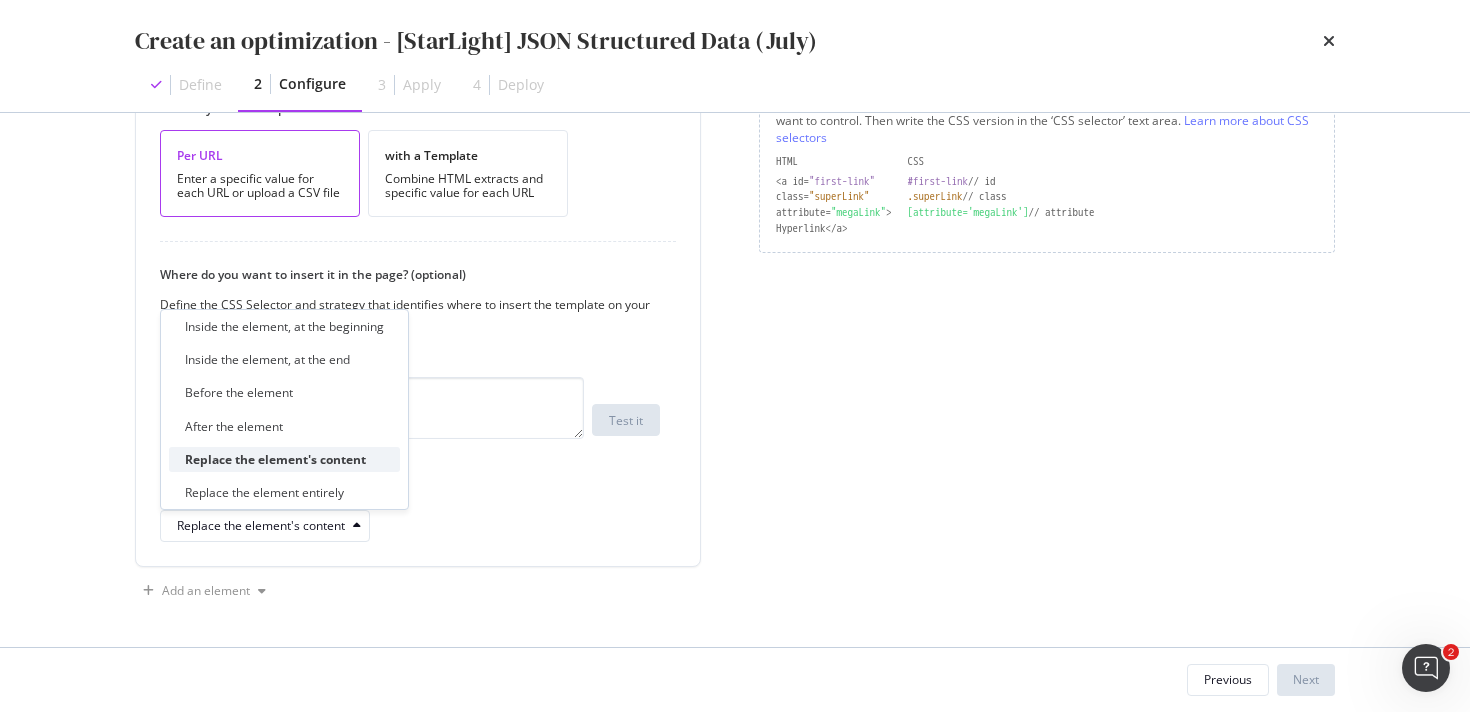 click on "Replace the element's content" at bounding box center [275, 459] 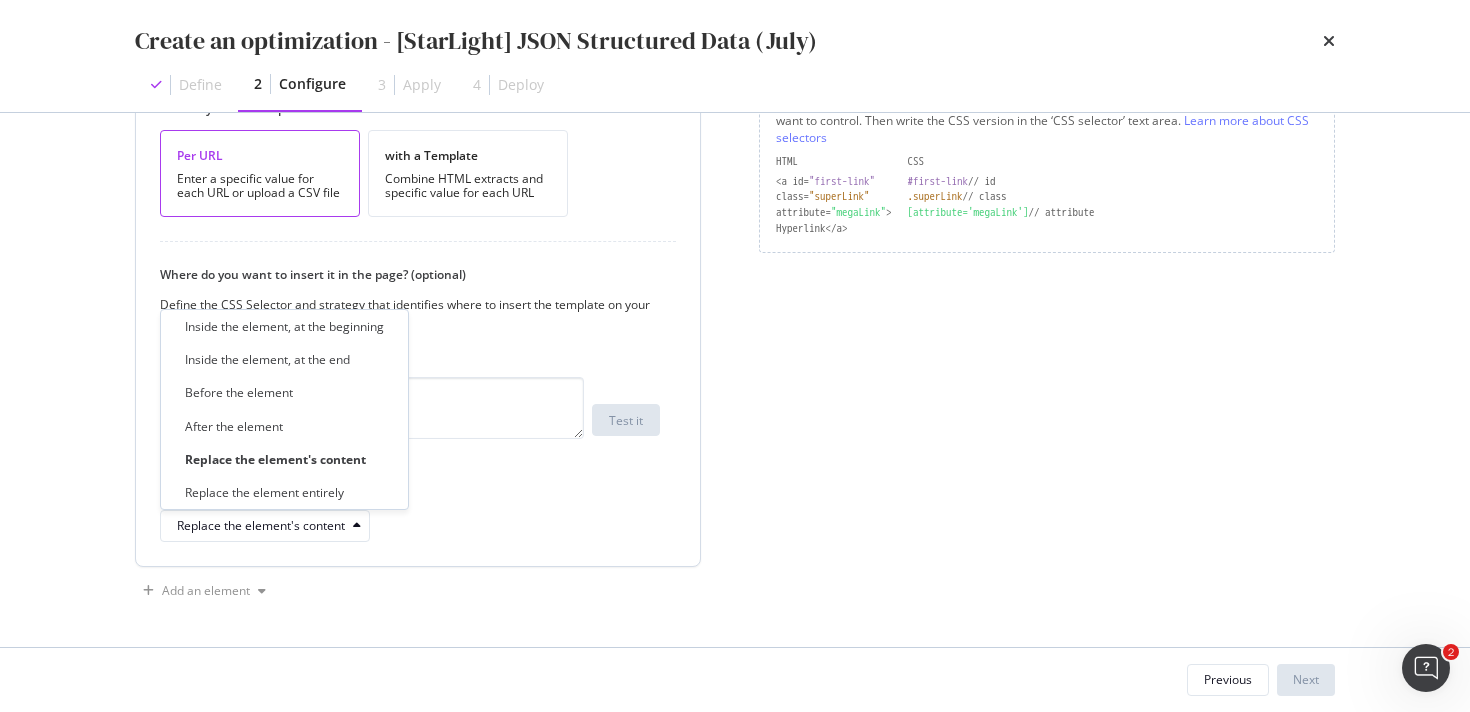 click on "Strategy Replace the element's content" at bounding box center (410, 511) 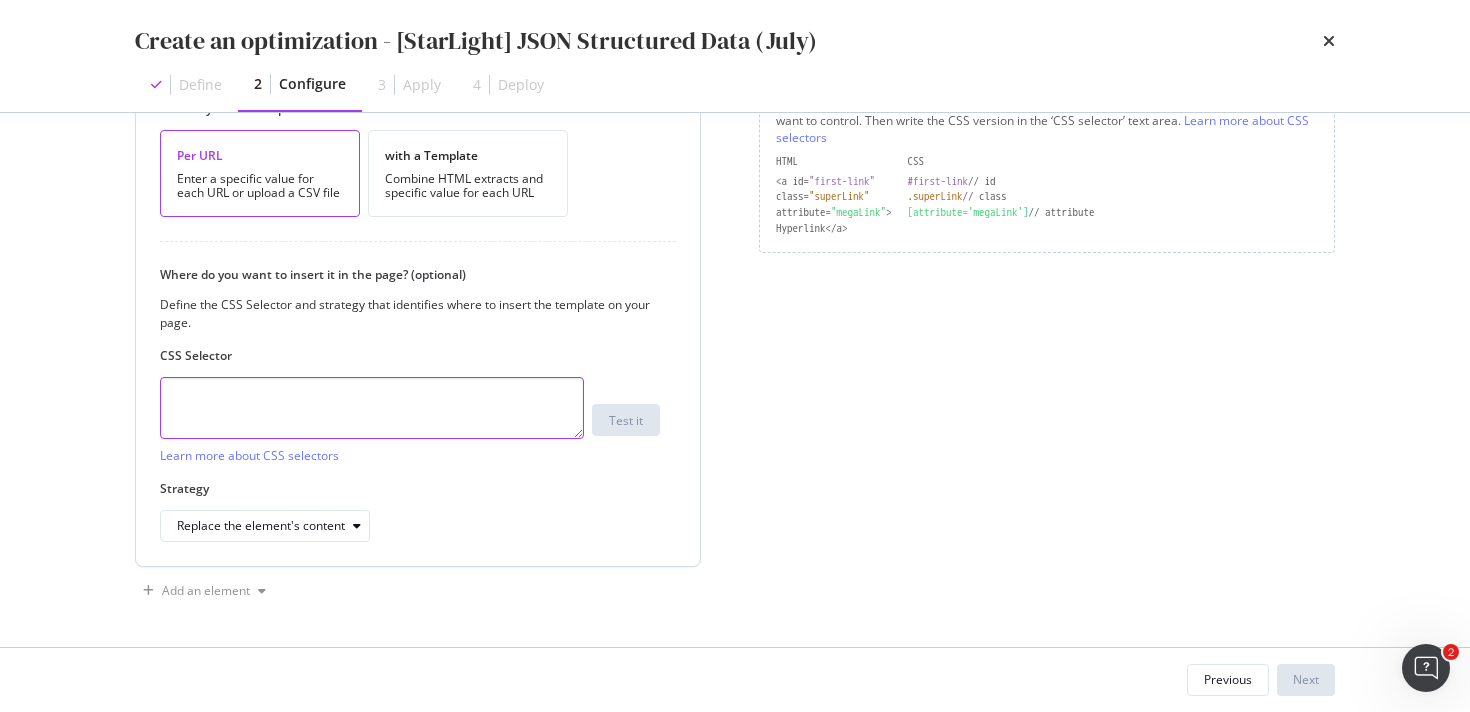 click at bounding box center (372, 408) 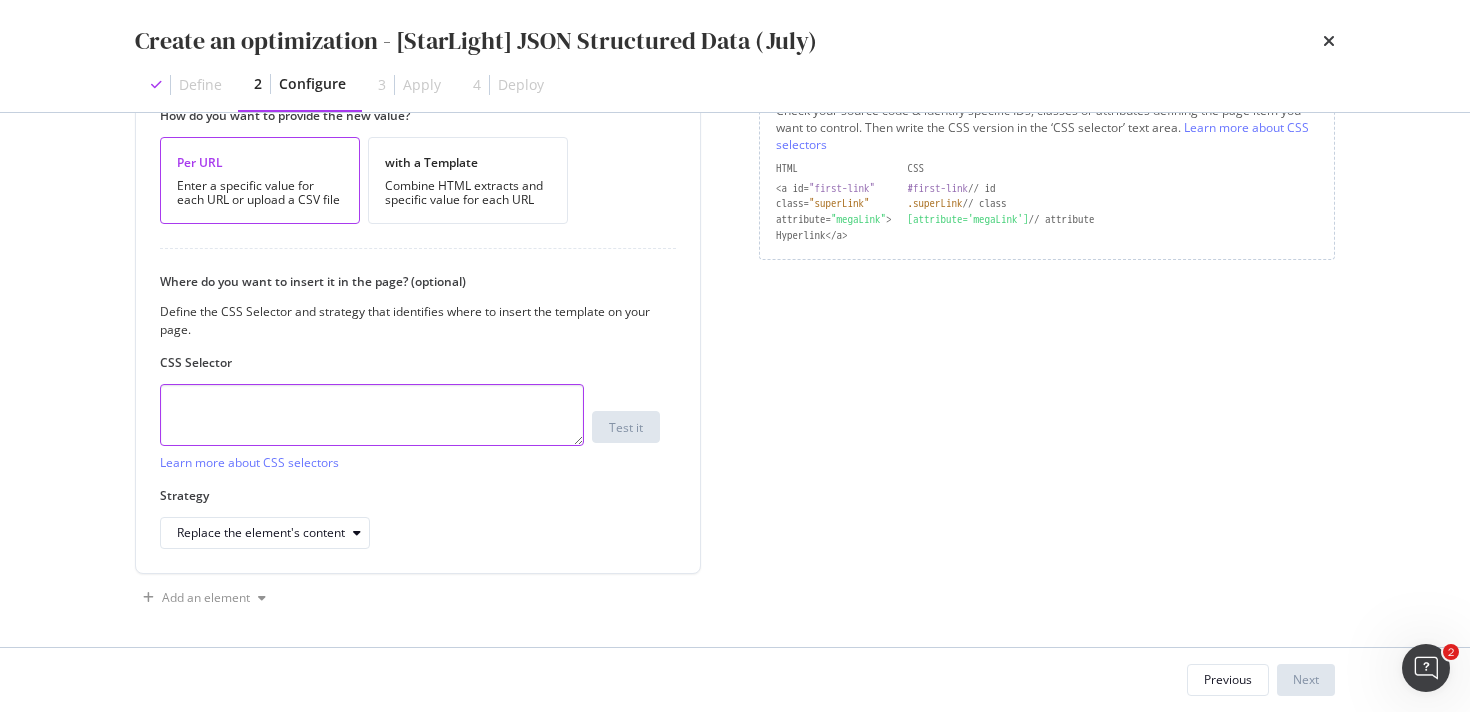 scroll, scrollTop: 334, scrollLeft: 0, axis: vertical 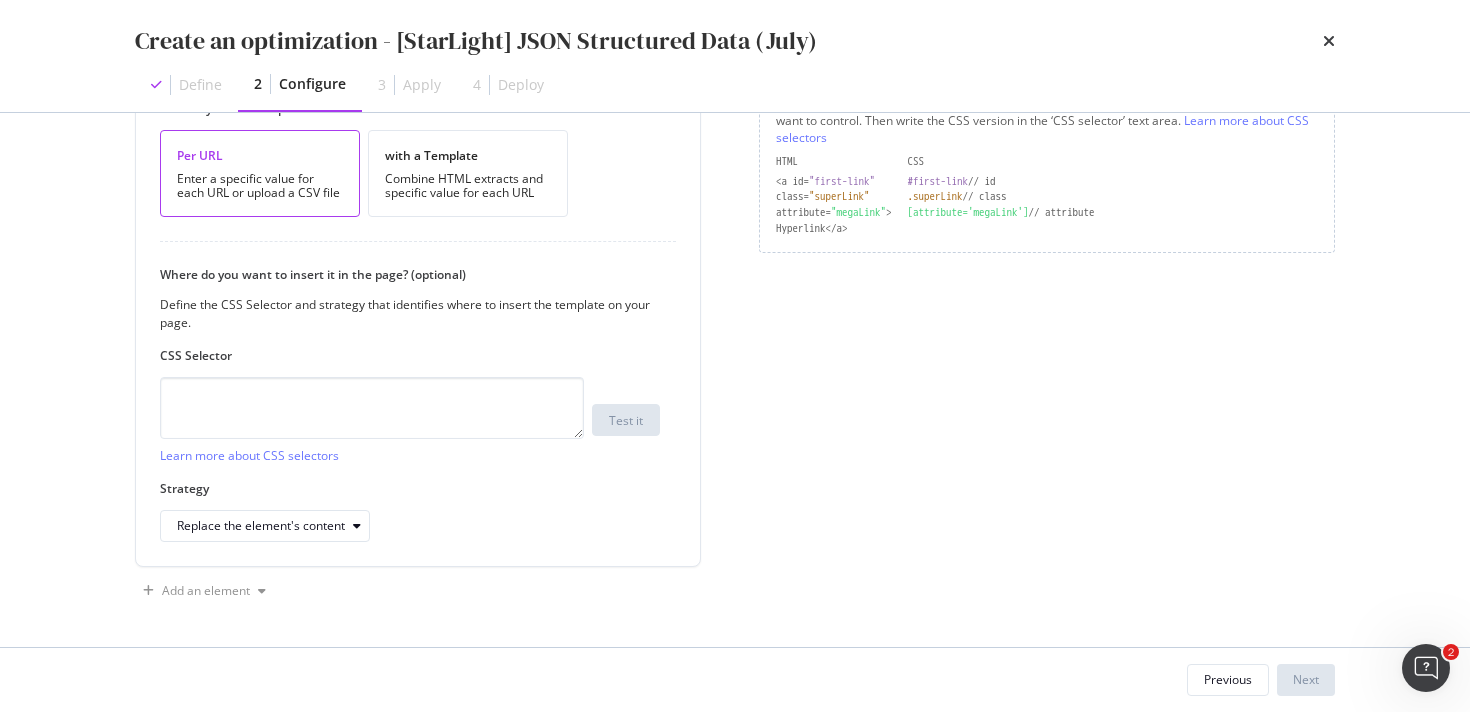 click on "Page elements to optimize Title:  Update the page  <title> . H1:  Update an existing  <h1>  or add a new  <h1>  to the page. Description:  Update the page description in the   <meta>  name attribute Canonical:  Update the existing URL in the existing   <link rel="canonical" href="URL">  or add a new canonical to the page. Custom HTML:  Add HTML to the page using custom HTML (e.g., canonicals, other meta tags, adding a block of URLs). Using CSS selectors to describe items to control Check your source code & identify specific IDs, classes or attributes defining the page item you want to control. Then write the CSS version in the ‘CSS selector’ text area.   Learn more about CSS selectors HTML CSS <a id= "first-link" #first-link   // id class= "superLink" .superLink   // class attribute= "megaLink" > [attribute='megaLink']   // attribute Hyperlink</a>" at bounding box center (1047, 213) 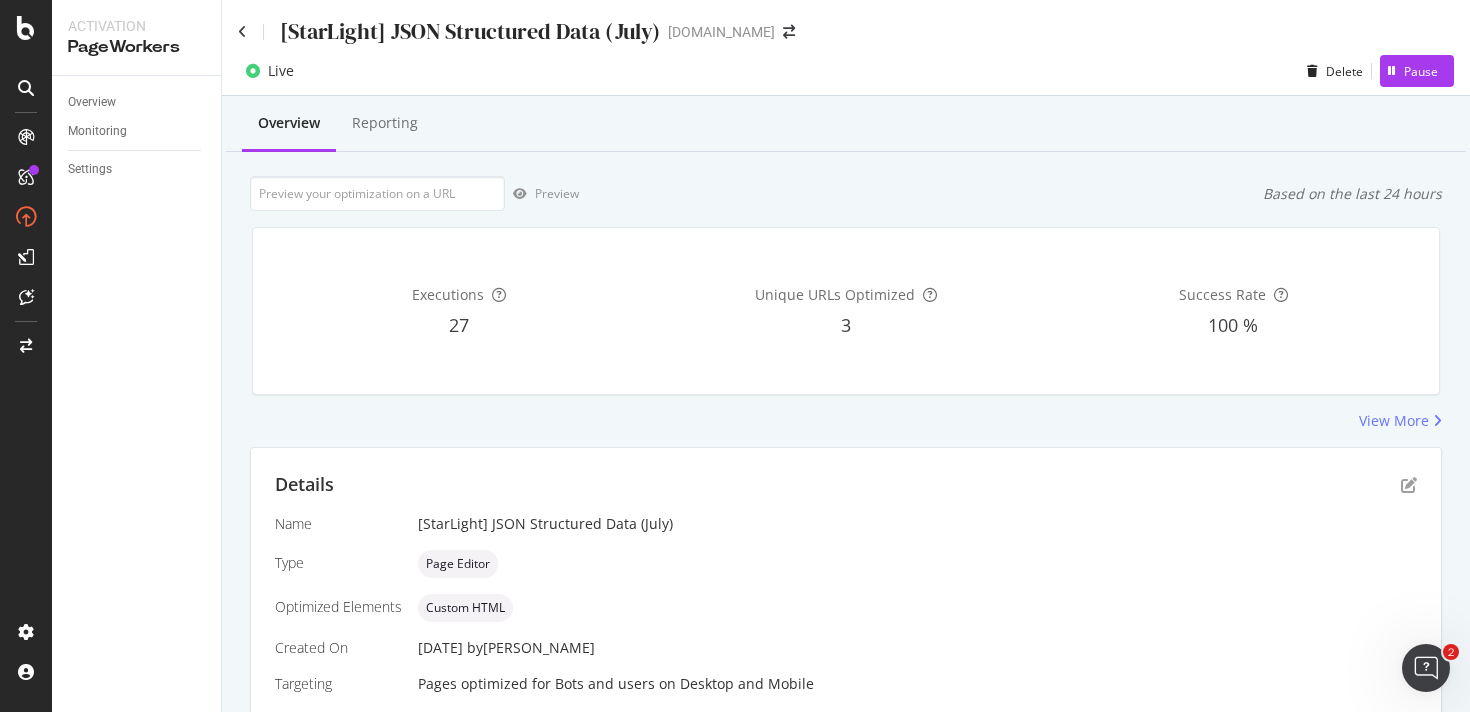 scroll, scrollTop: 424, scrollLeft: 0, axis: vertical 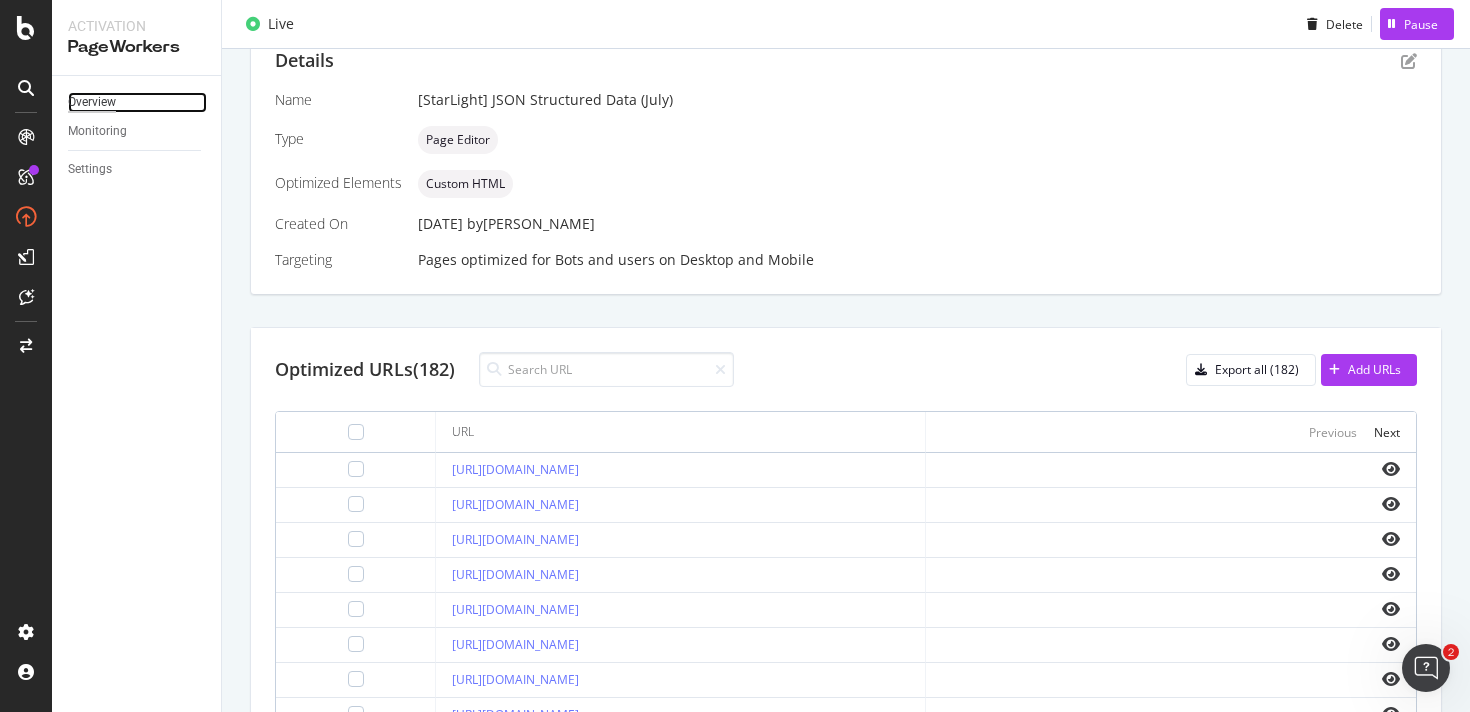 click on "Overview" at bounding box center (92, 102) 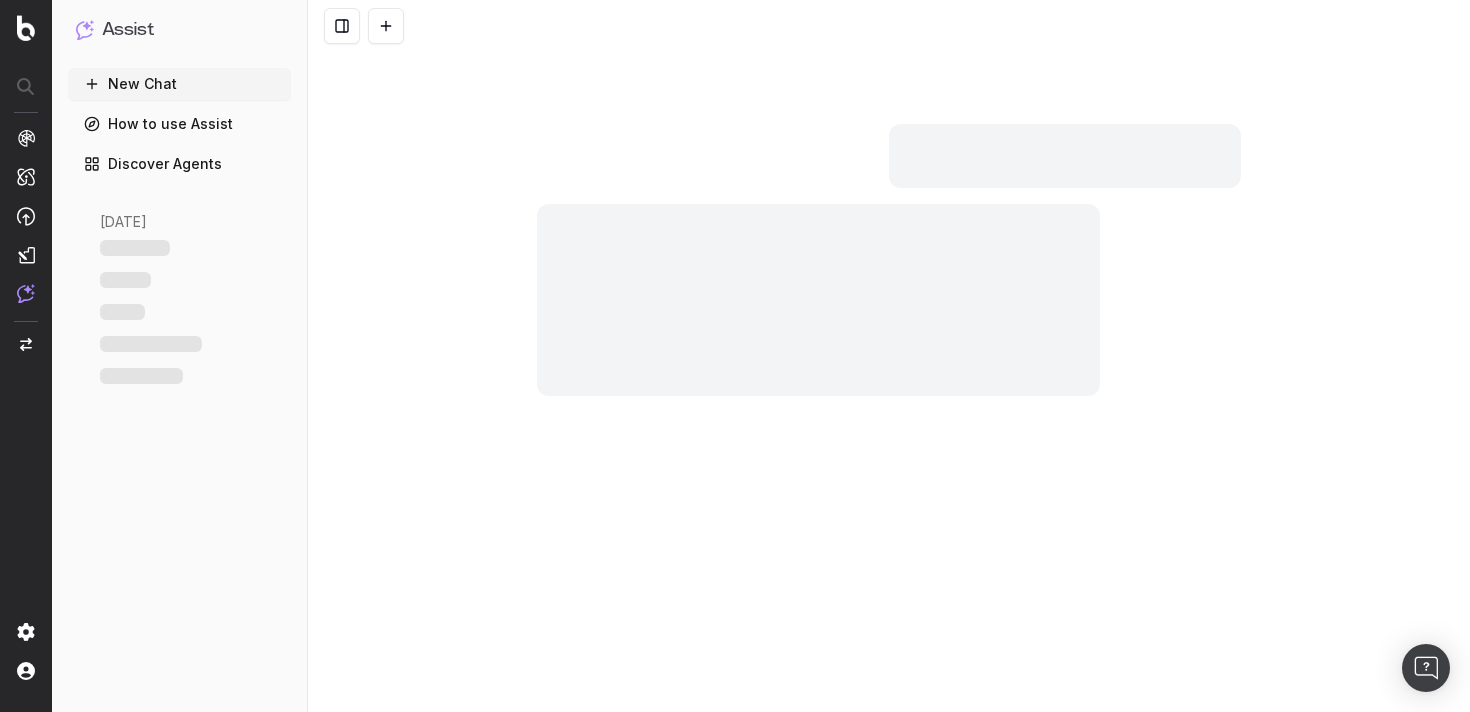 scroll, scrollTop: 0, scrollLeft: 0, axis: both 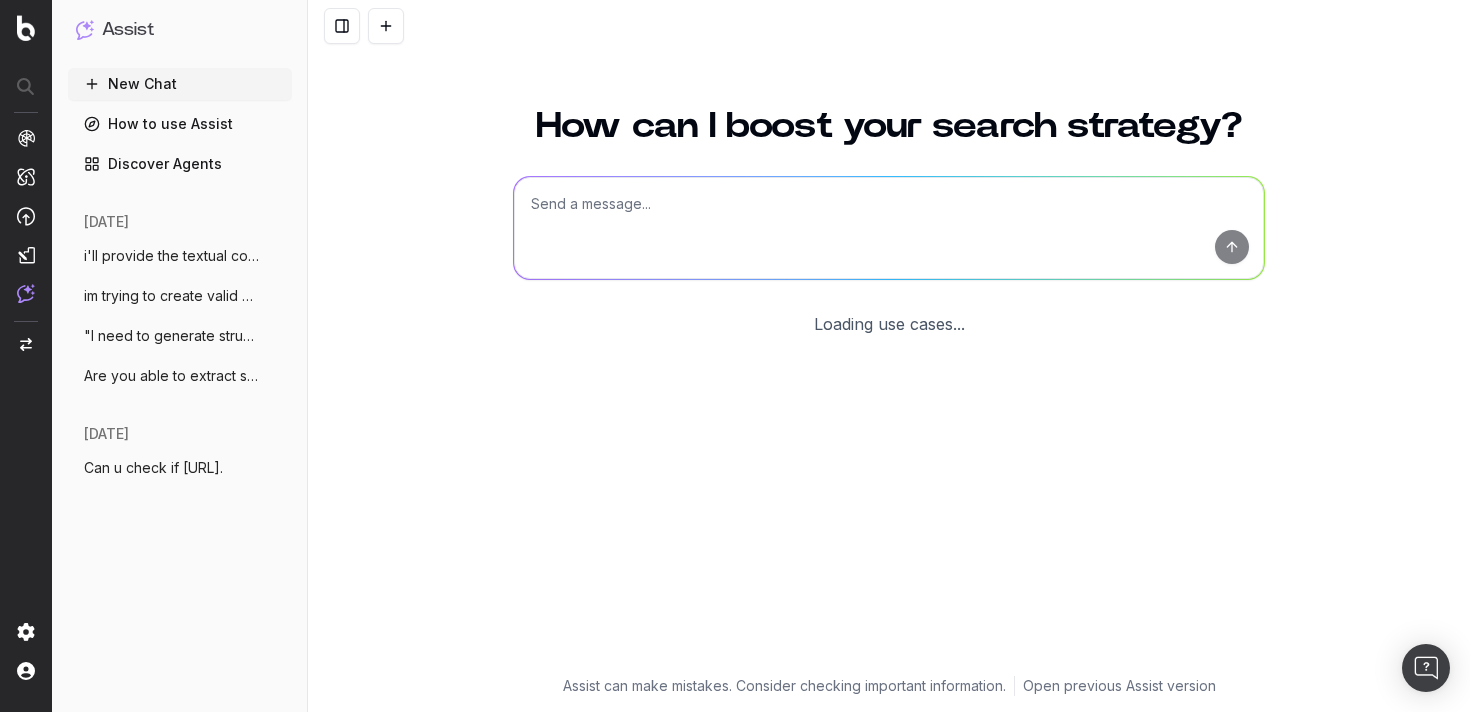 click at bounding box center (889, 228) 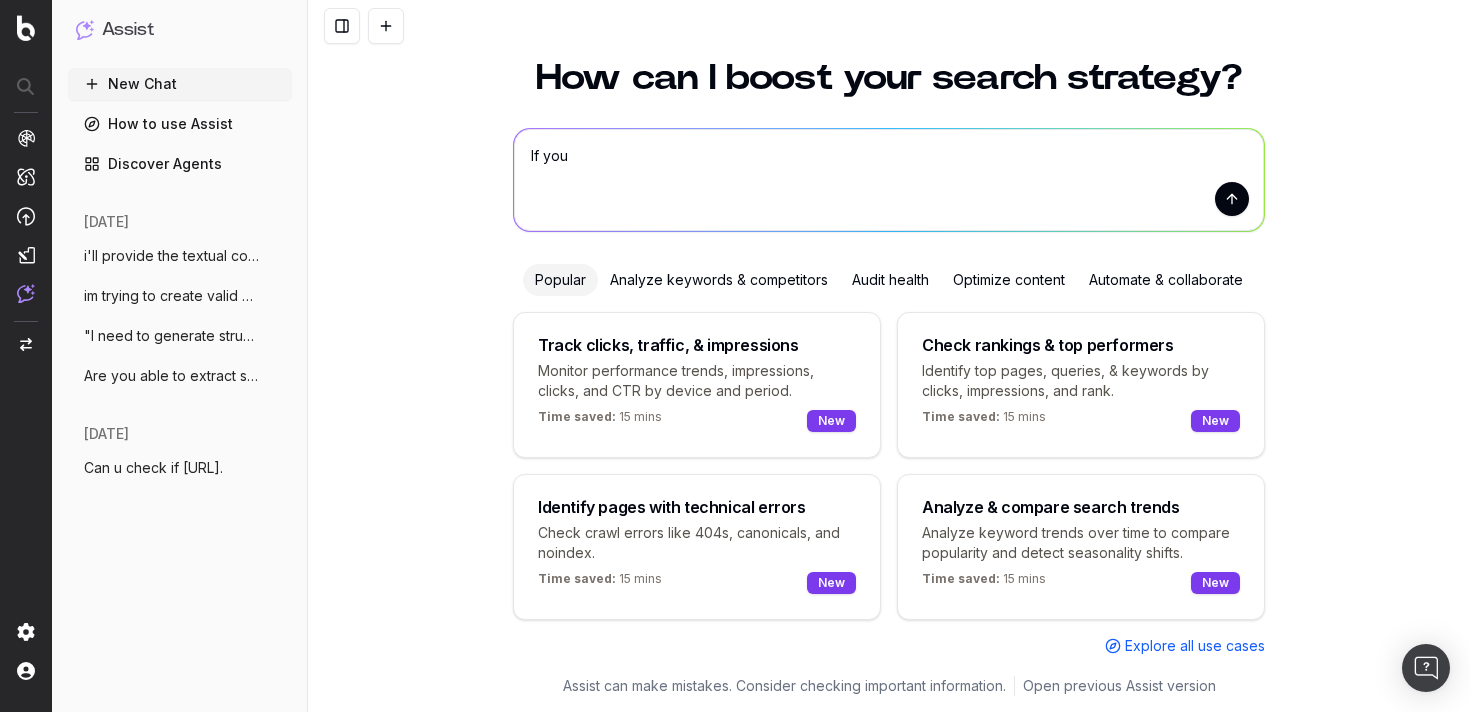 scroll, scrollTop: 64, scrollLeft: 0, axis: vertical 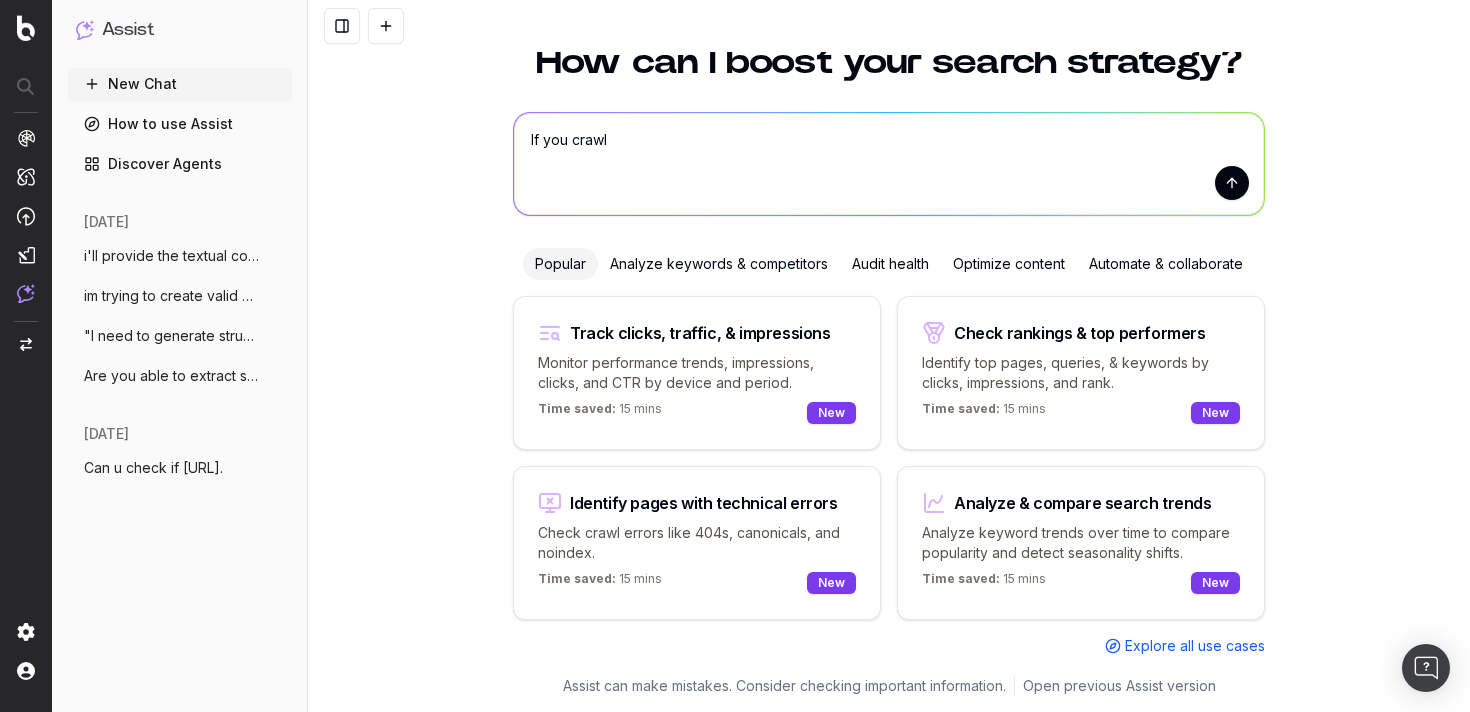 paste on "[URL][DOMAIN_NAME]" 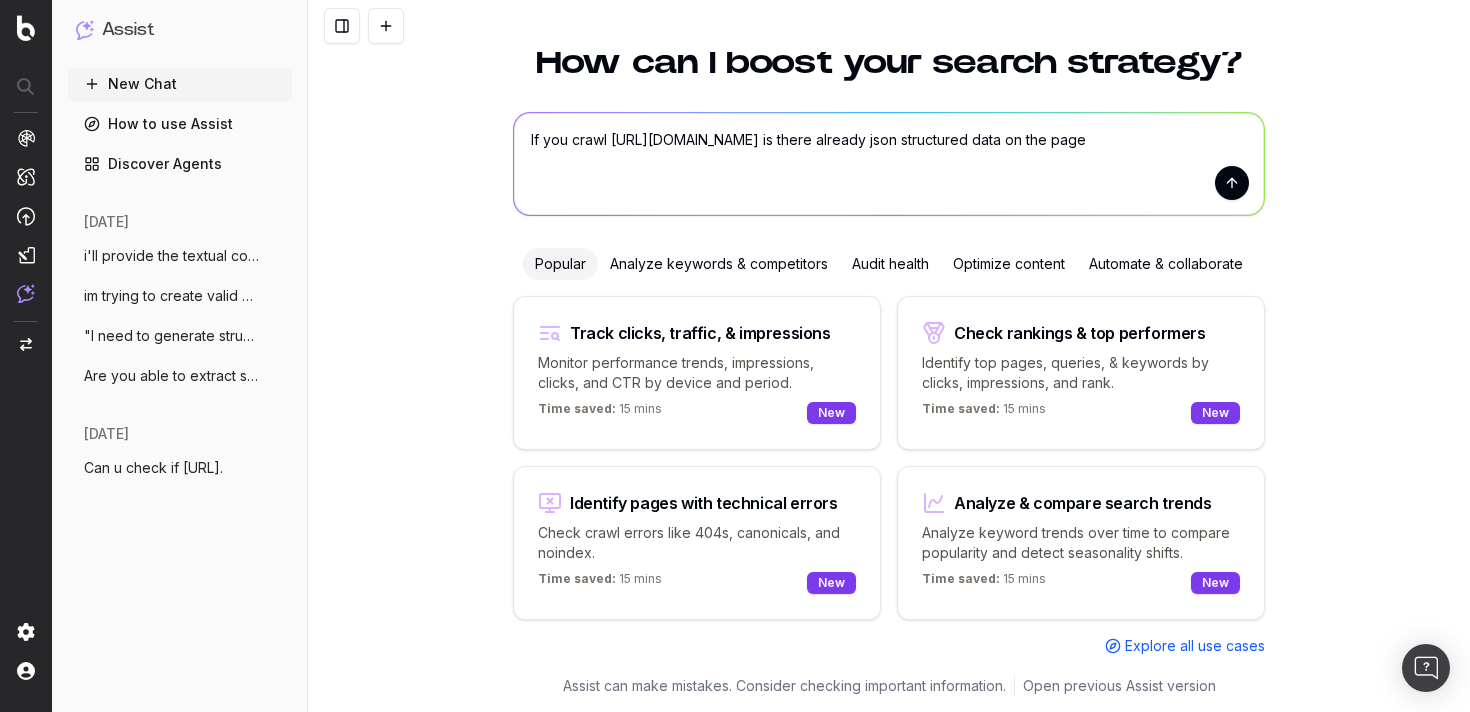 type on "If you crawl [URL][DOMAIN_NAME] is there already json structured data on the page?" 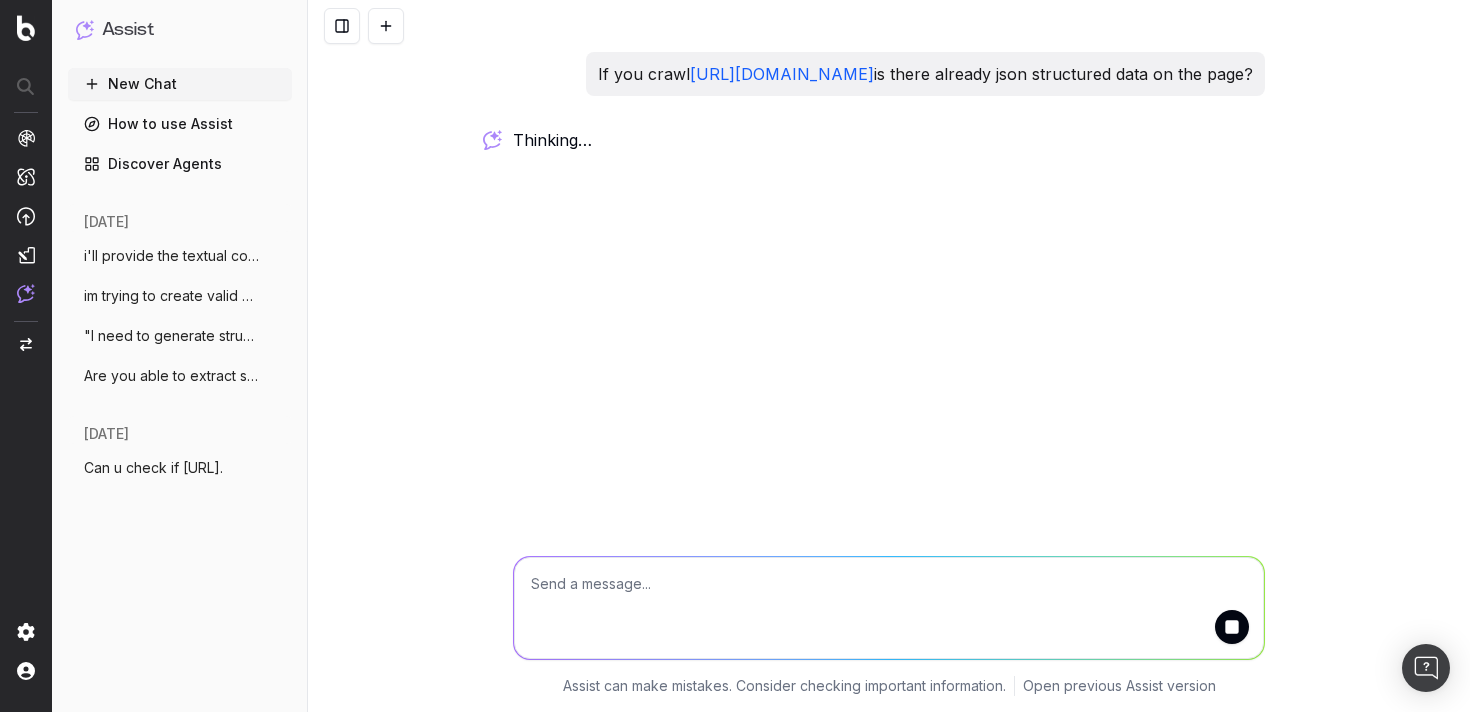 scroll, scrollTop: 0, scrollLeft: 0, axis: both 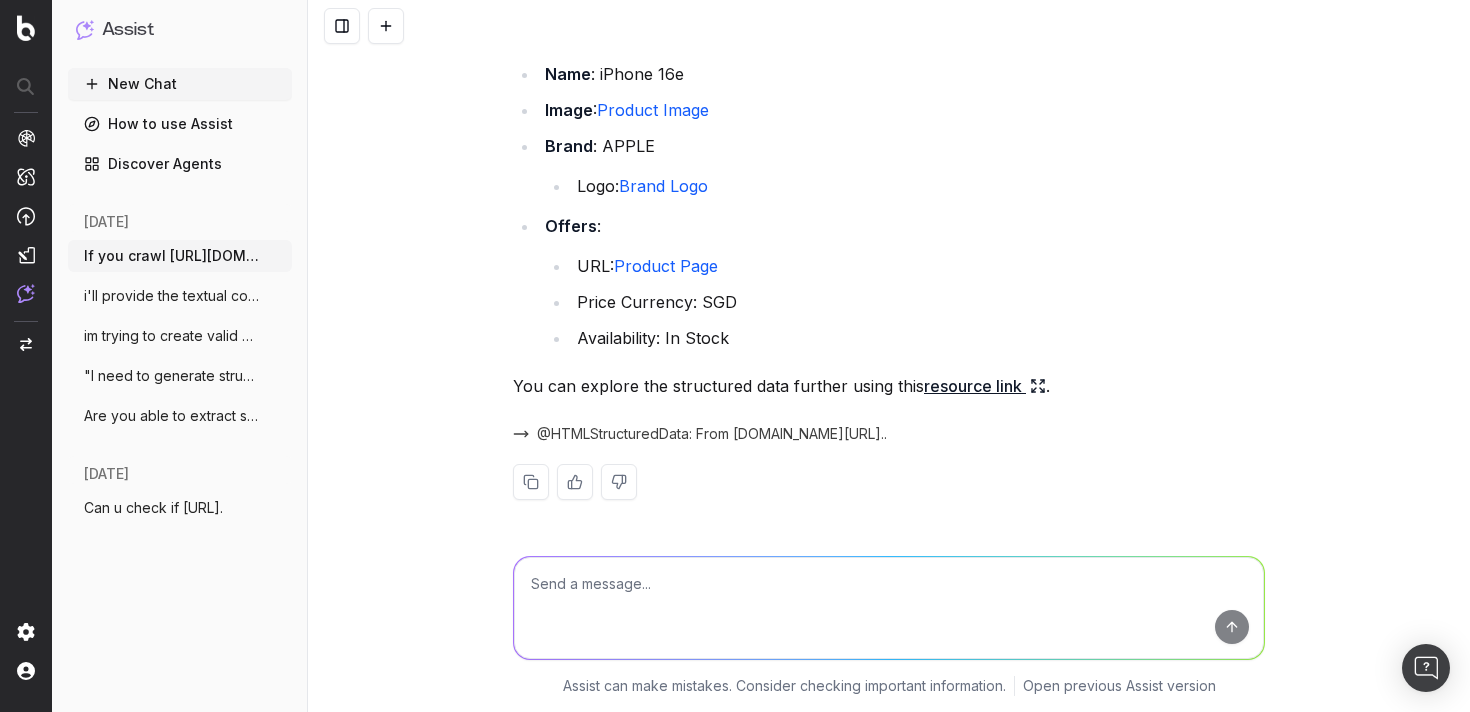 click at bounding box center (889, 608) 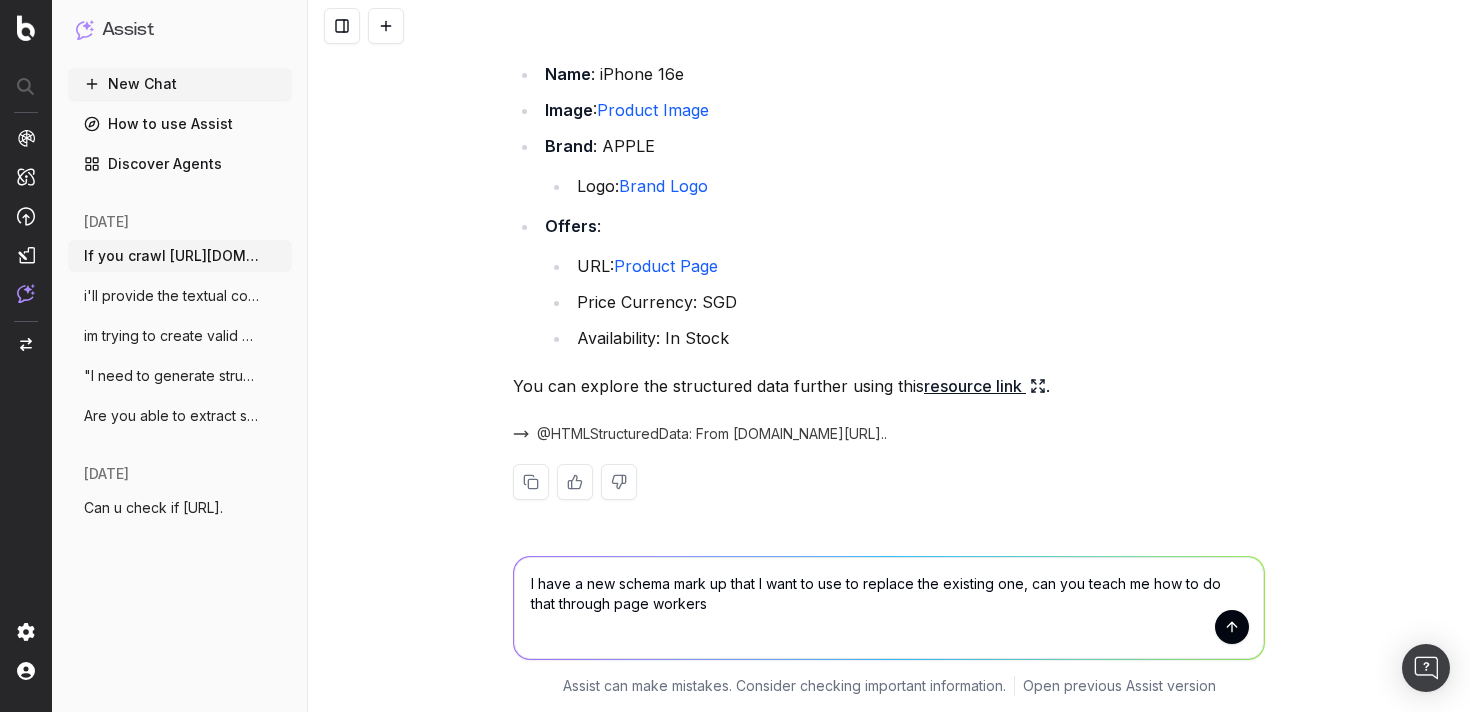 type on "I have a new schema mark up that I want to use to replace the existing one, can you teach me how to do that through page workers?" 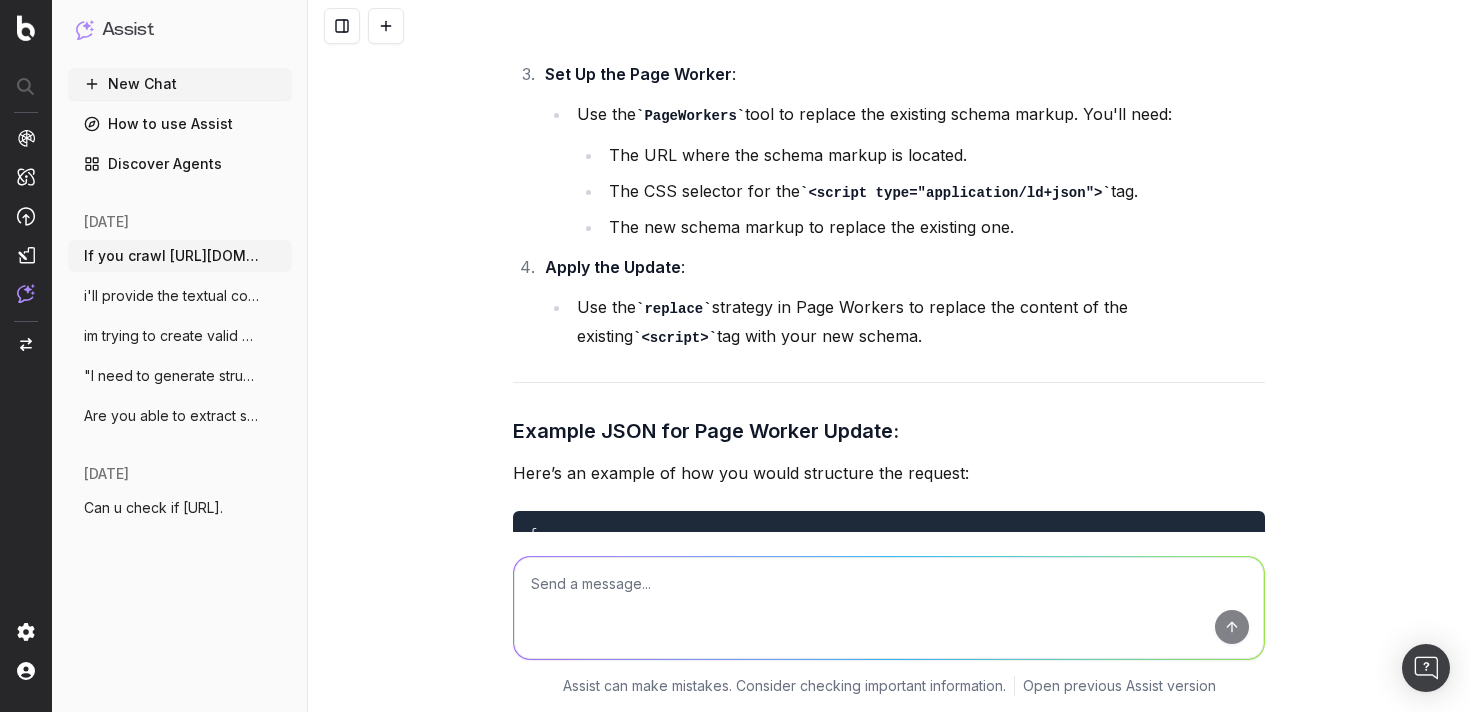 scroll, scrollTop: 1066, scrollLeft: 0, axis: vertical 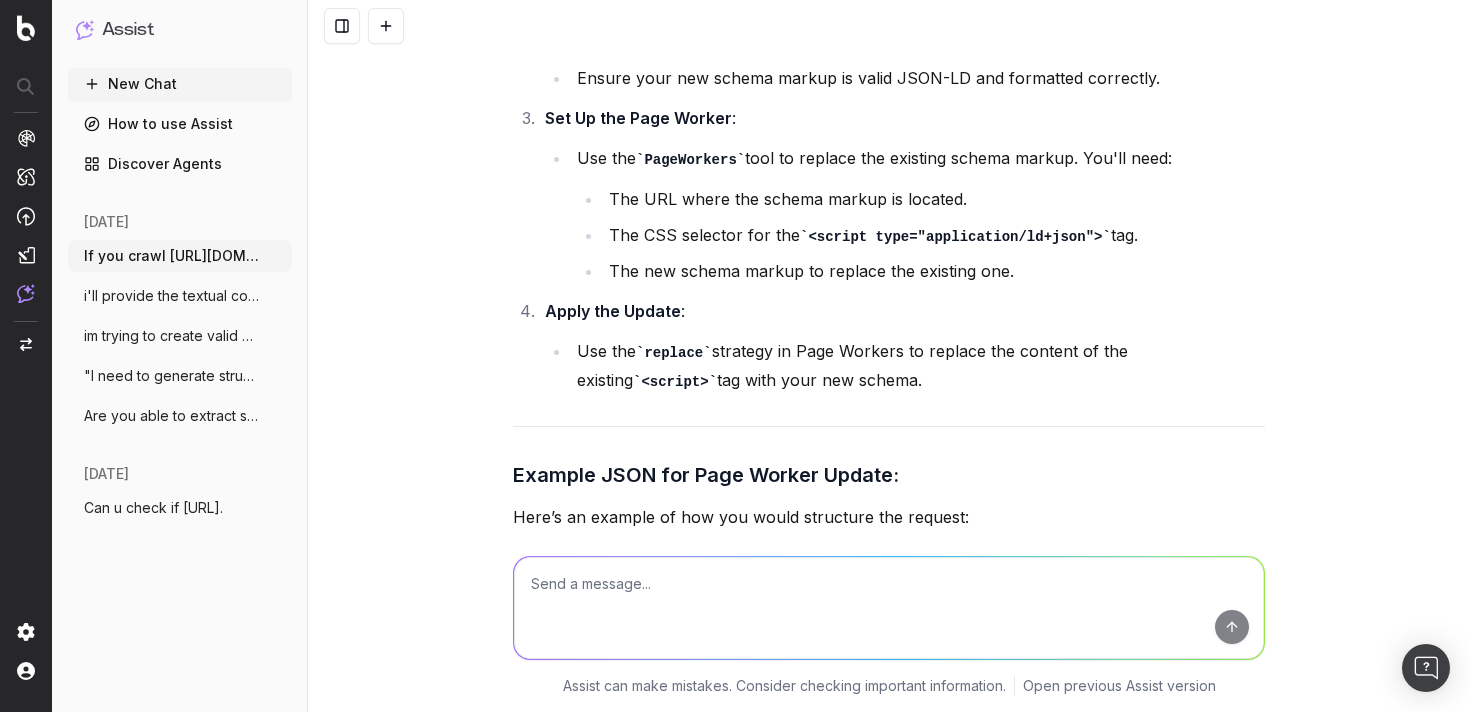 click on "<script type="application/ld+json">" at bounding box center [955, 237] 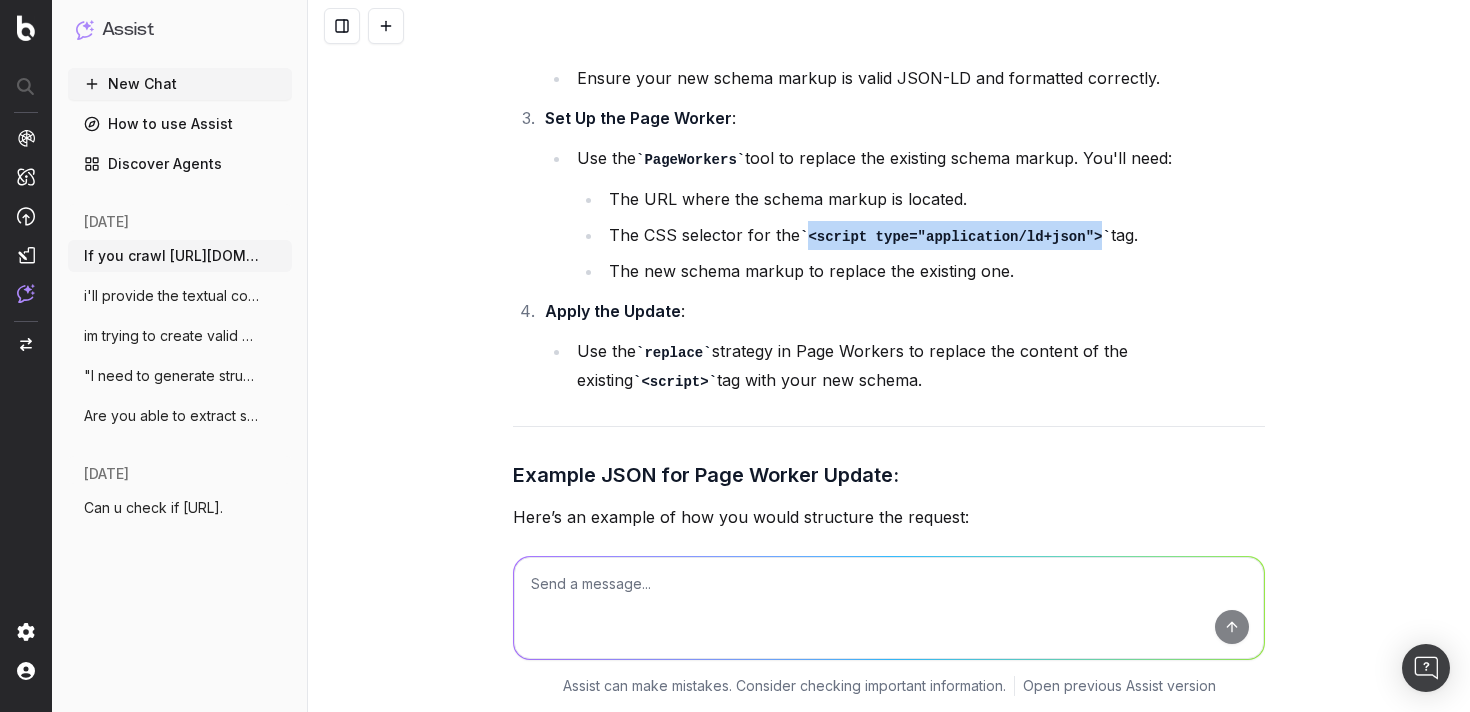 drag, startPoint x: 798, startPoint y: 263, endPoint x: 1094, endPoint y: 262, distance: 296.00168 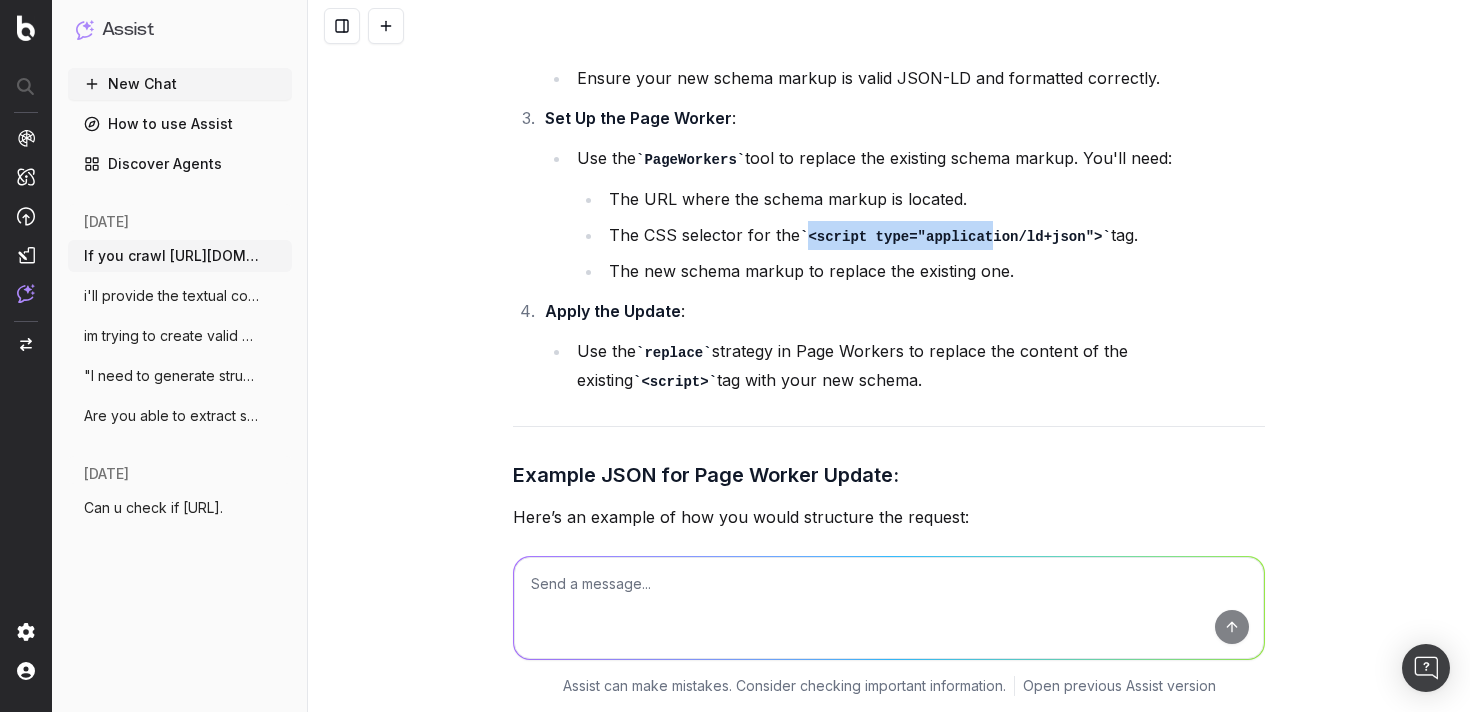 drag, startPoint x: 791, startPoint y: 259, endPoint x: 821, endPoint y: 264, distance: 30.413813 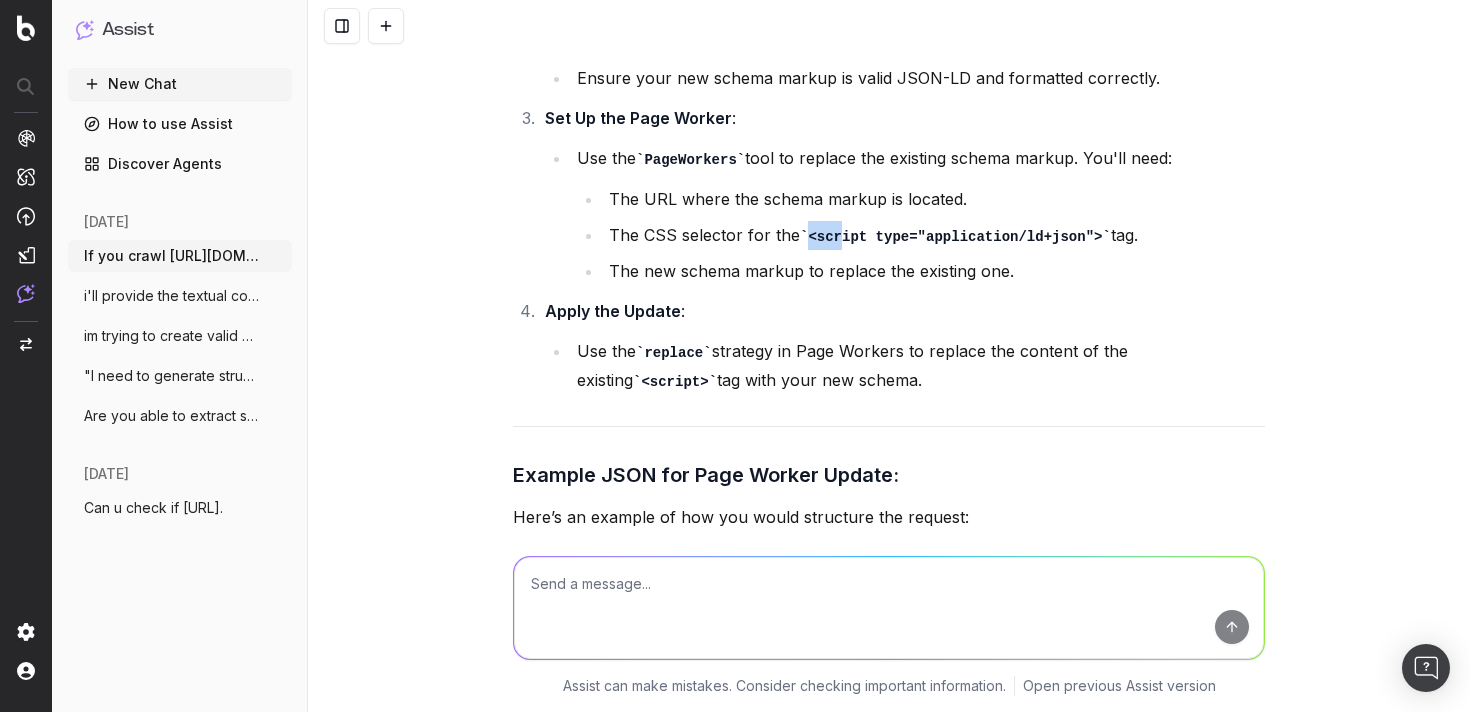 drag, startPoint x: 790, startPoint y: 256, endPoint x: 834, endPoint y: 258, distance: 44.04543 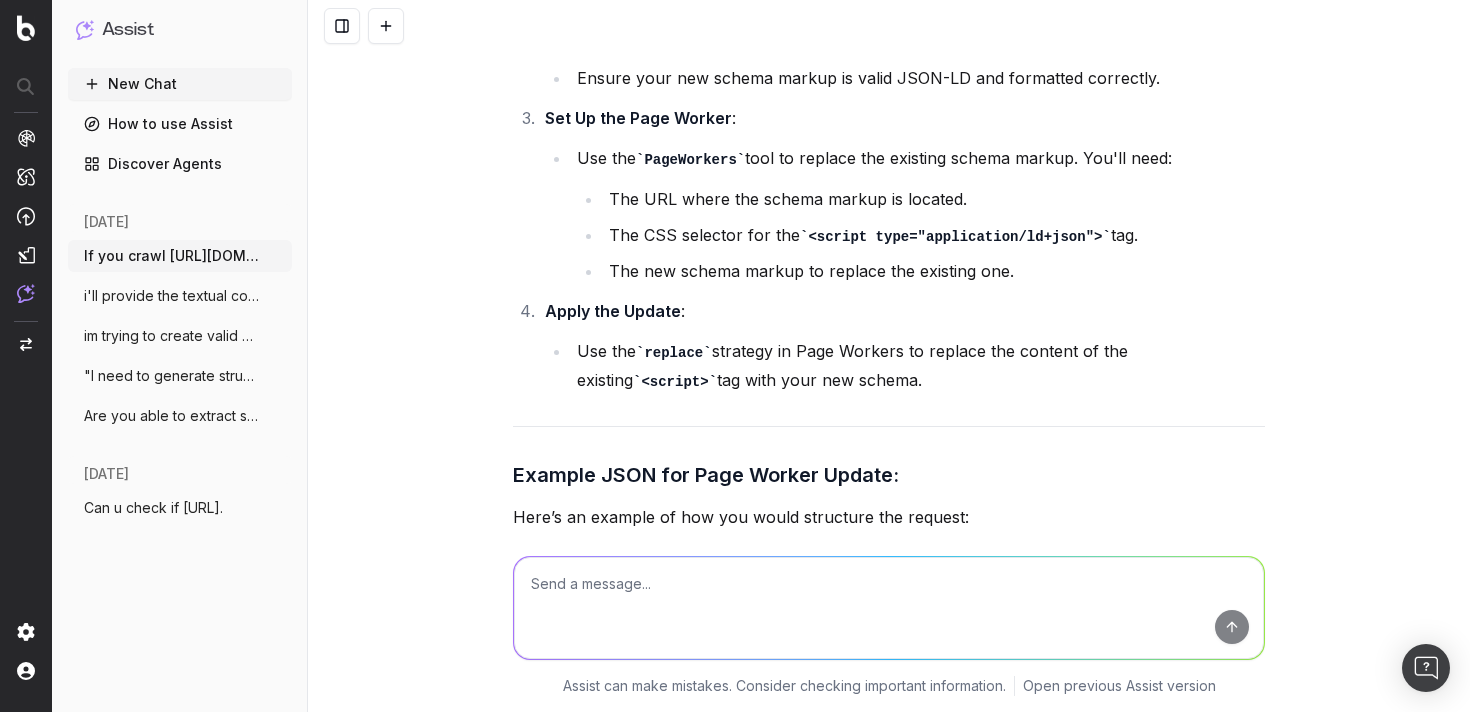 click on "The CSS selector for the  <script type="application/ld+json">  tag." at bounding box center (934, 235) 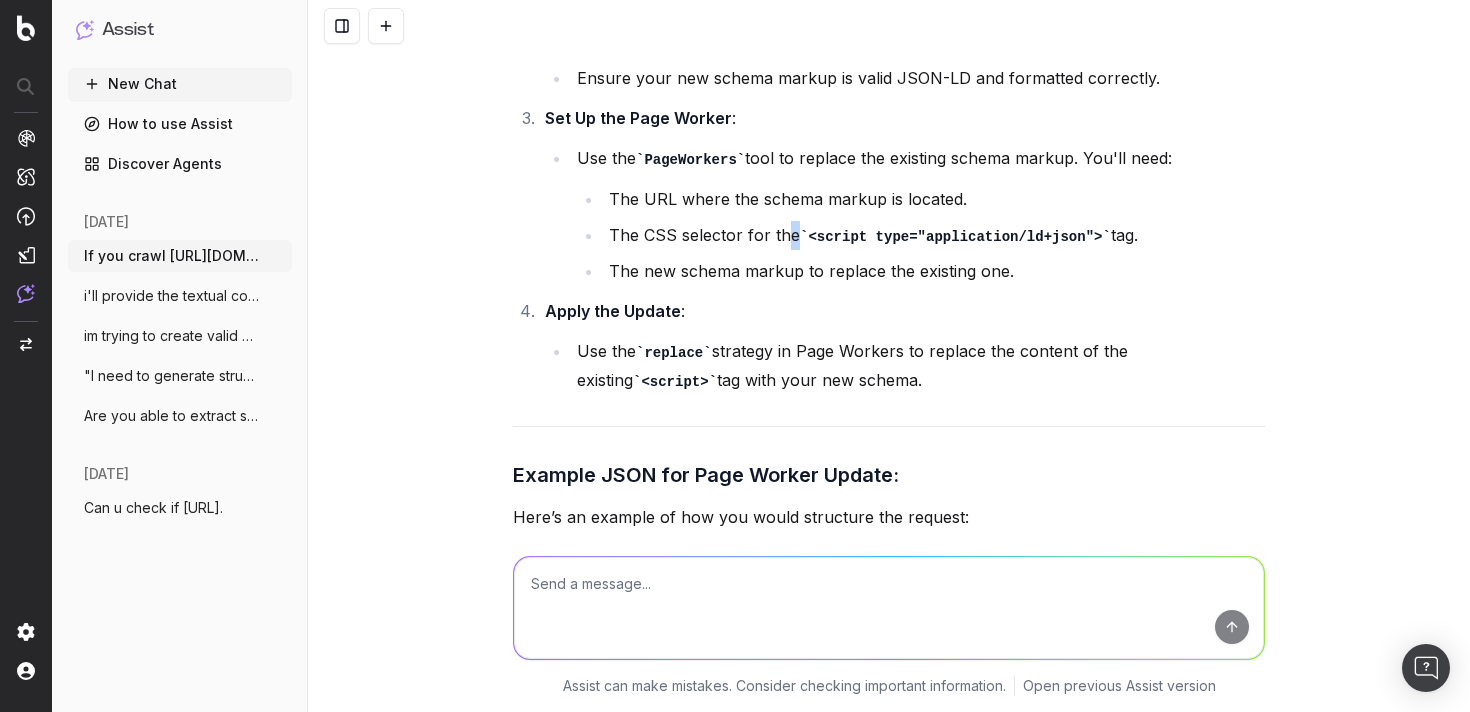 click on "The CSS selector for the  <script type="application/ld+json">  tag." at bounding box center (934, 235) 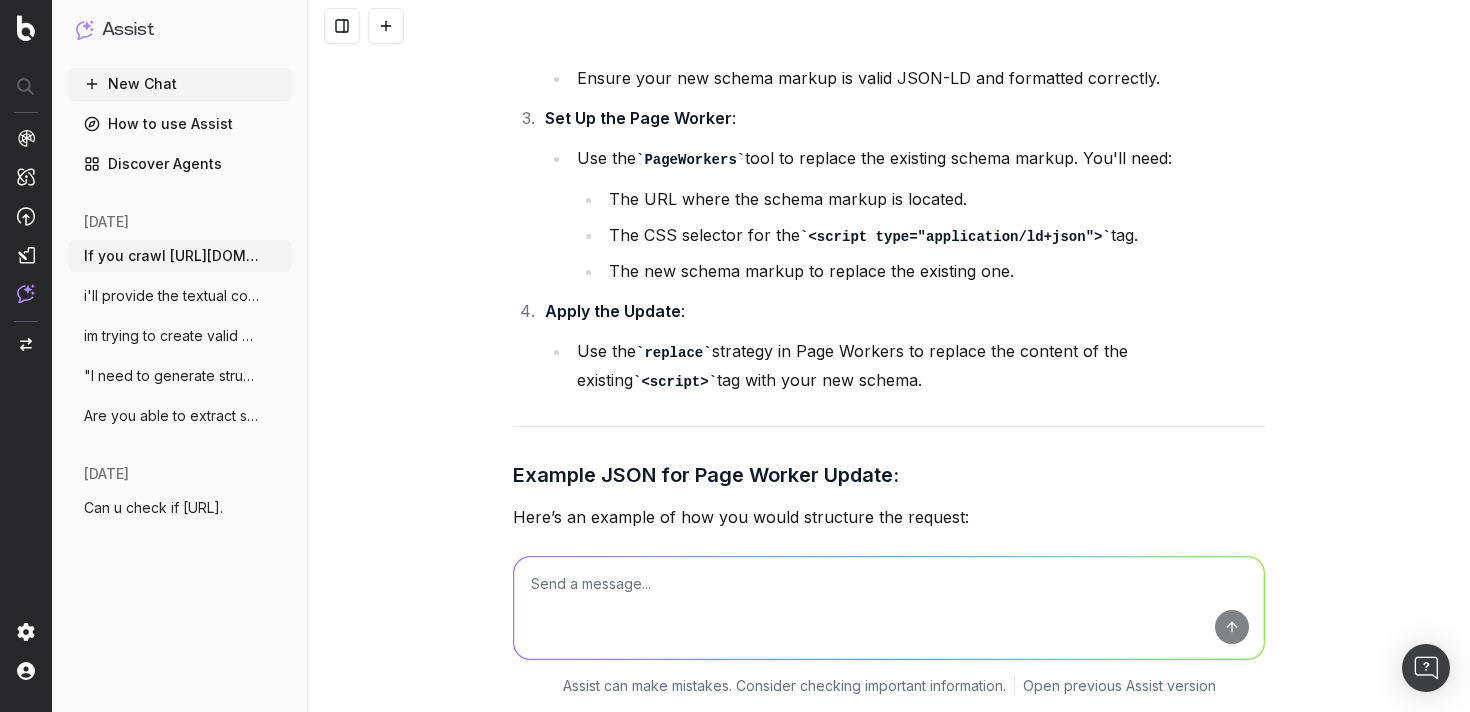 click on "<script type="application/ld+json">" at bounding box center [955, 237] 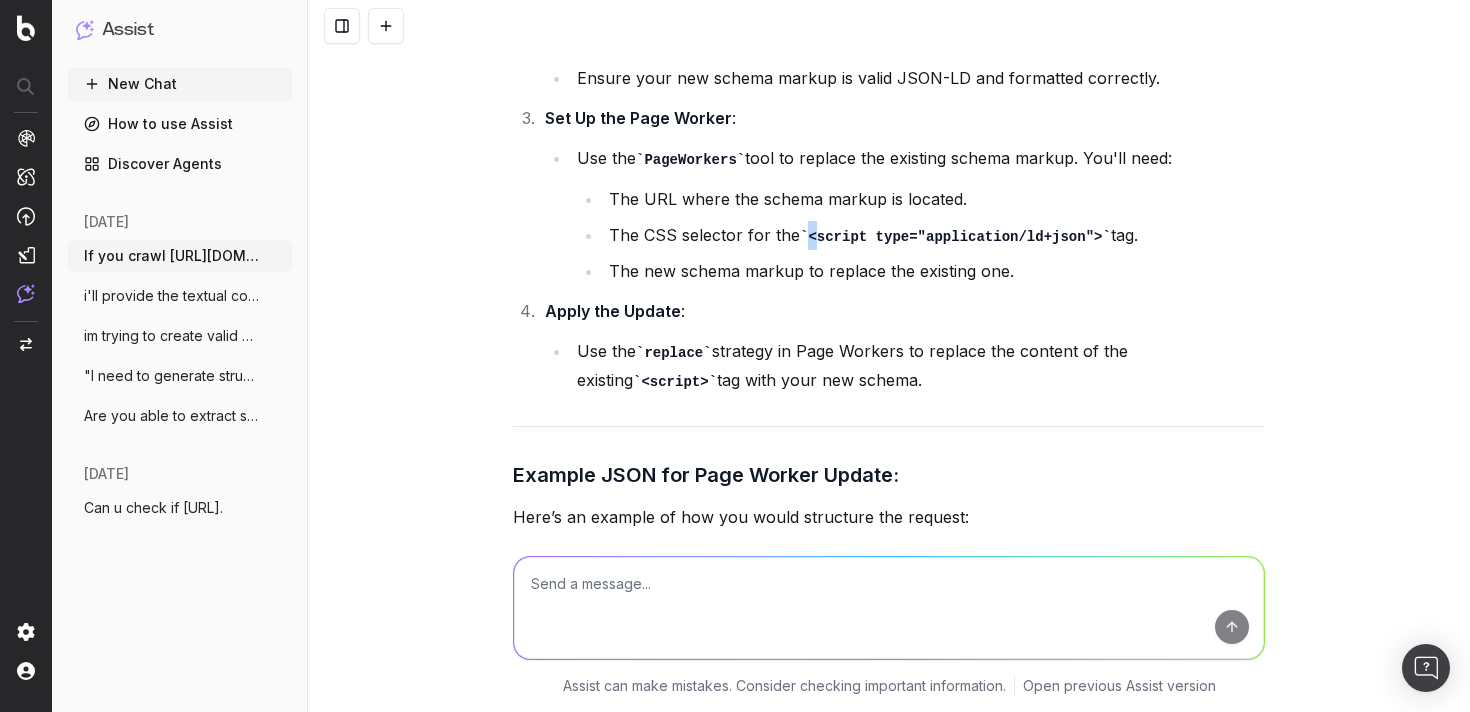 drag, startPoint x: 791, startPoint y: 260, endPoint x: 810, endPoint y: 260, distance: 19 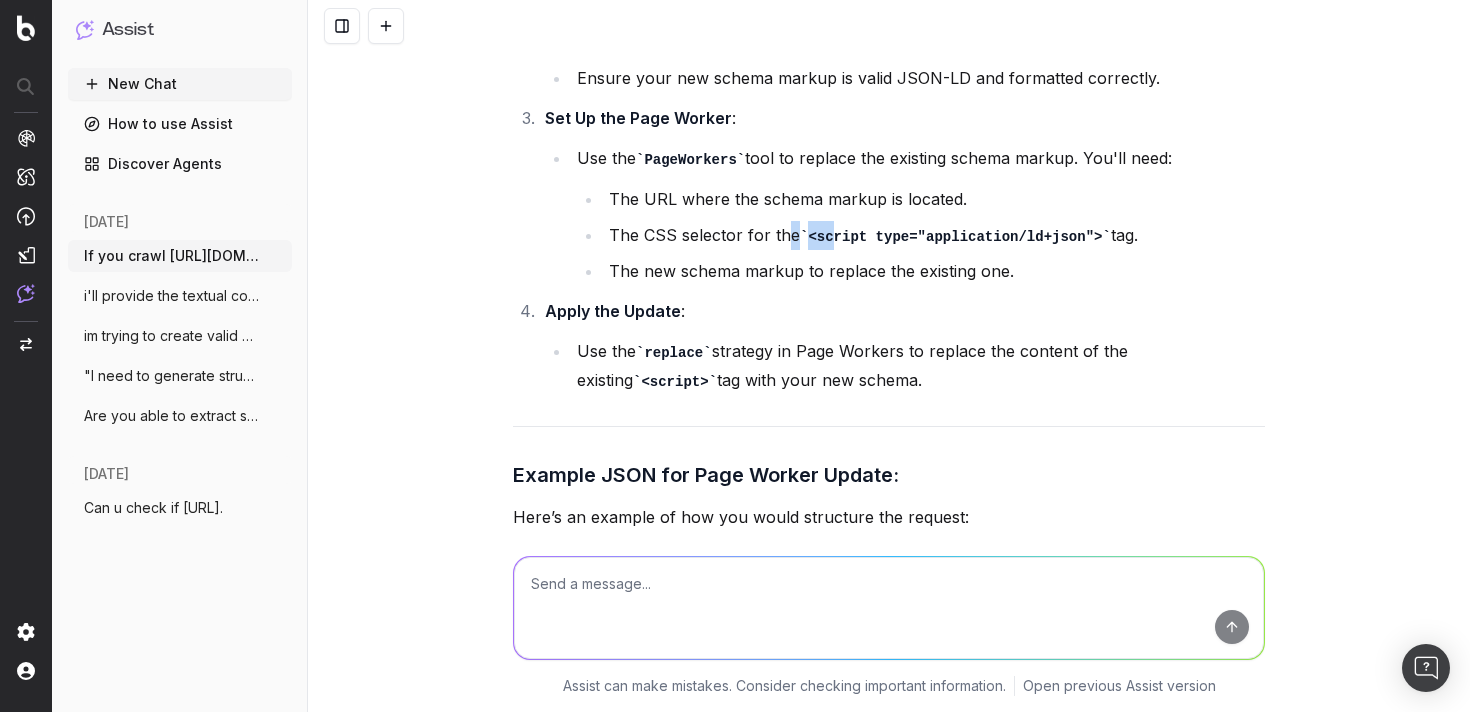 drag, startPoint x: 780, startPoint y: 257, endPoint x: 825, endPoint y: 258, distance: 45.01111 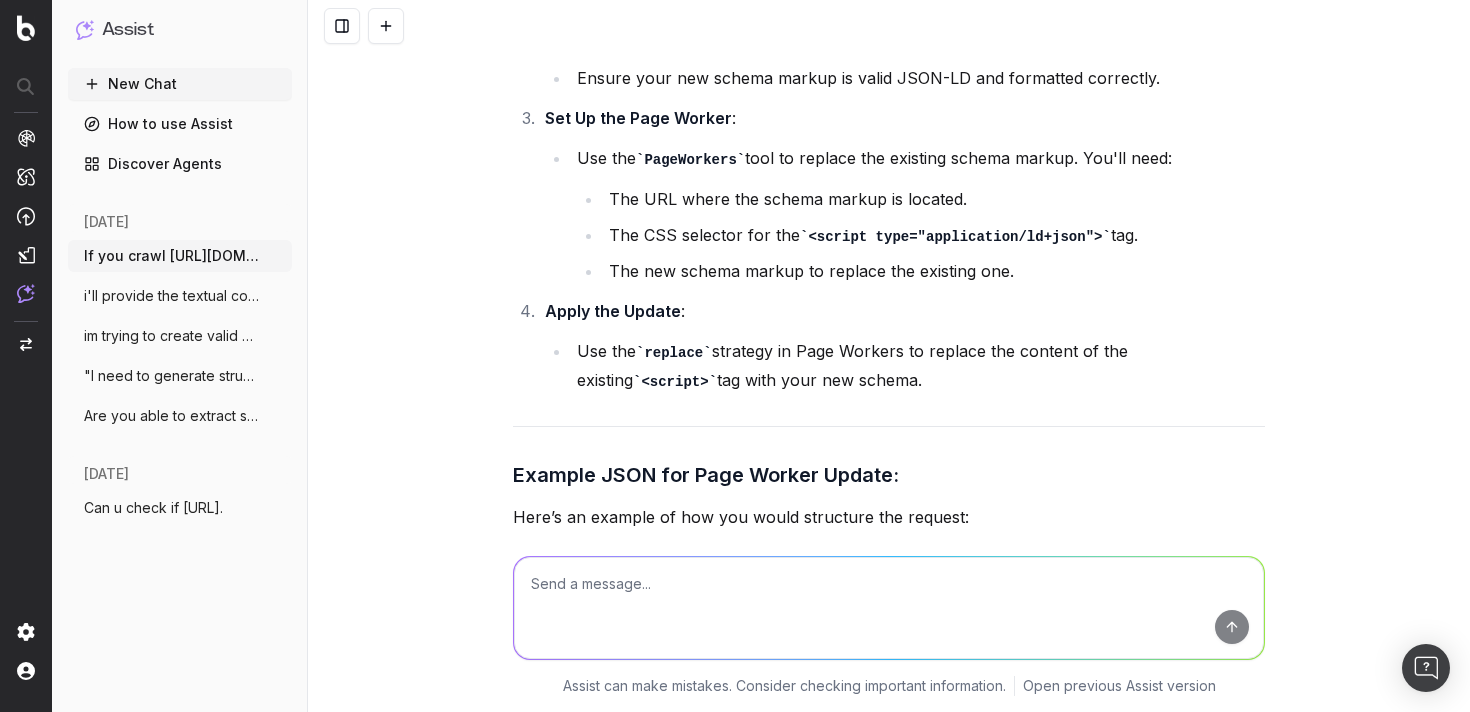 drag, startPoint x: 863, startPoint y: 272, endPoint x: 837, endPoint y: 379, distance: 110.11358 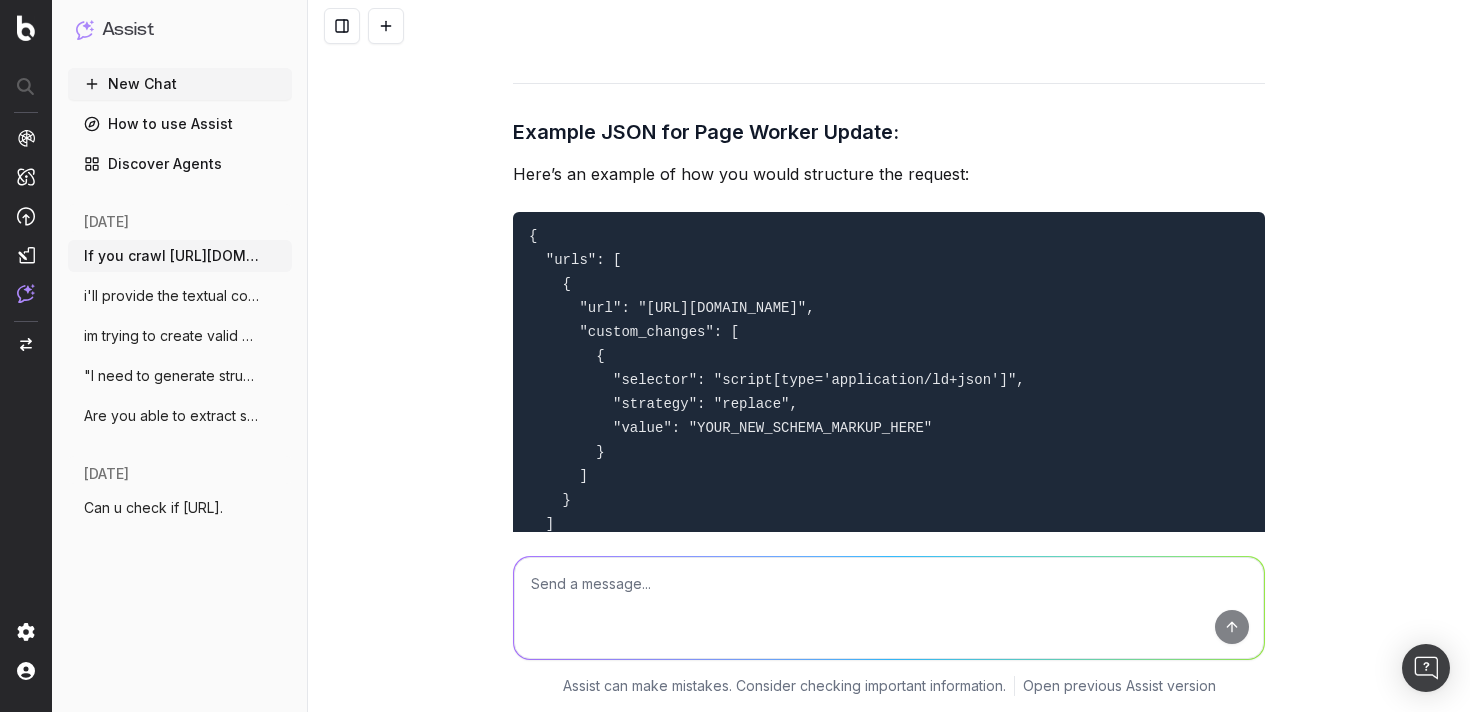scroll, scrollTop: 1350, scrollLeft: 0, axis: vertical 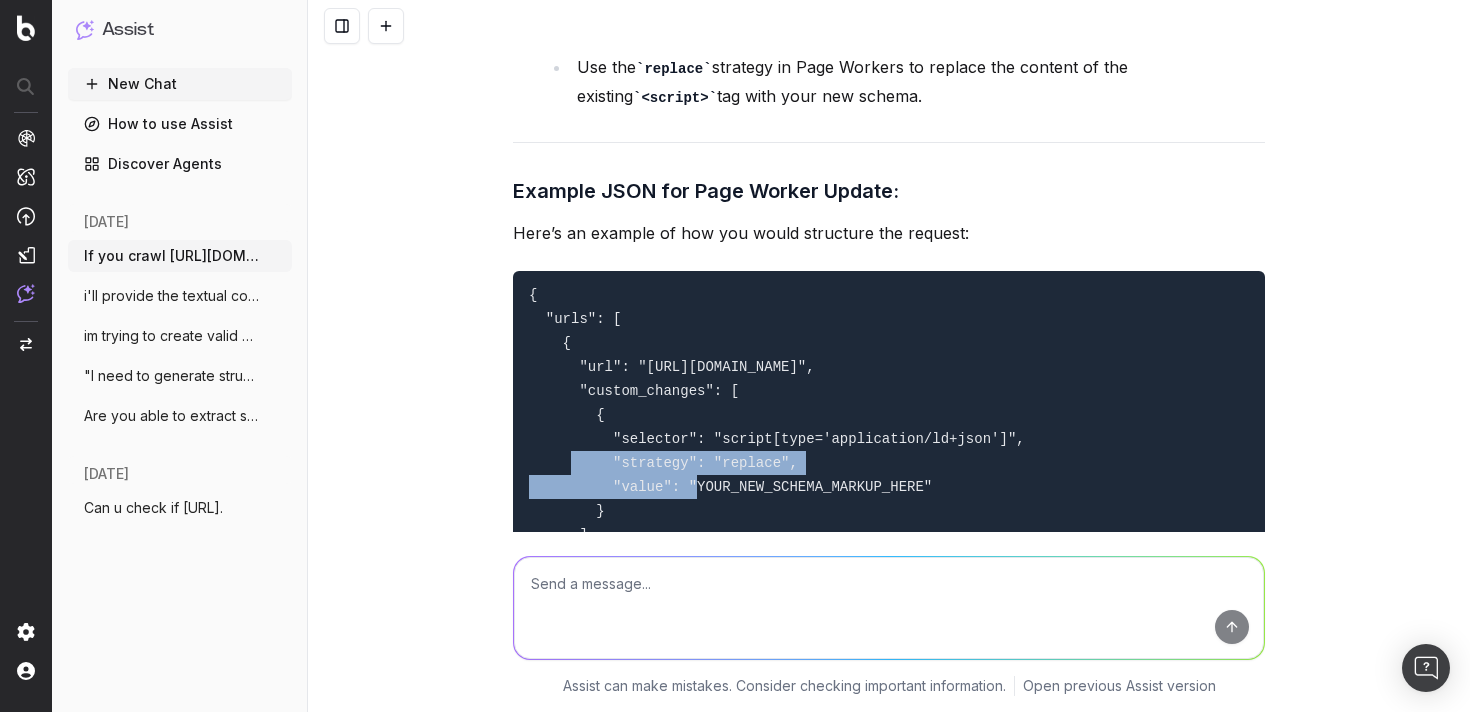 drag, startPoint x: 597, startPoint y: 464, endPoint x: 913, endPoint y: 547, distance: 326.71854 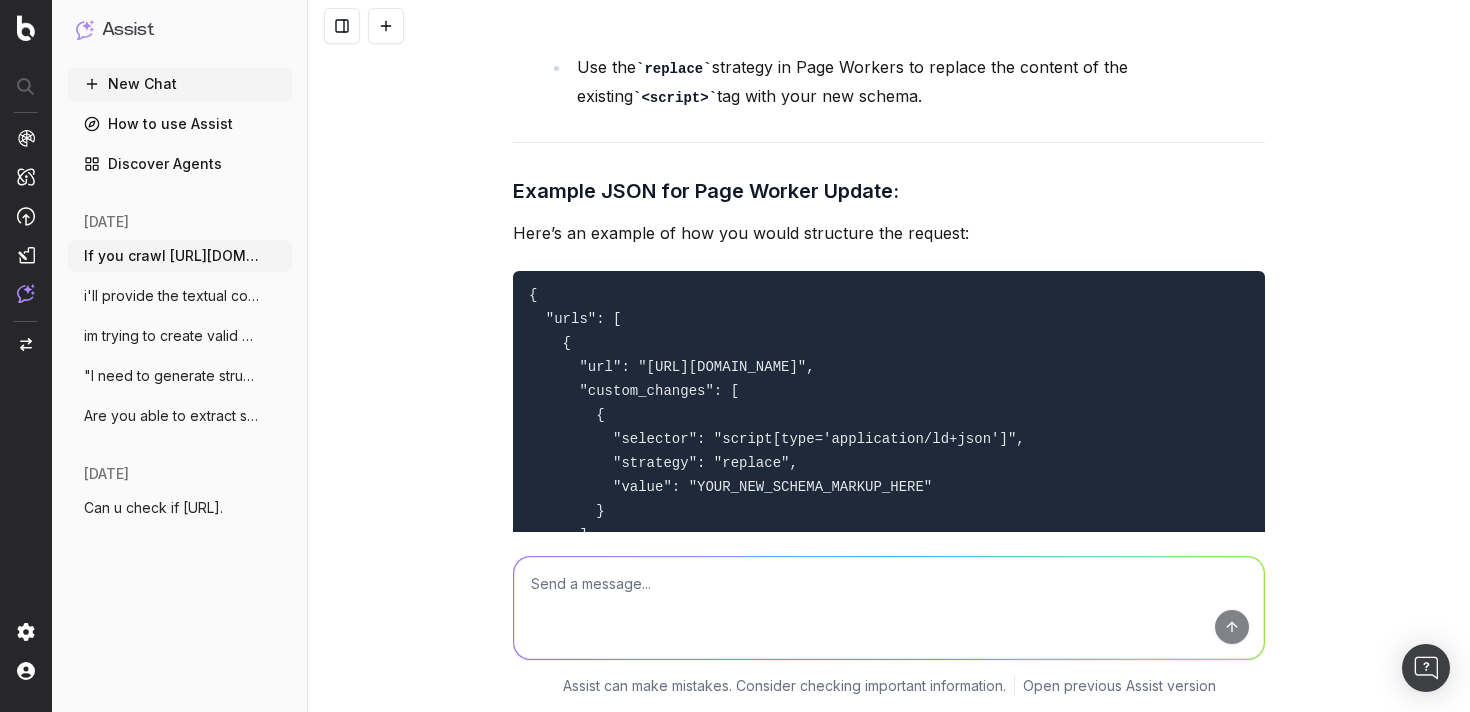 click at bounding box center (889, 608) 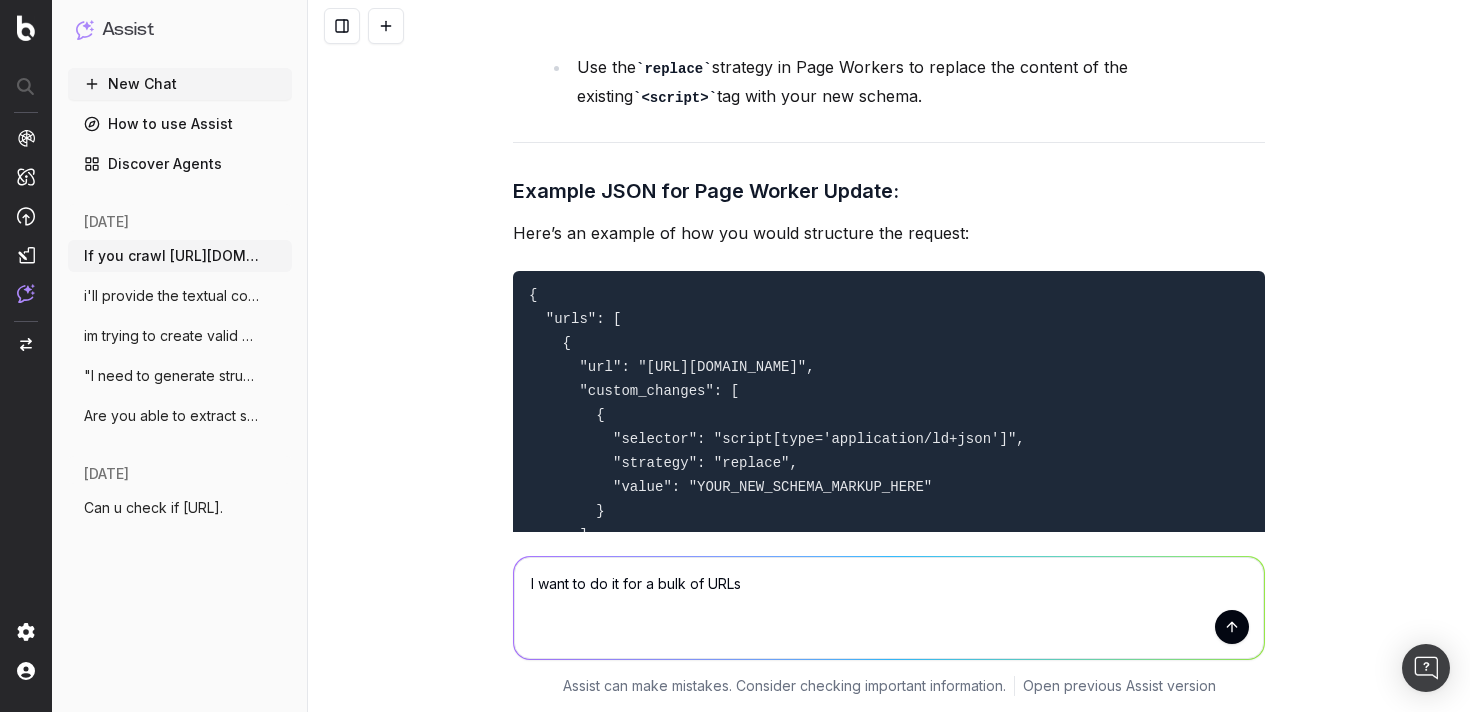 type on "I want to do it for a bulk of URLs" 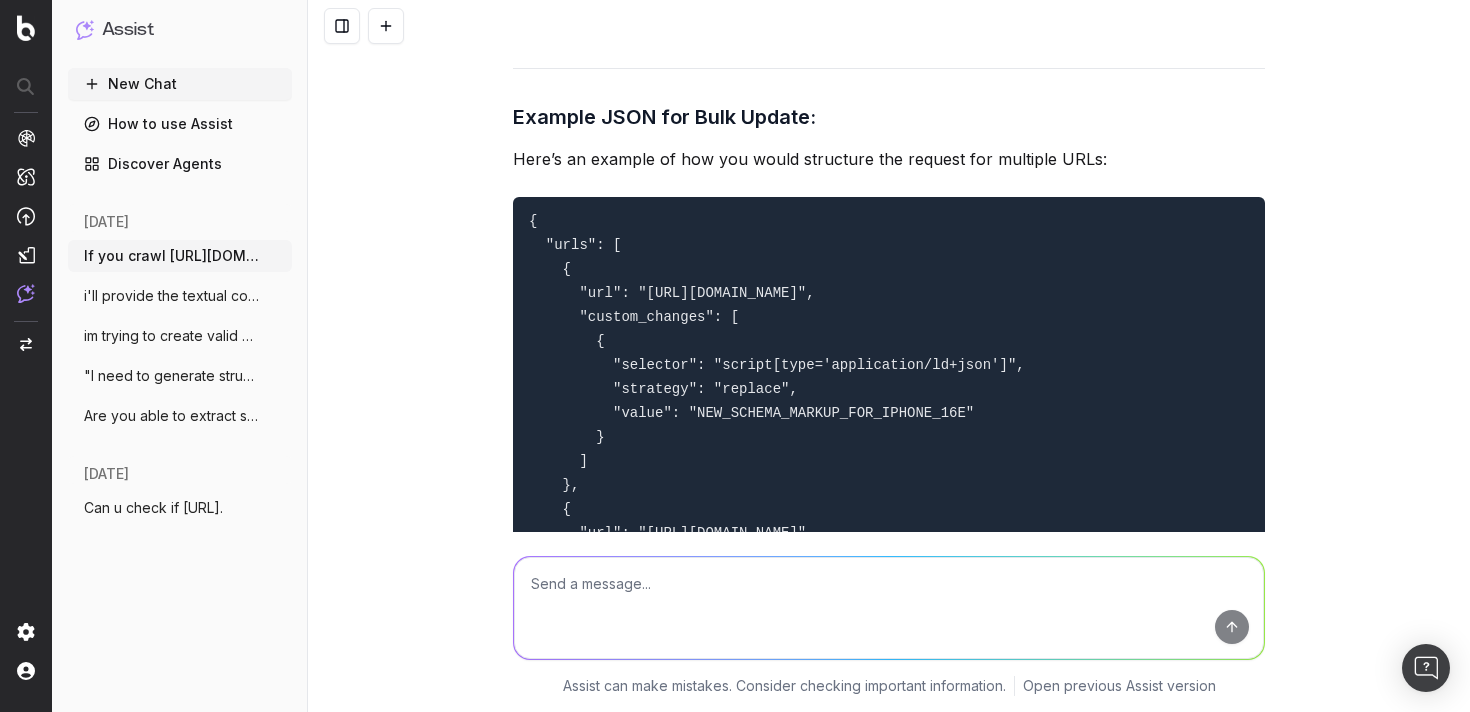 scroll, scrollTop: 3222, scrollLeft: 0, axis: vertical 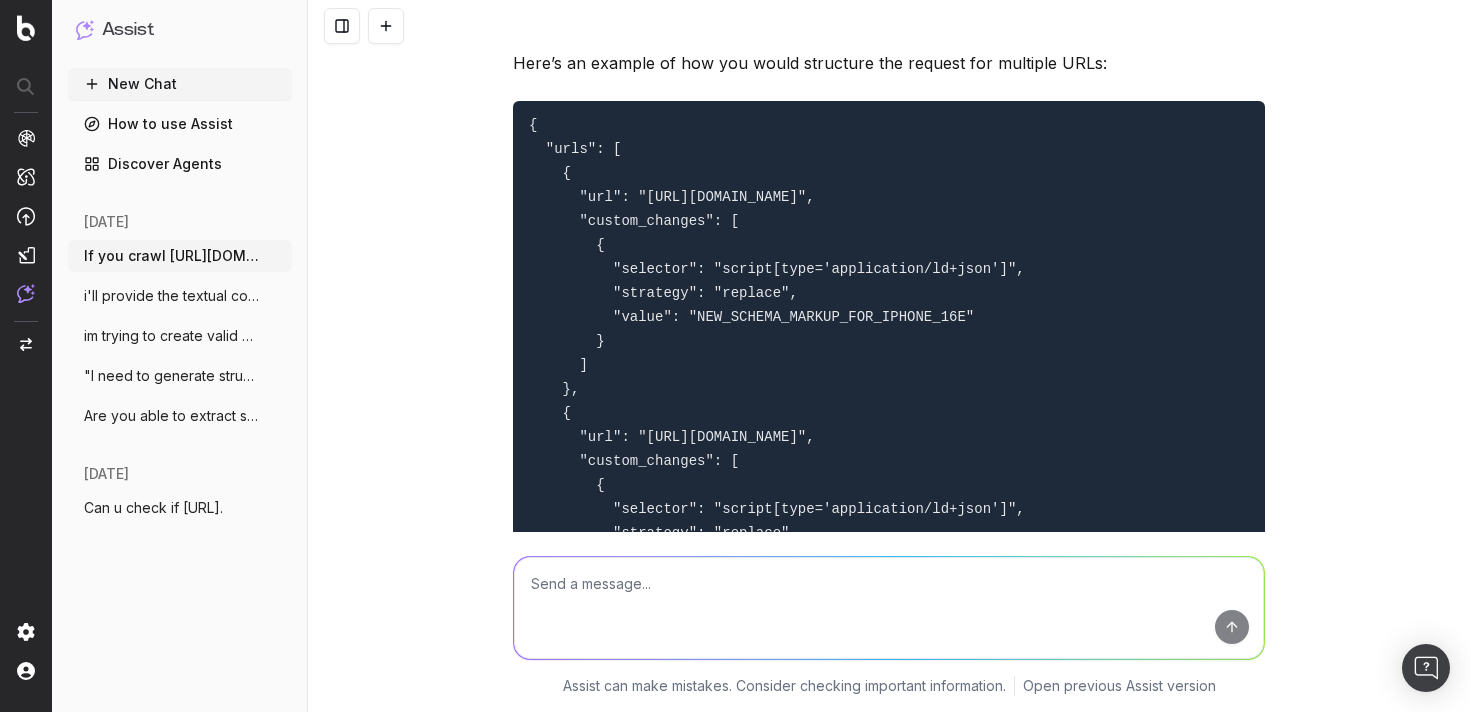 drag, startPoint x: 775, startPoint y: 237, endPoint x: 770, endPoint y: 246, distance: 10.29563 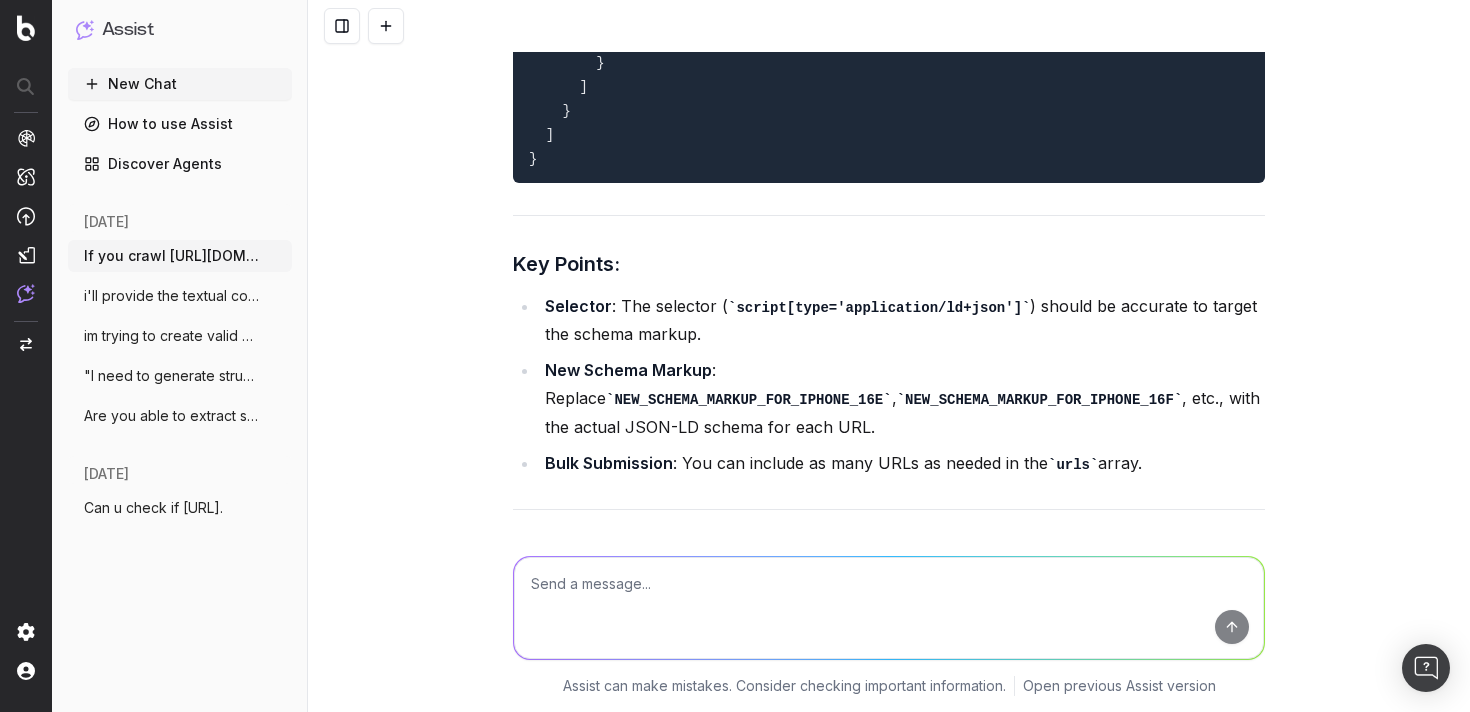 scroll, scrollTop: 4029, scrollLeft: 0, axis: vertical 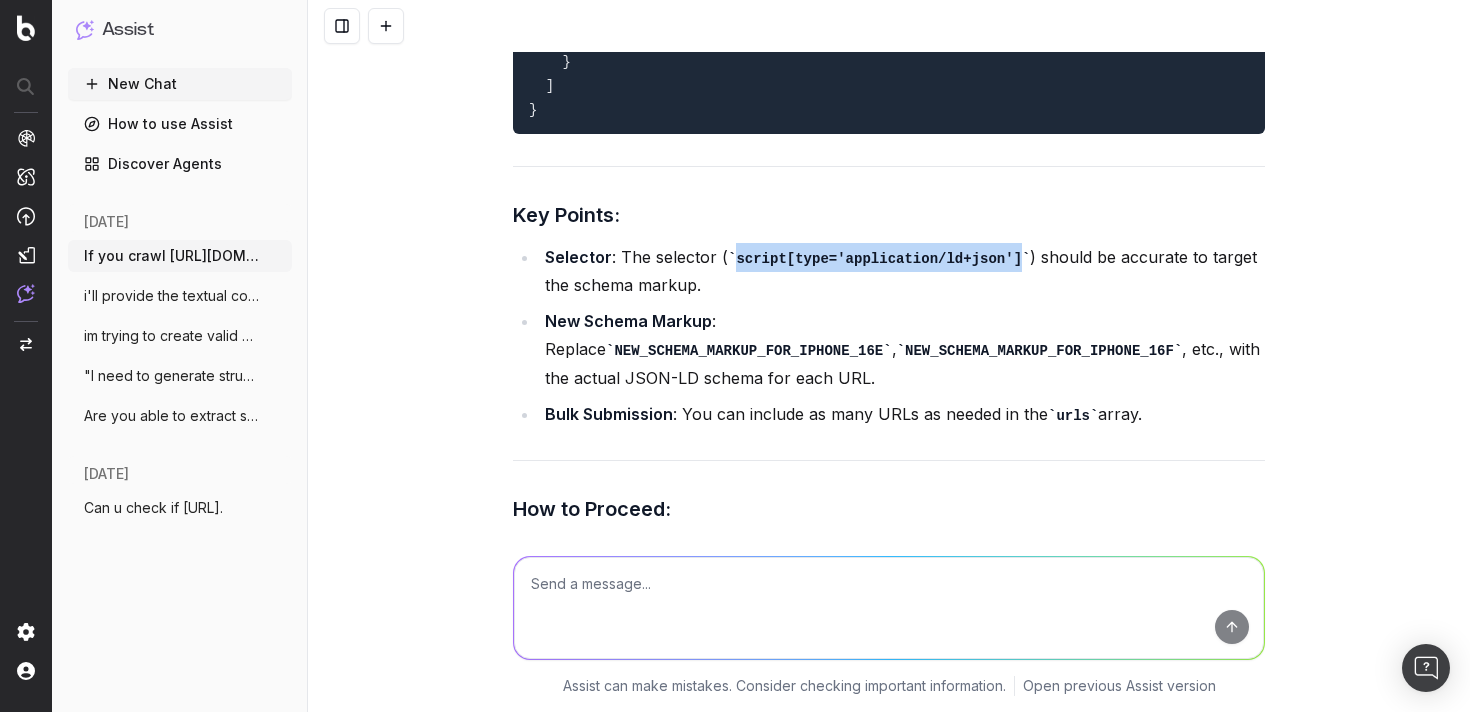 drag, startPoint x: 718, startPoint y: 306, endPoint x: 1010, endPoint y: 317, distance: 292.20712 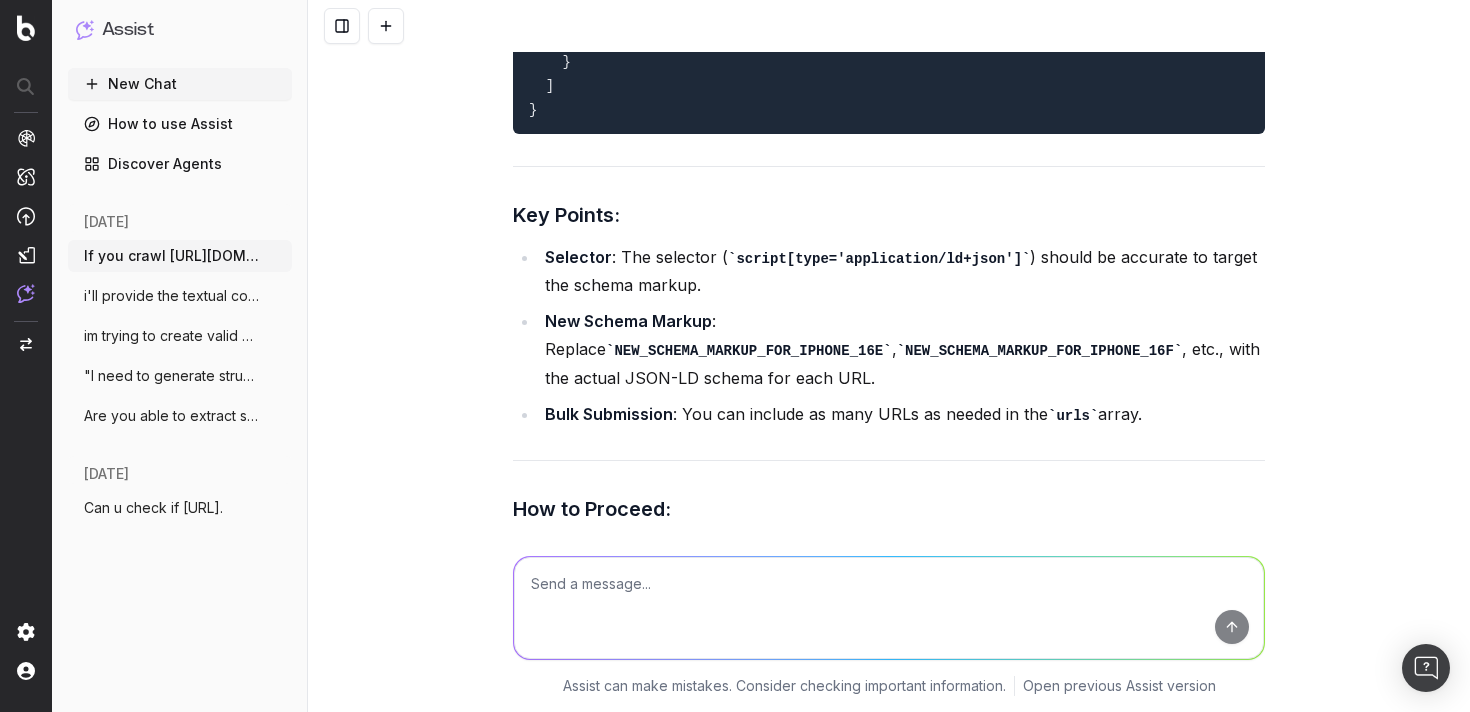 click at bounding box center [889, 608] 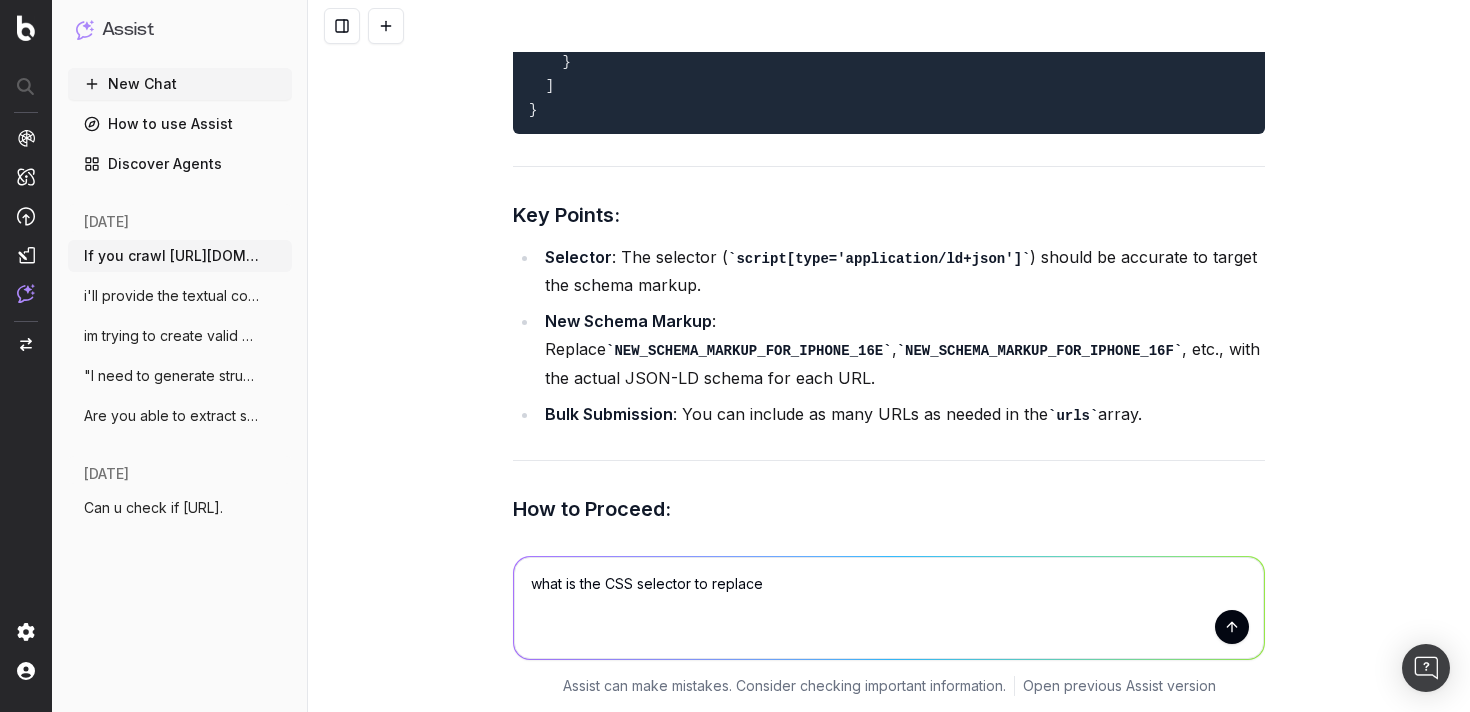 type on "what is the CSS selector to replace?" 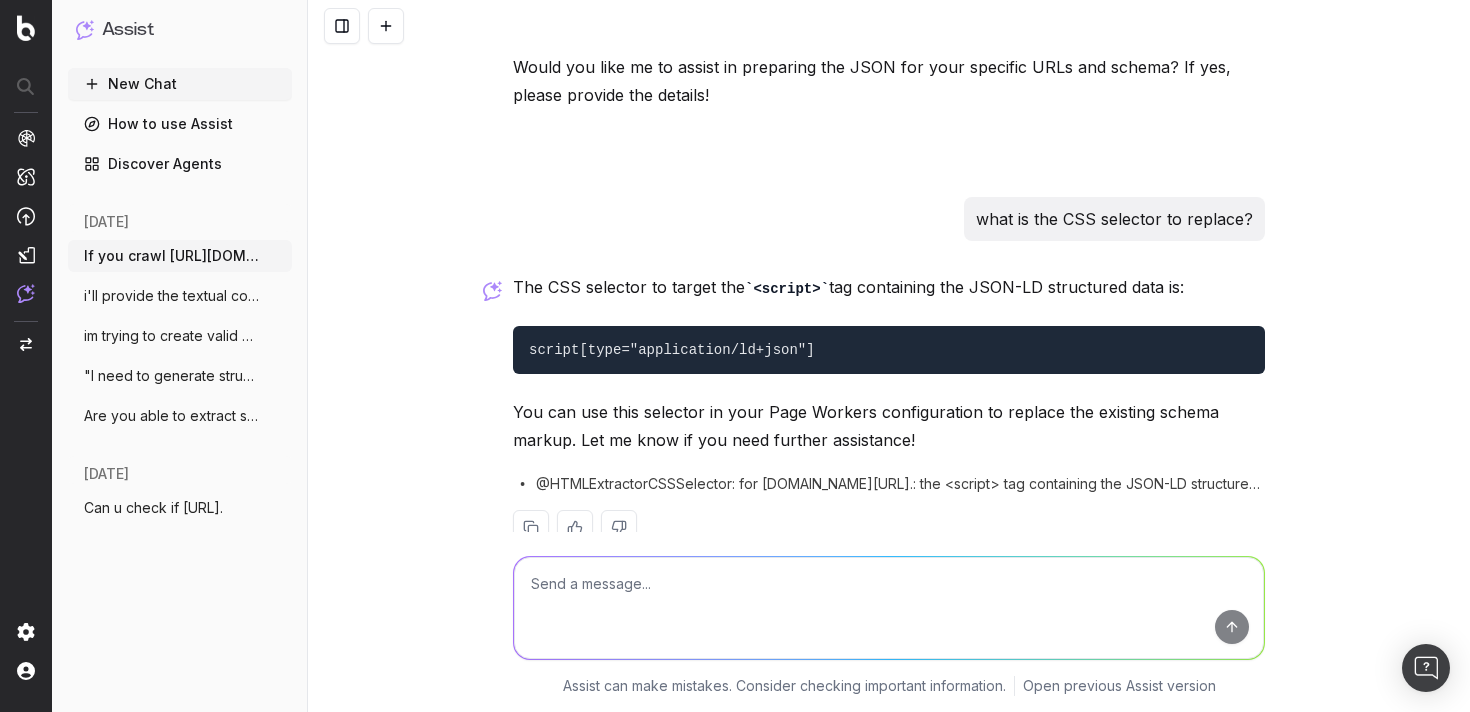 scroll, scrollTop: 4701, scrollLeft: 0, axis: vertical 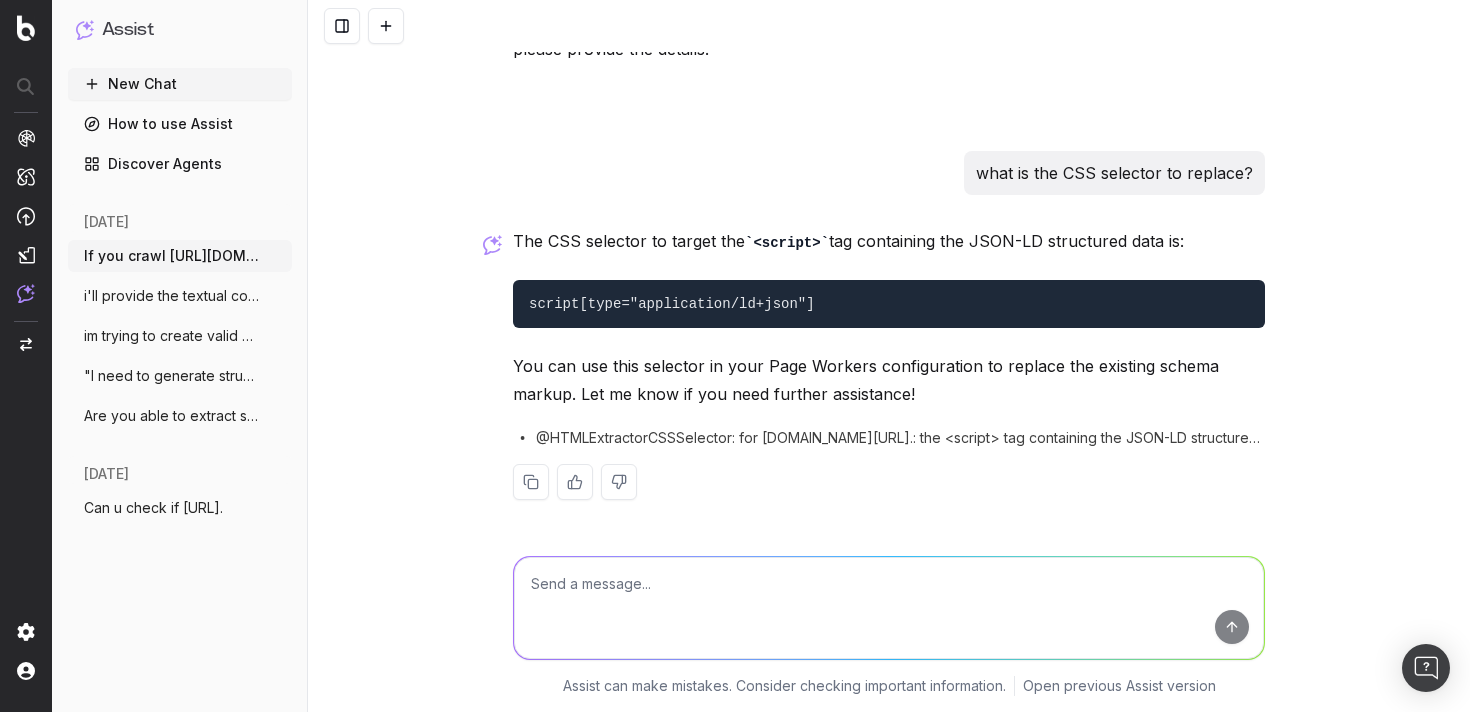 click on "script[type="application/ld+json"]" at bounding box center [672, 304] 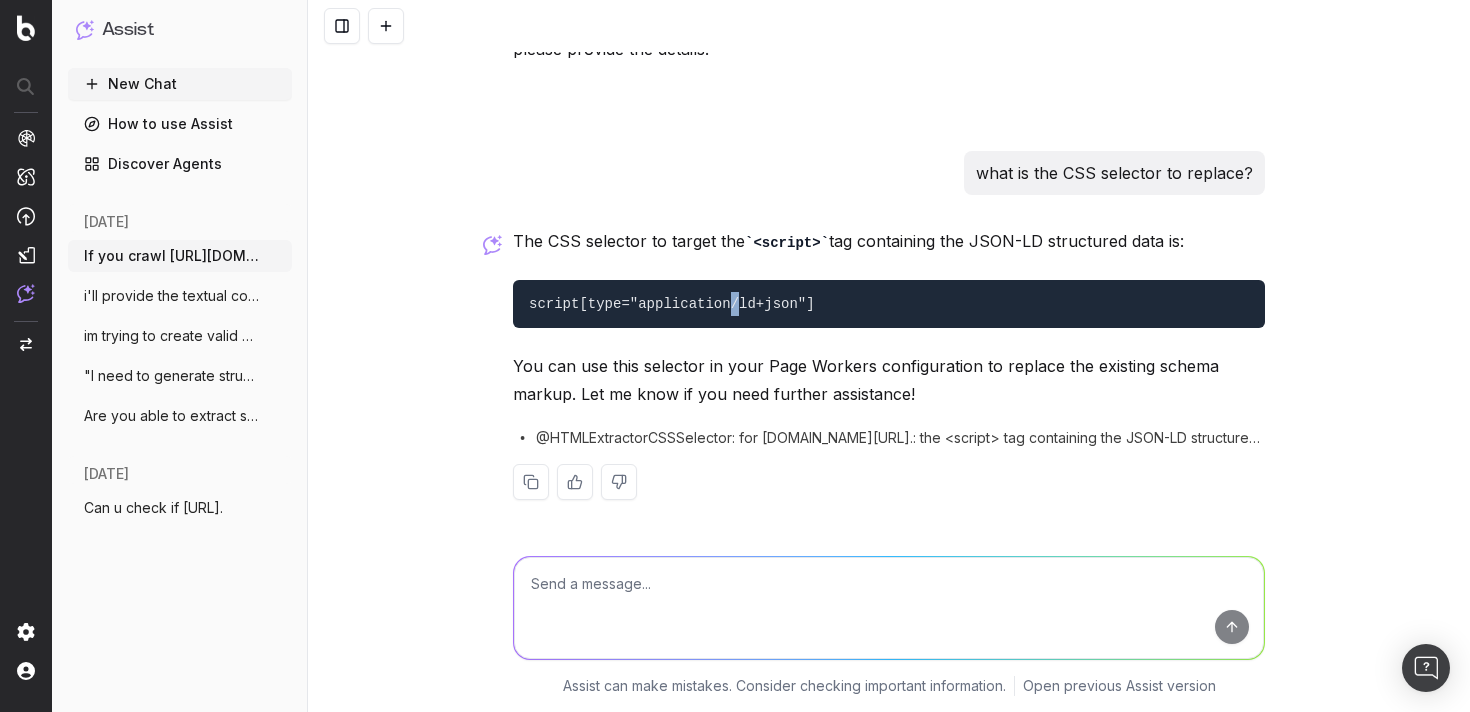 click on "script[type="application/ld+json"]" at bounding box center (672, 304) 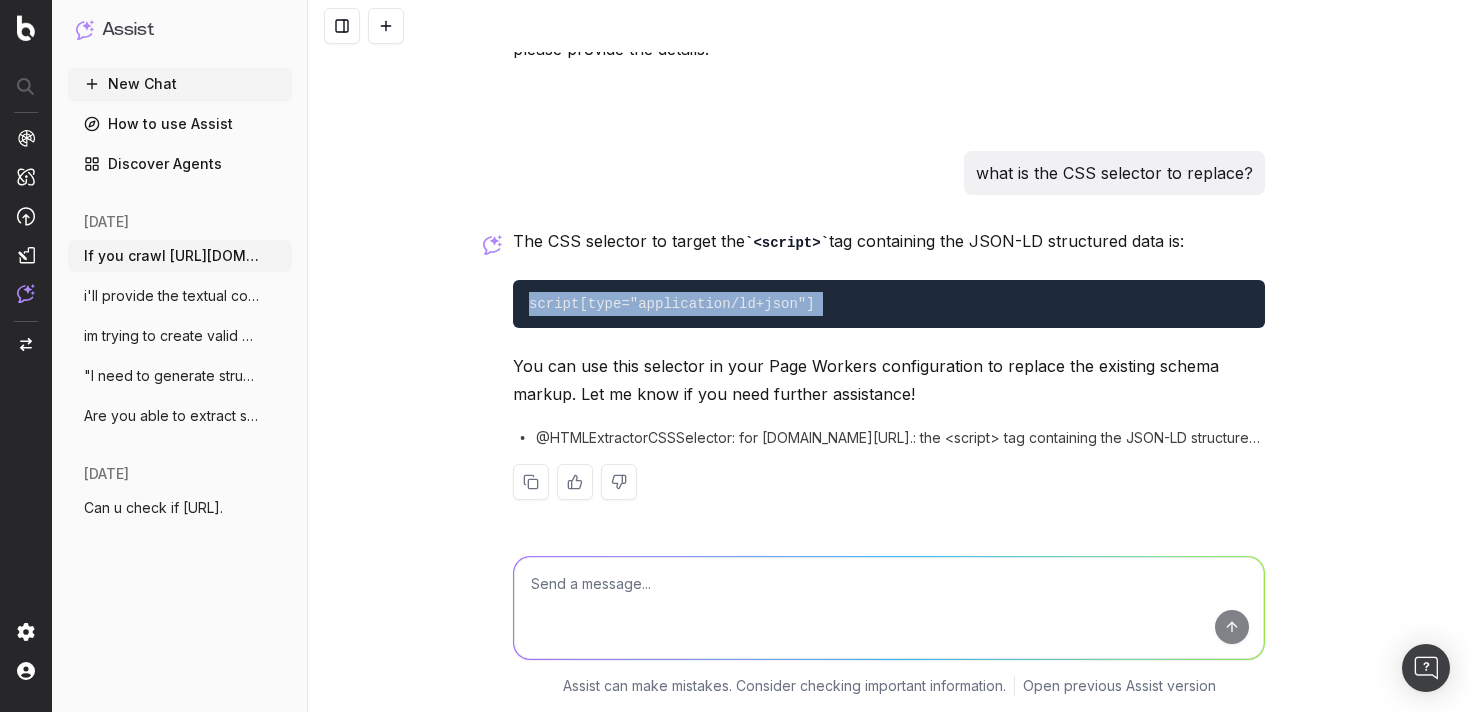 click on "script[type="application/ld+json"]" at bounding box center [672, 304] 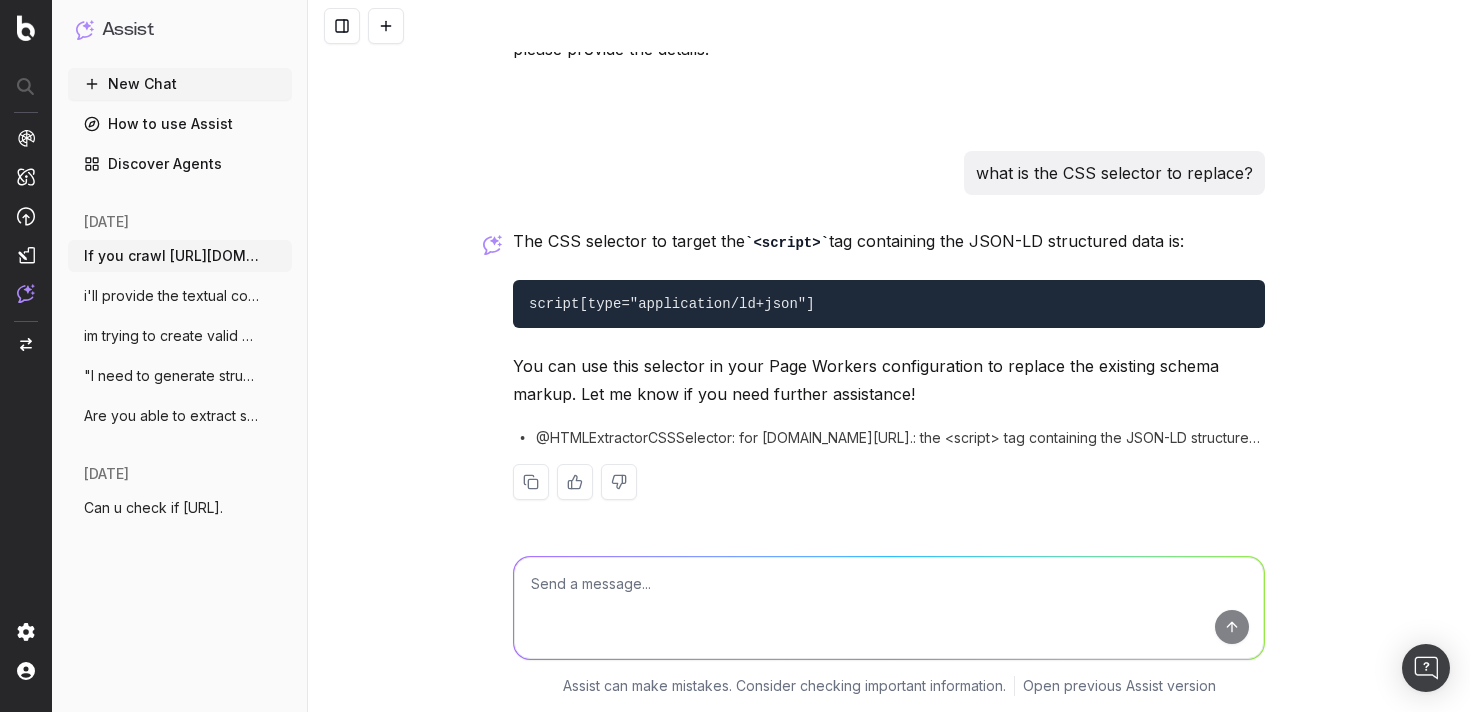 click at bounding box center [889, 608] 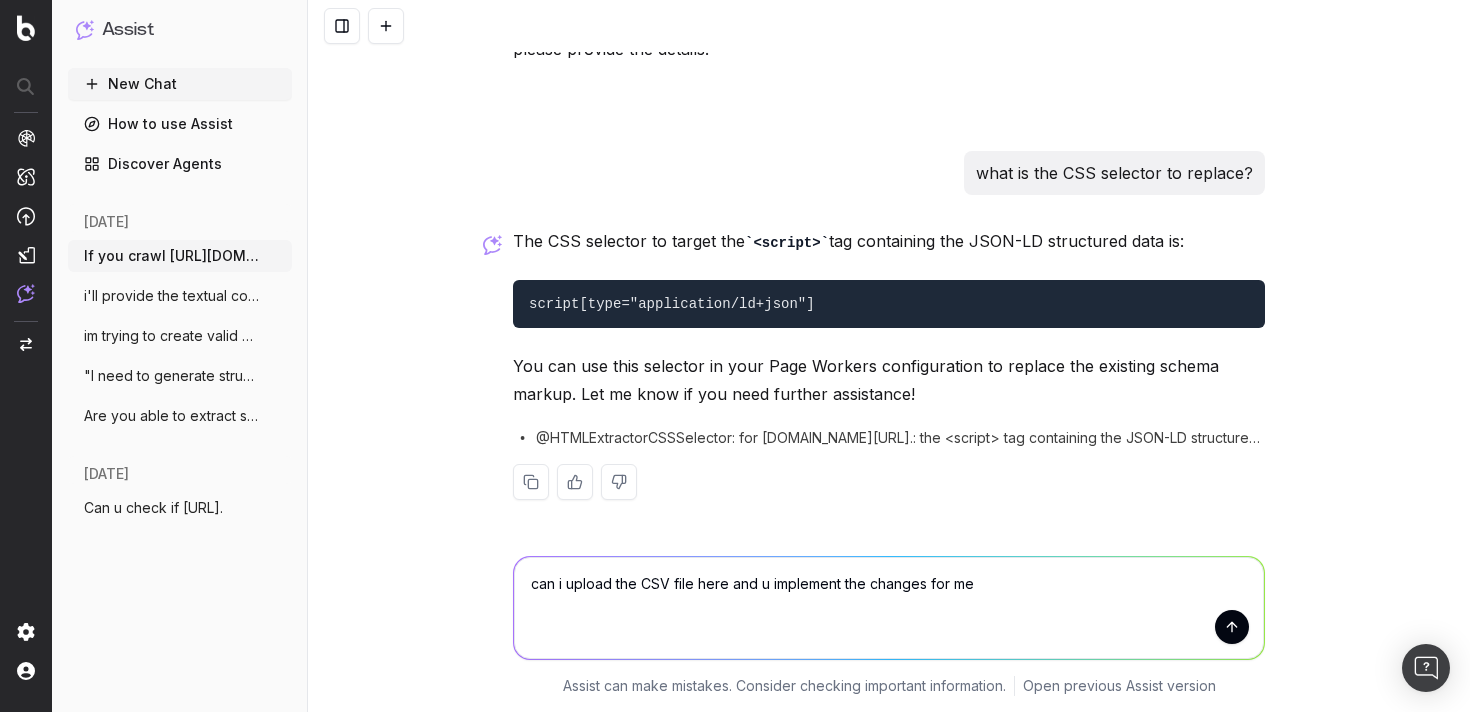 type on "can i upload the CSV file here and u implement the changes for me?" 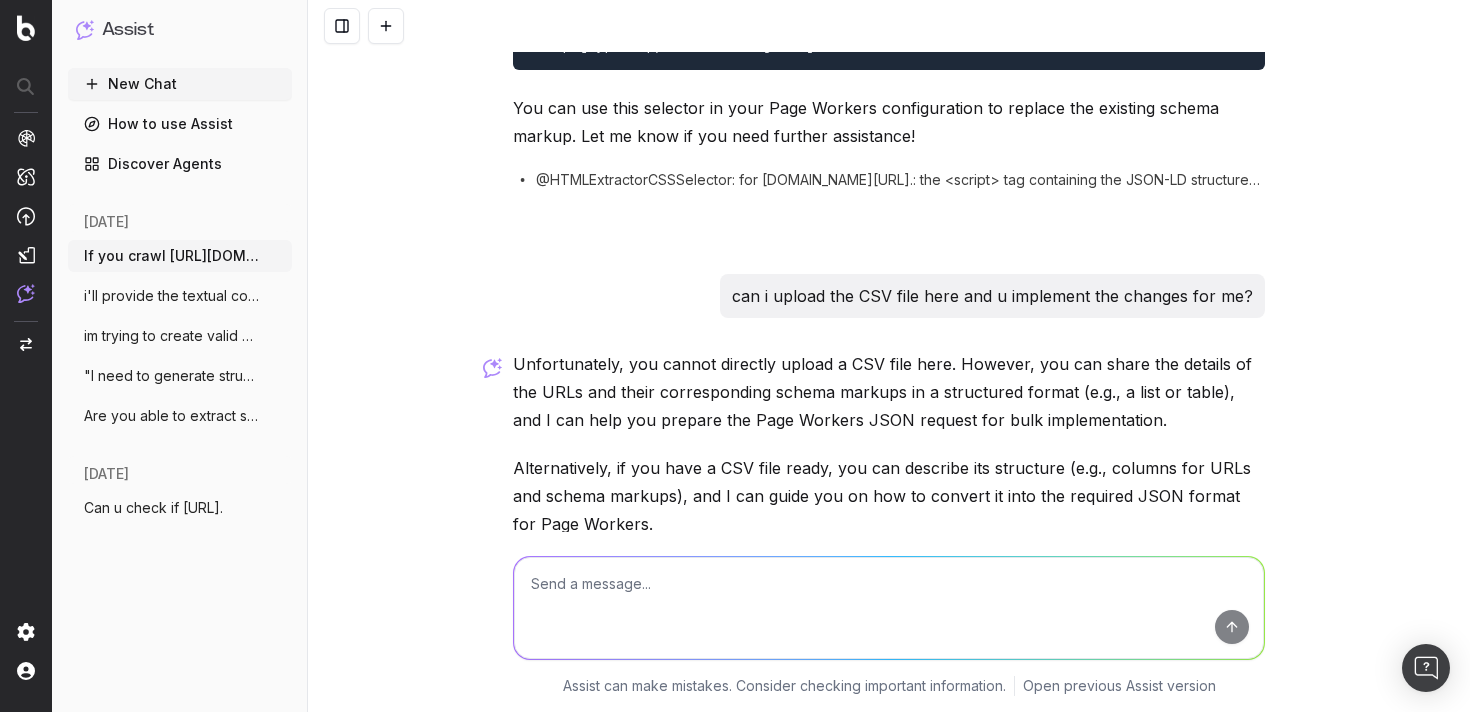 scroll, scrollTop: 5101, scrollLeft: 0, axis: vertical 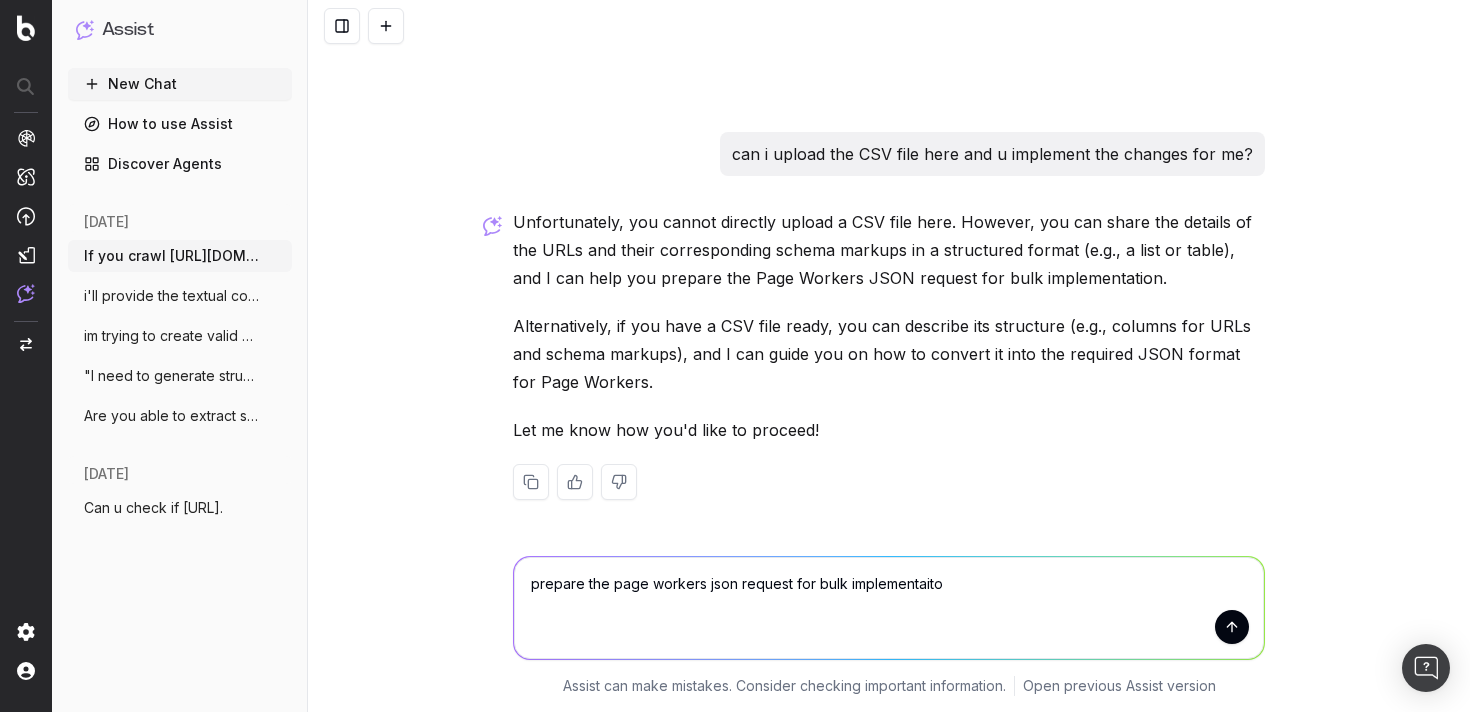 type on "prepare the page workers json request for bulk implementaiton" 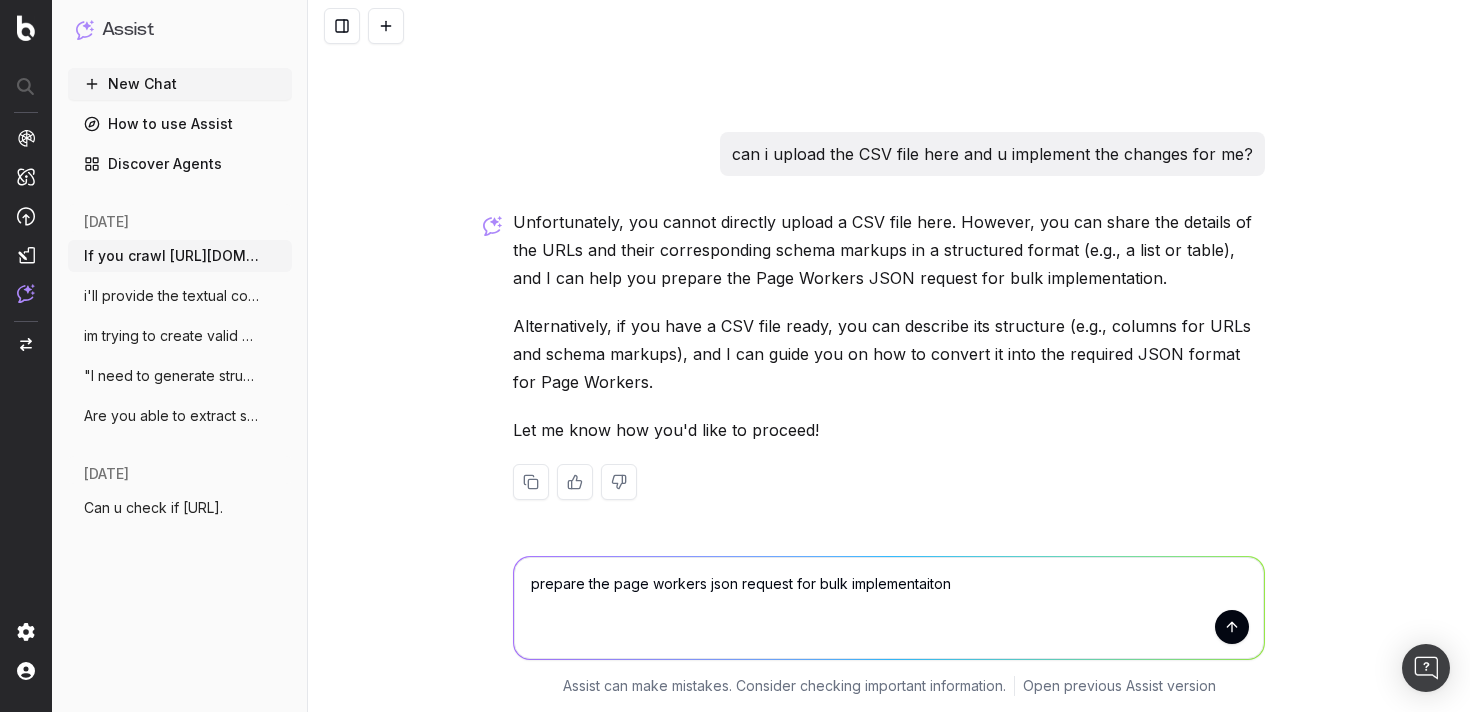 type 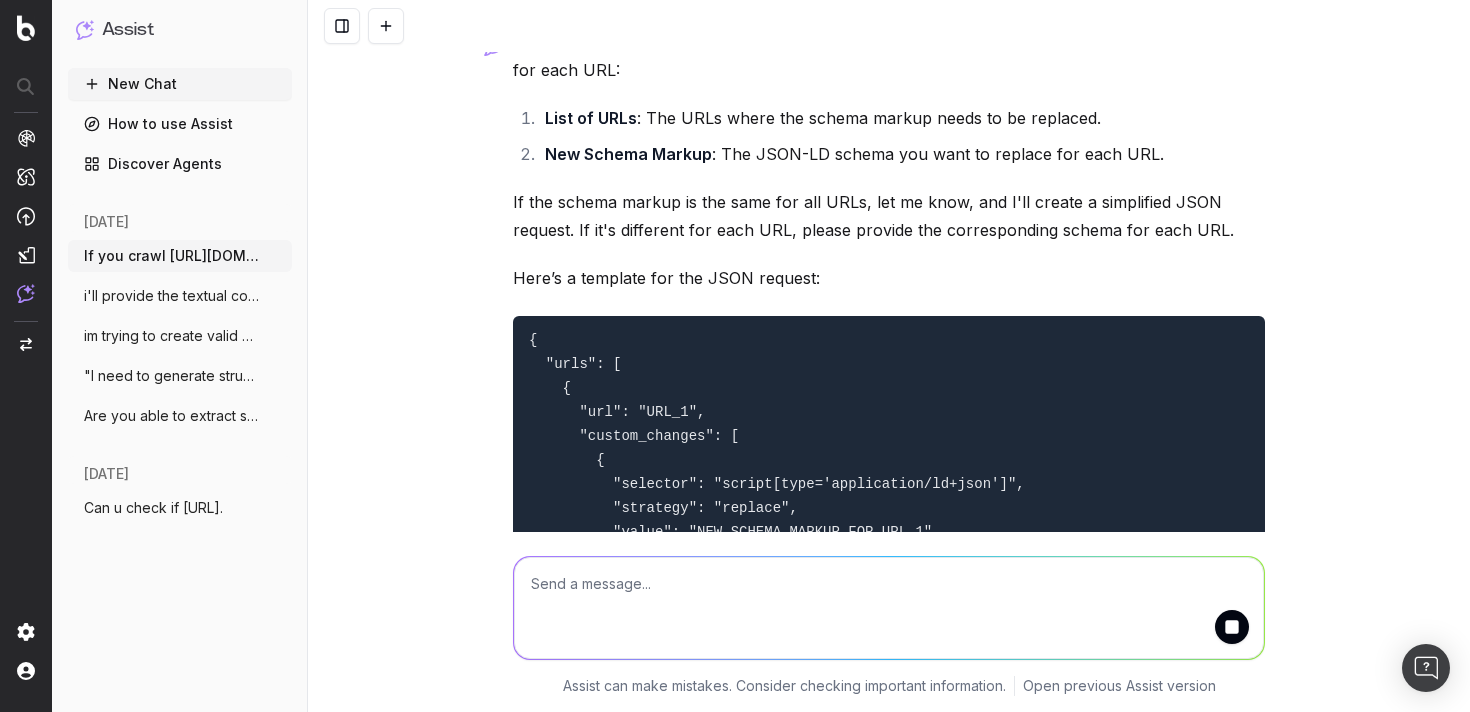 scroll, scrollTop: 5658, scrollLeft: 0, axis: vertical 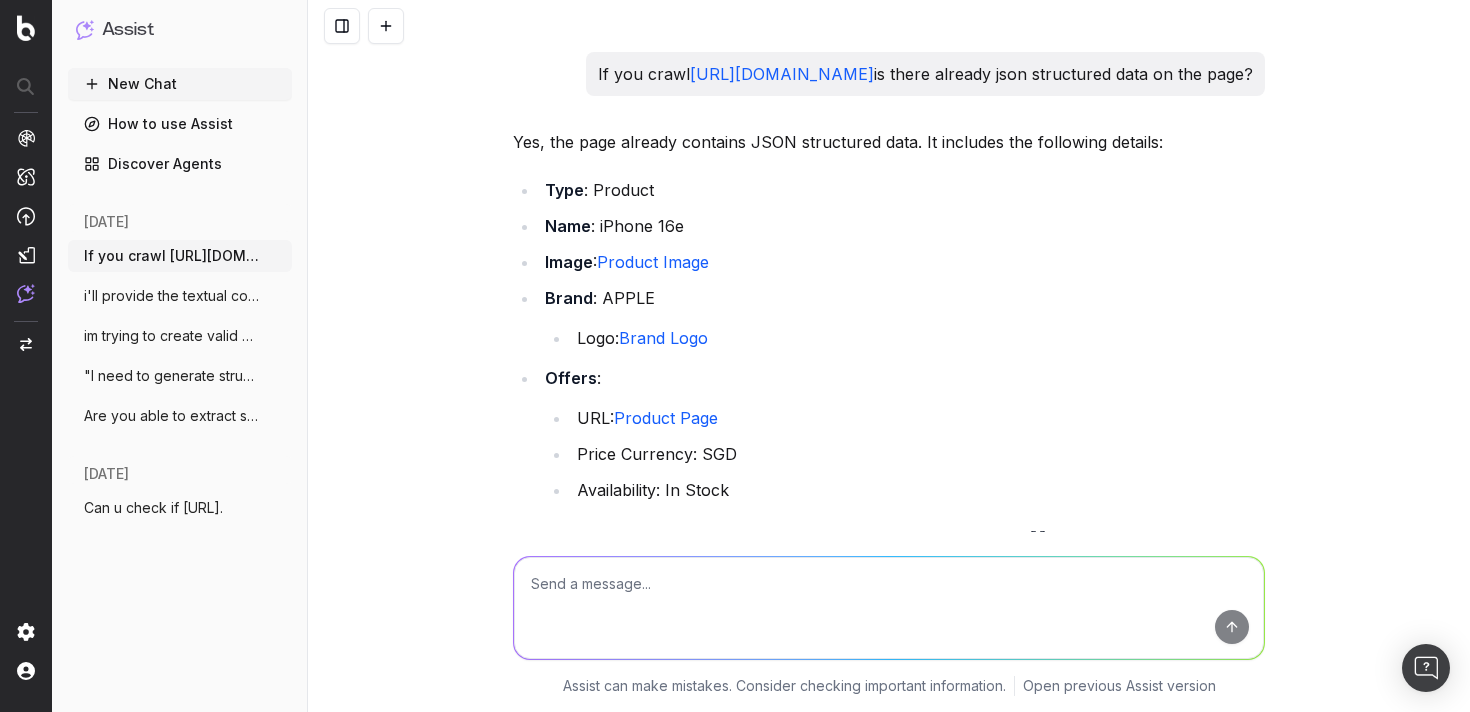 click on "https://www.starhub.com/personal/store/mobile/browse/apple/iphone-16e.html" at bounding box center (782, 74) 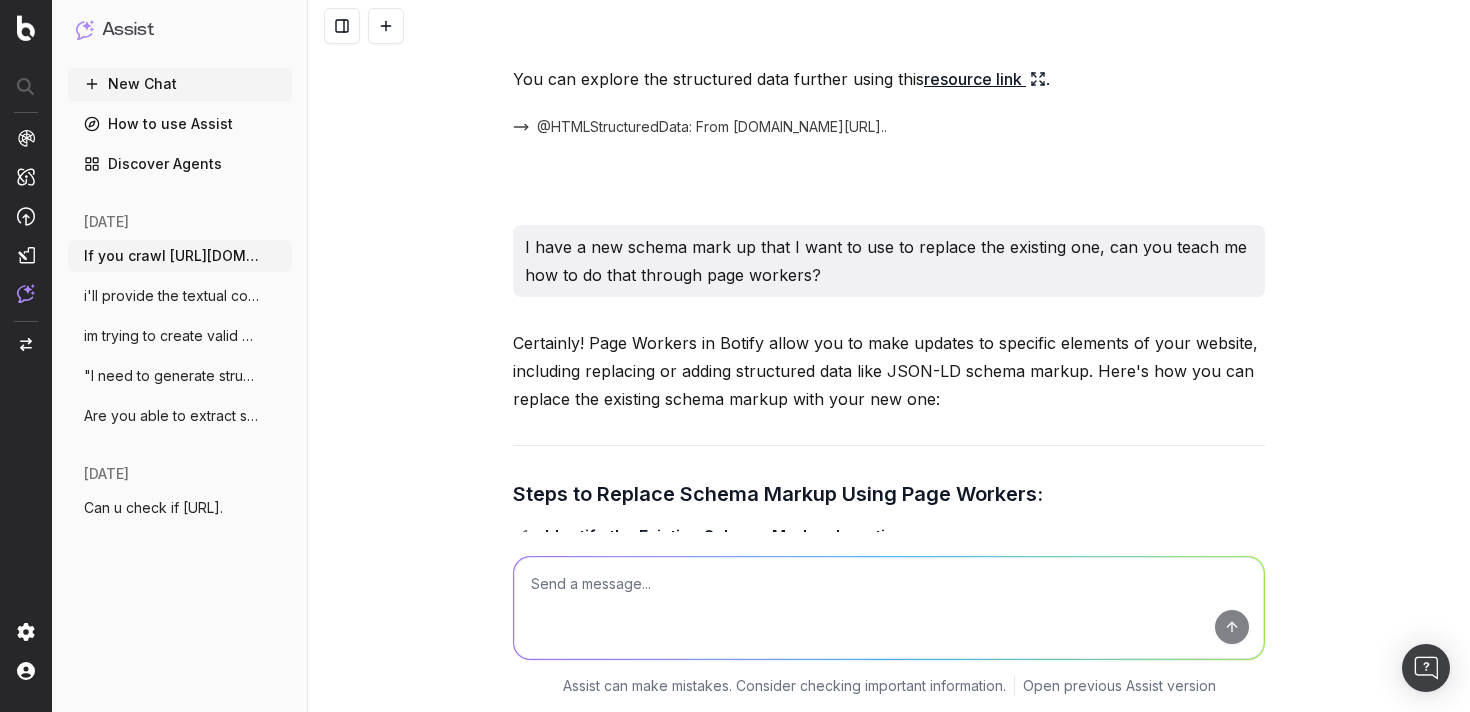scroll, scrollTop: 521, scrollLeft: 0, axis: vertical 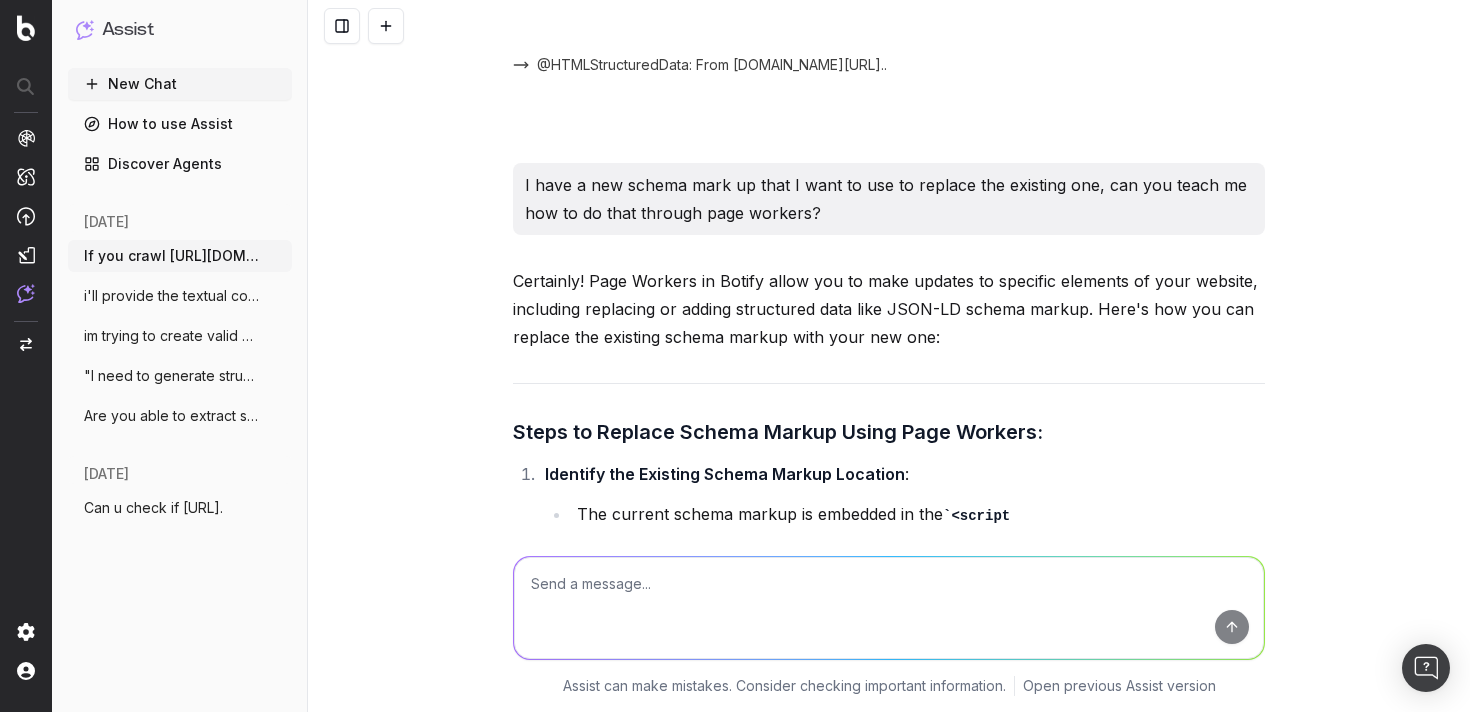 click on "I have a new schema mark up that I want to use to replace the existing one, can you teach me how to do that through page workers?" at bounding box center [889, 199] 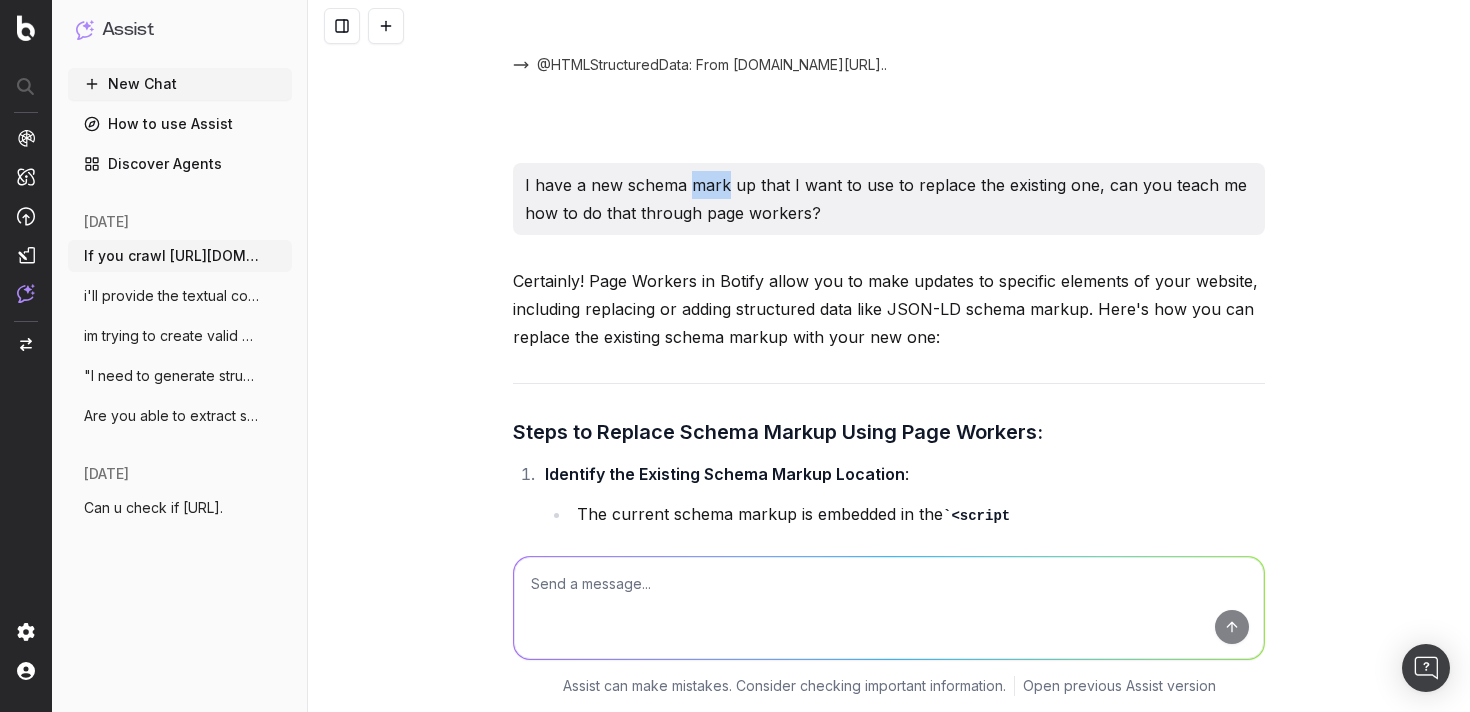 click on "I have a new schema mark up that I want to use to replace the existing one, can you teach me how to do that through page workers?" at bounding box center [889, 199] 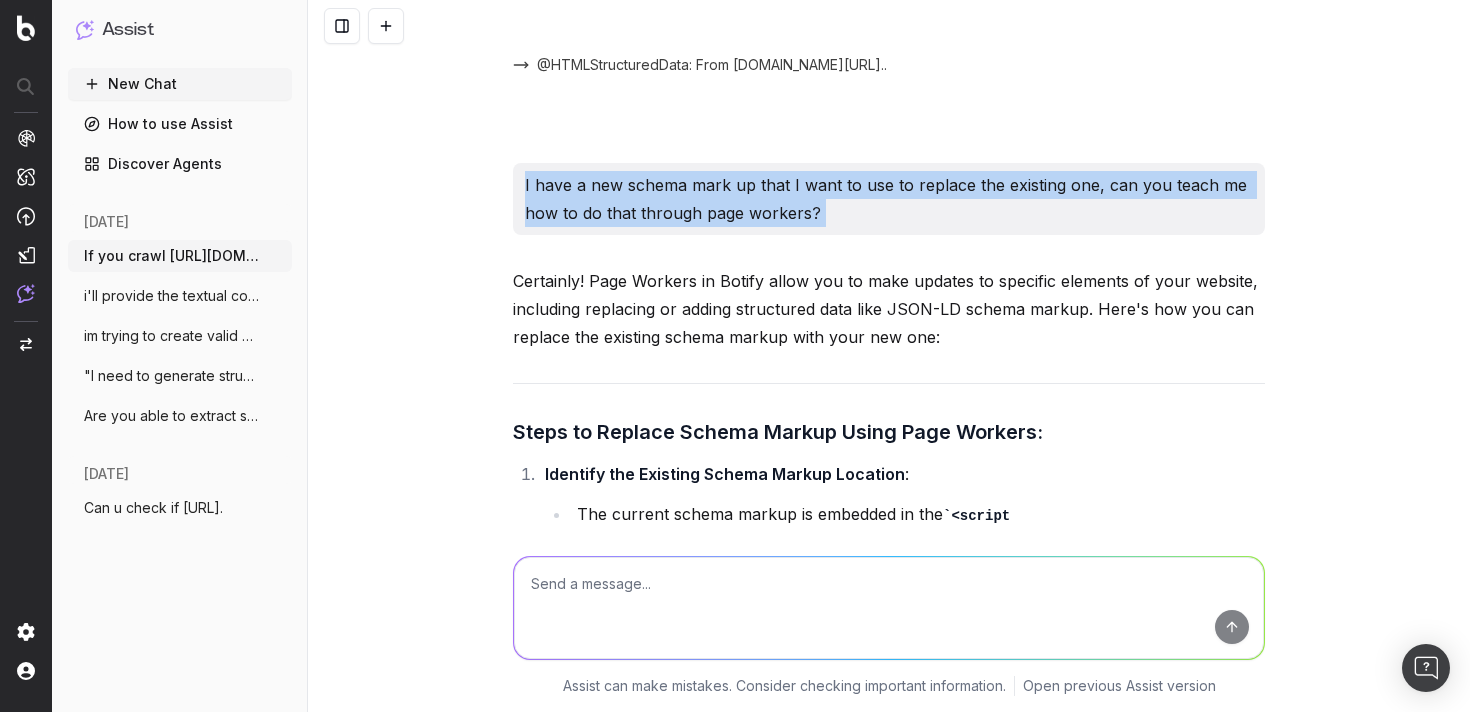 click on "I have a new schema mark up that I want to use to replace the existing one, can you teach me how to do that through page workers?" at bounding box center (889, 199) 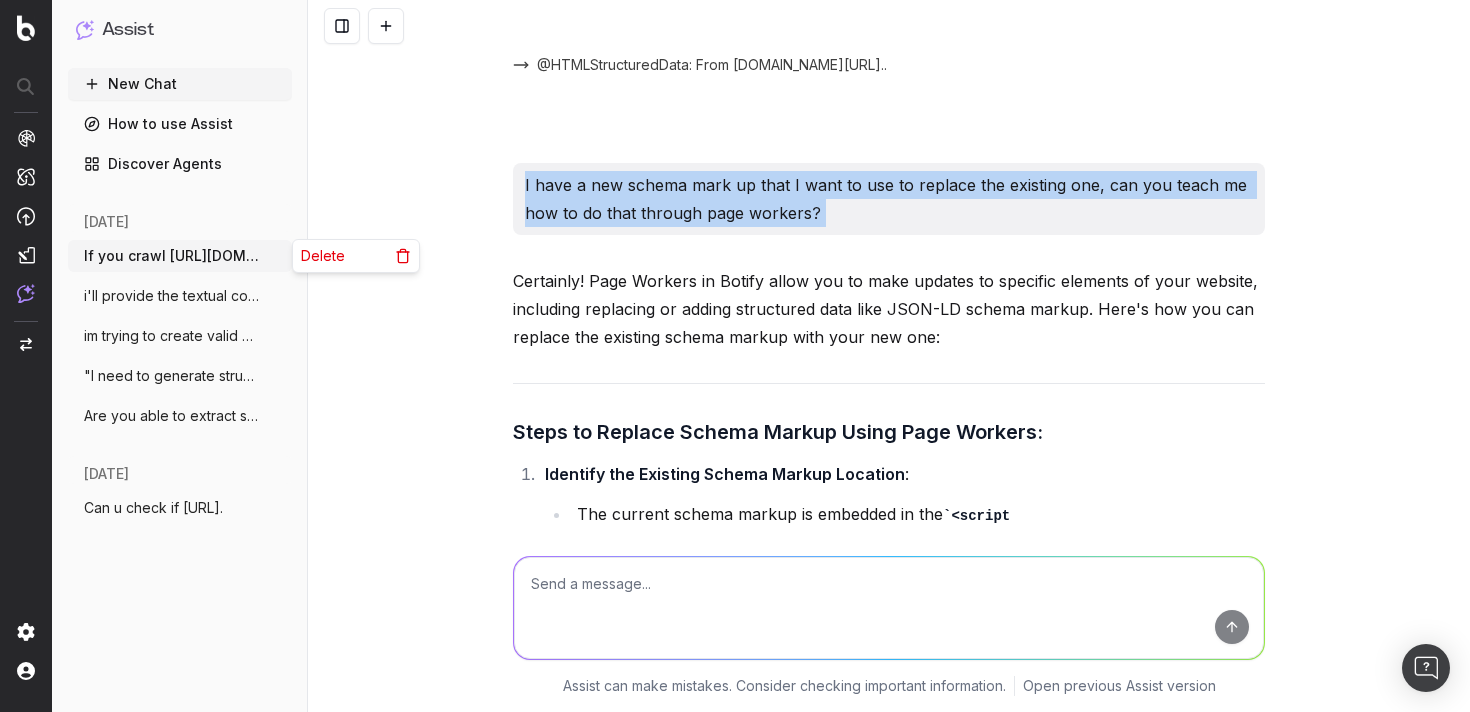 click 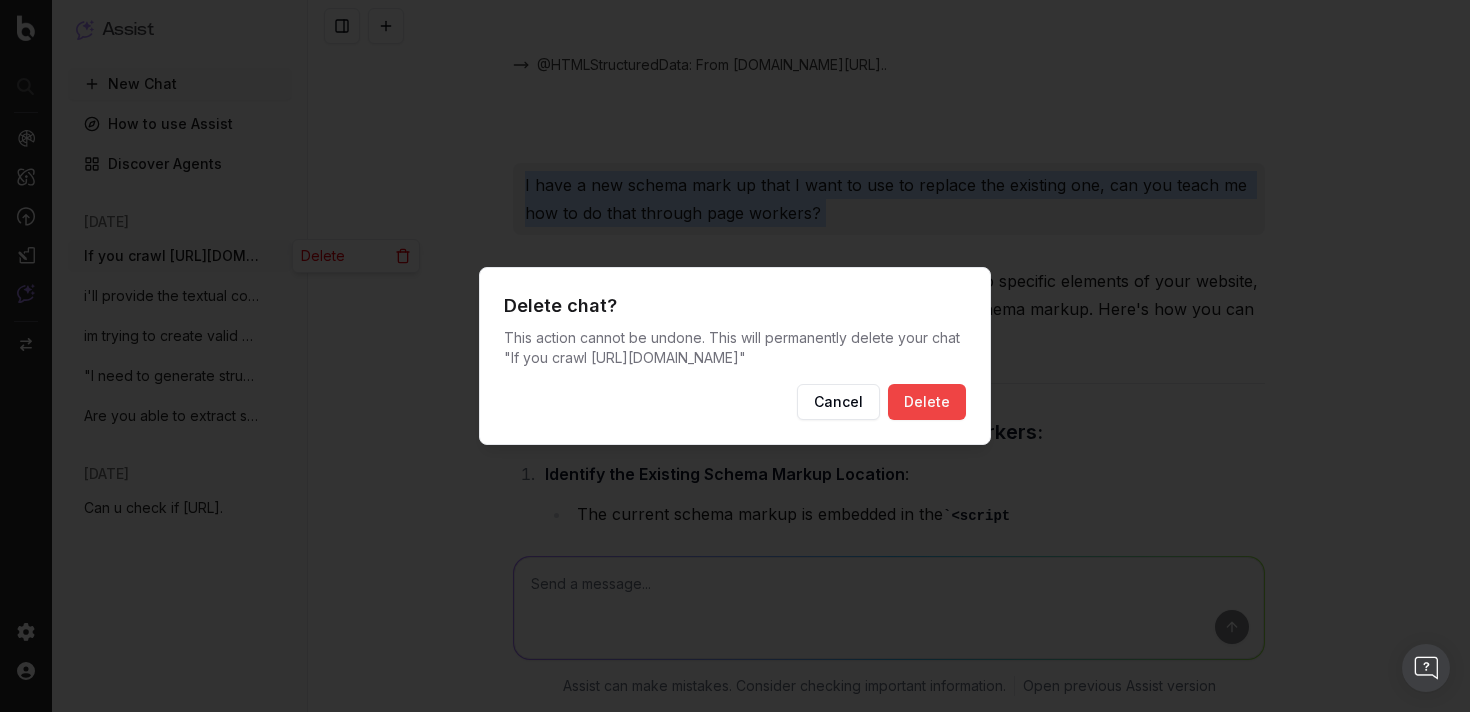 click on "Delete" at bounding box center (927, 402) 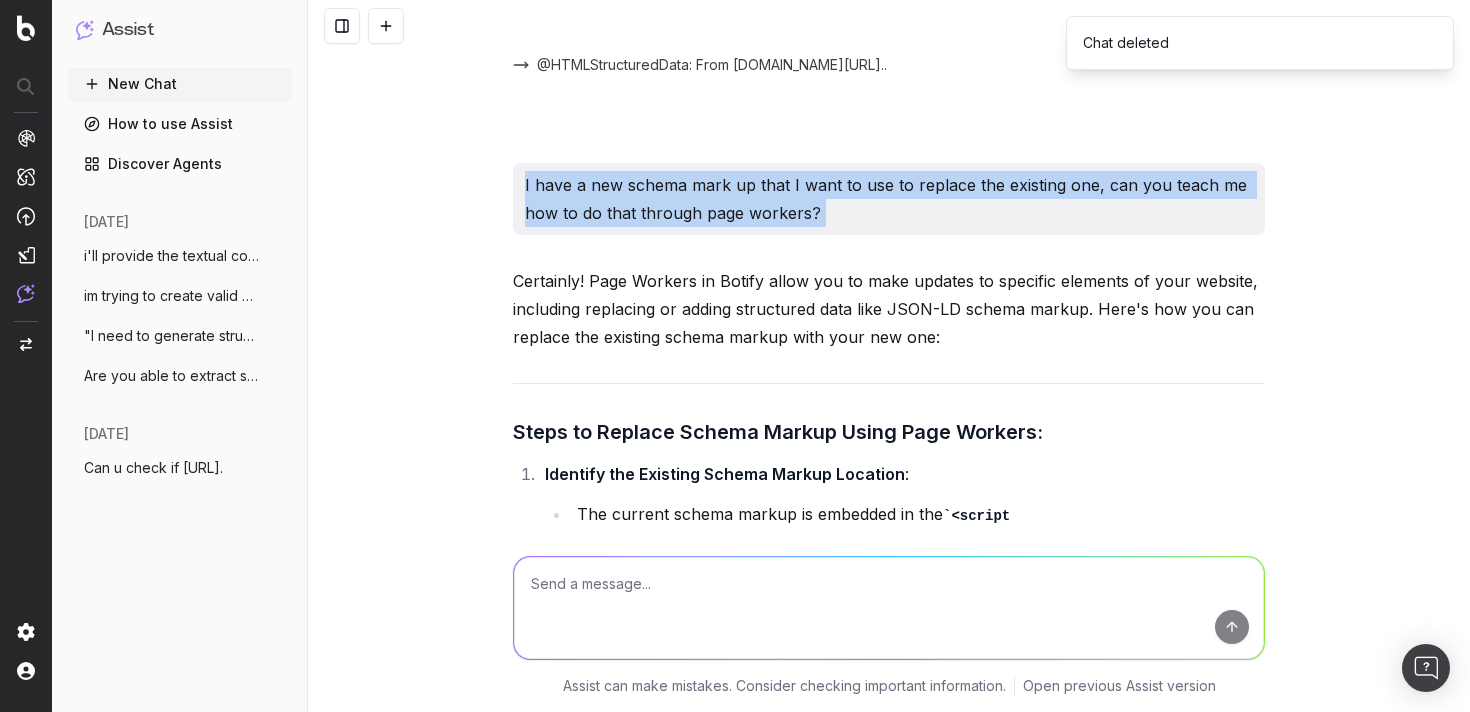click on "New Chat" at bounding box center [180, 84] 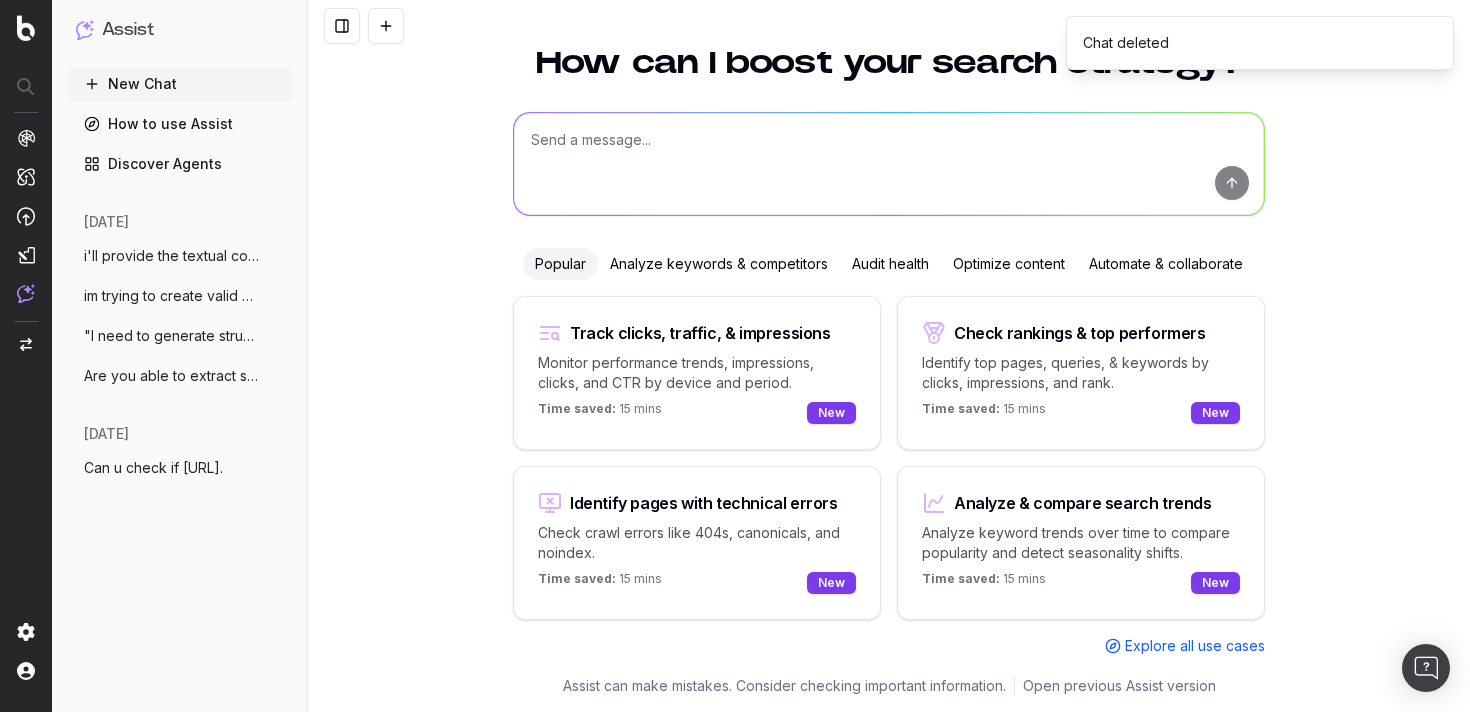 scroll, scrollTop: 64, scrollLeft: 0, axis: vertical 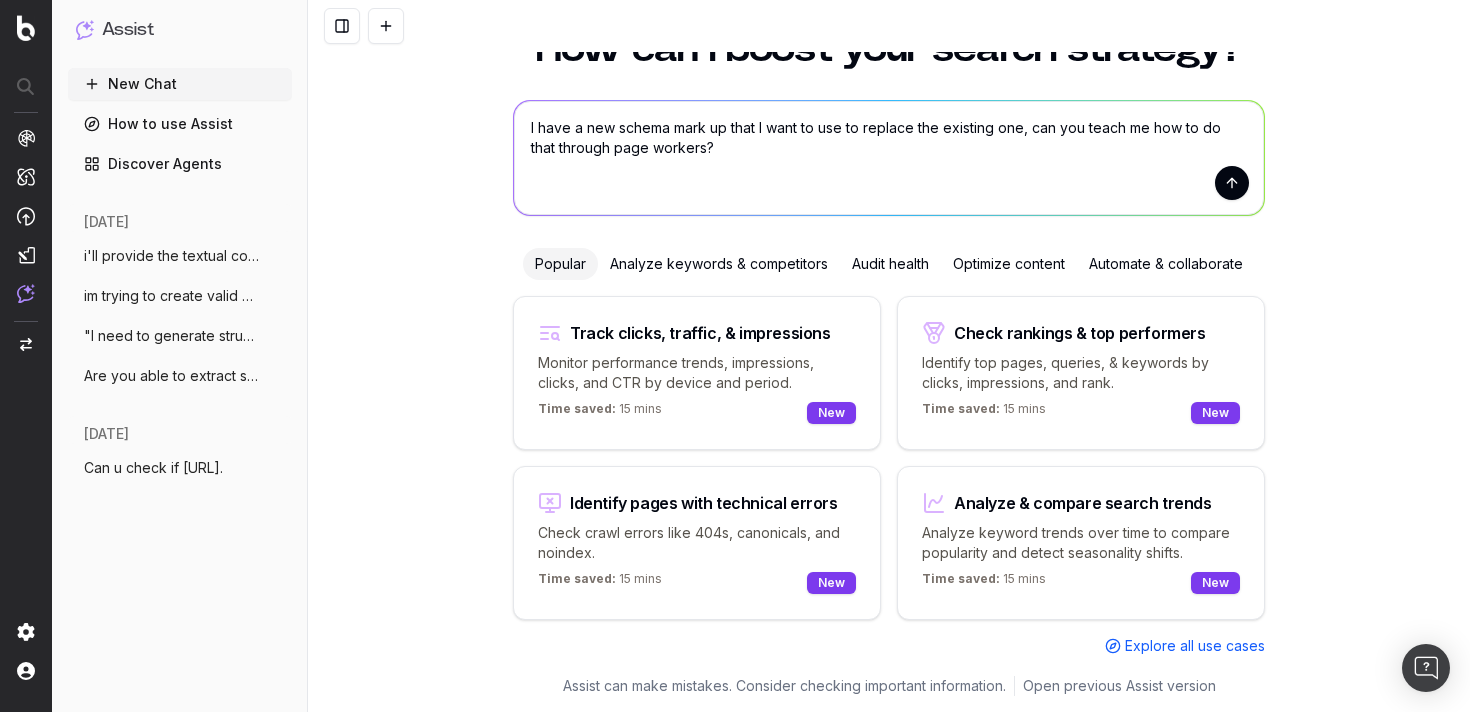 drag, startPoint x: 1021, startPoint y: 152, endPoint x: 1080, endPoint y: 129, distance: 63.324562 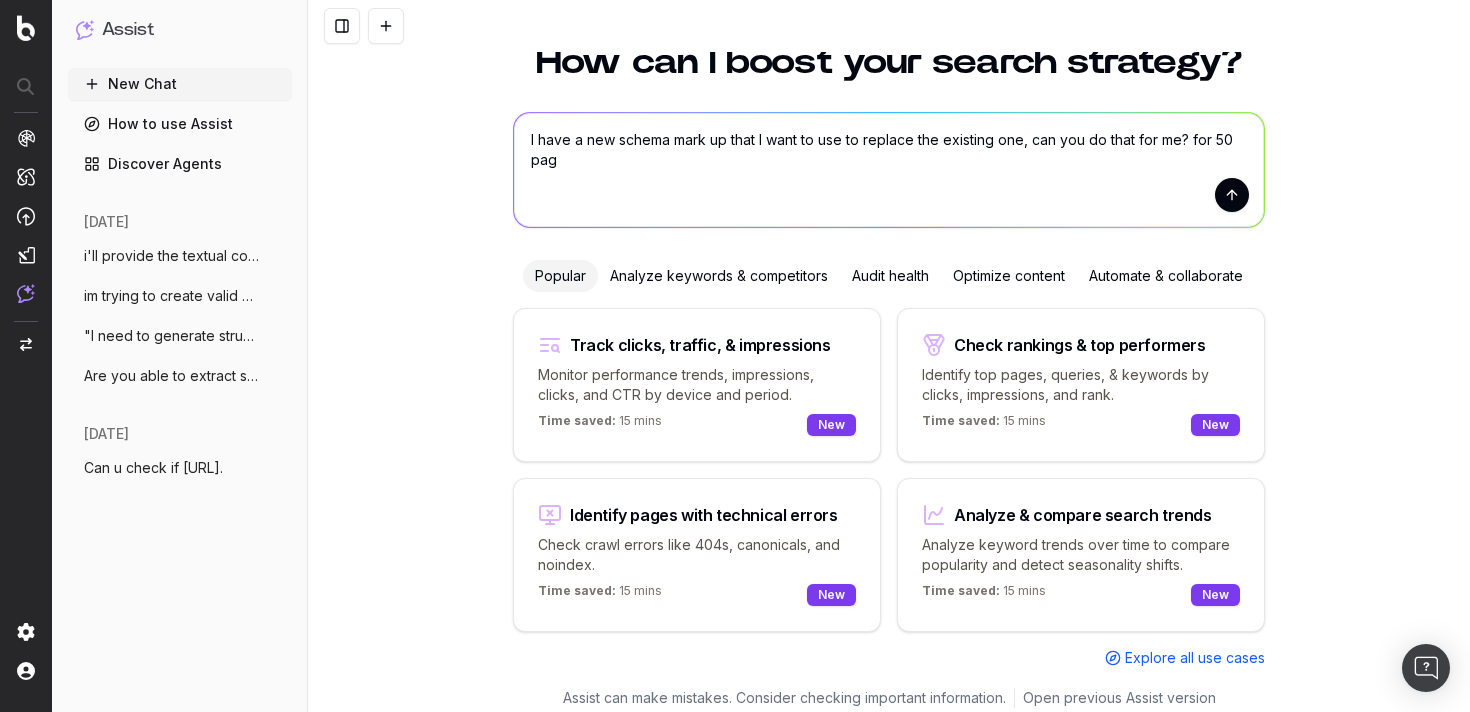 scroll, scrollTop: 76, scrollLeft: 0, axis: vertical 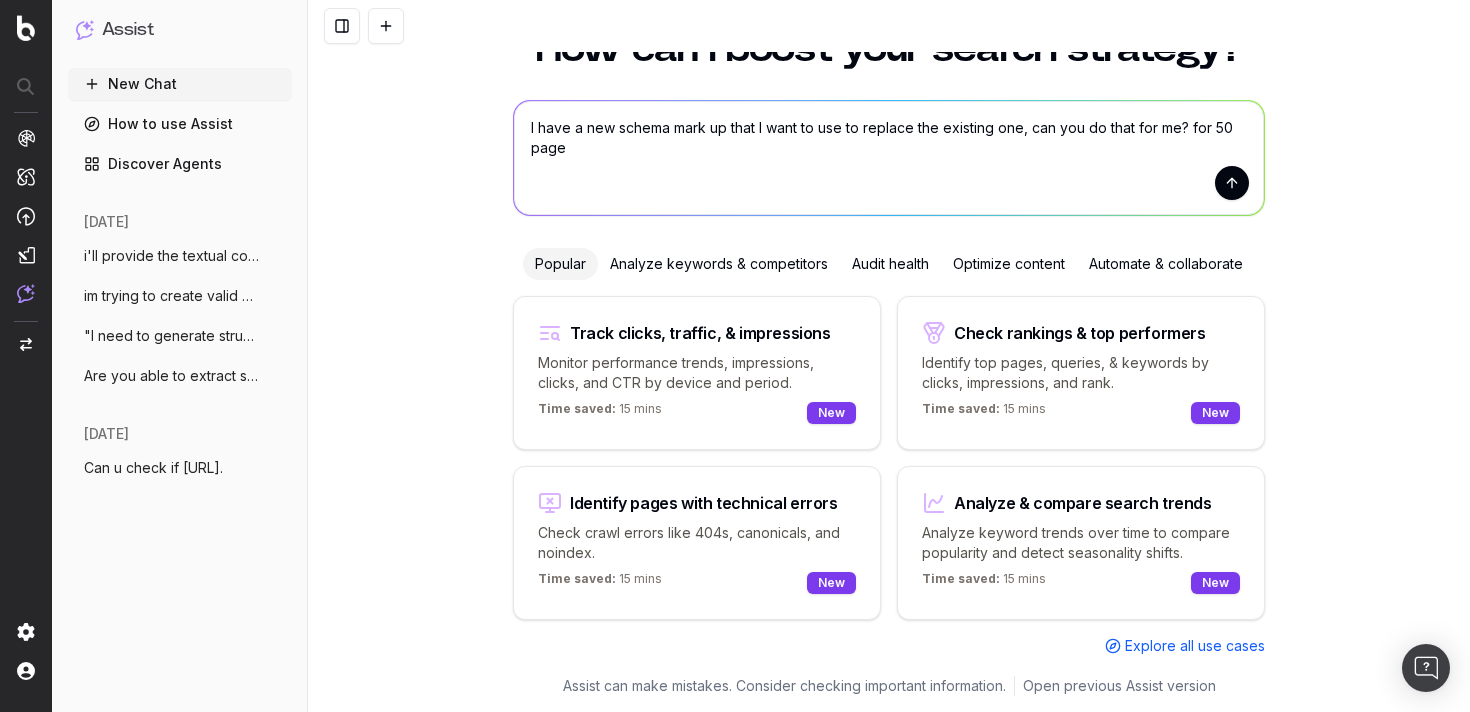 type on "I have a new schema mark up that I want to use to replace the existing one, can you do that for me? for 50 pages" 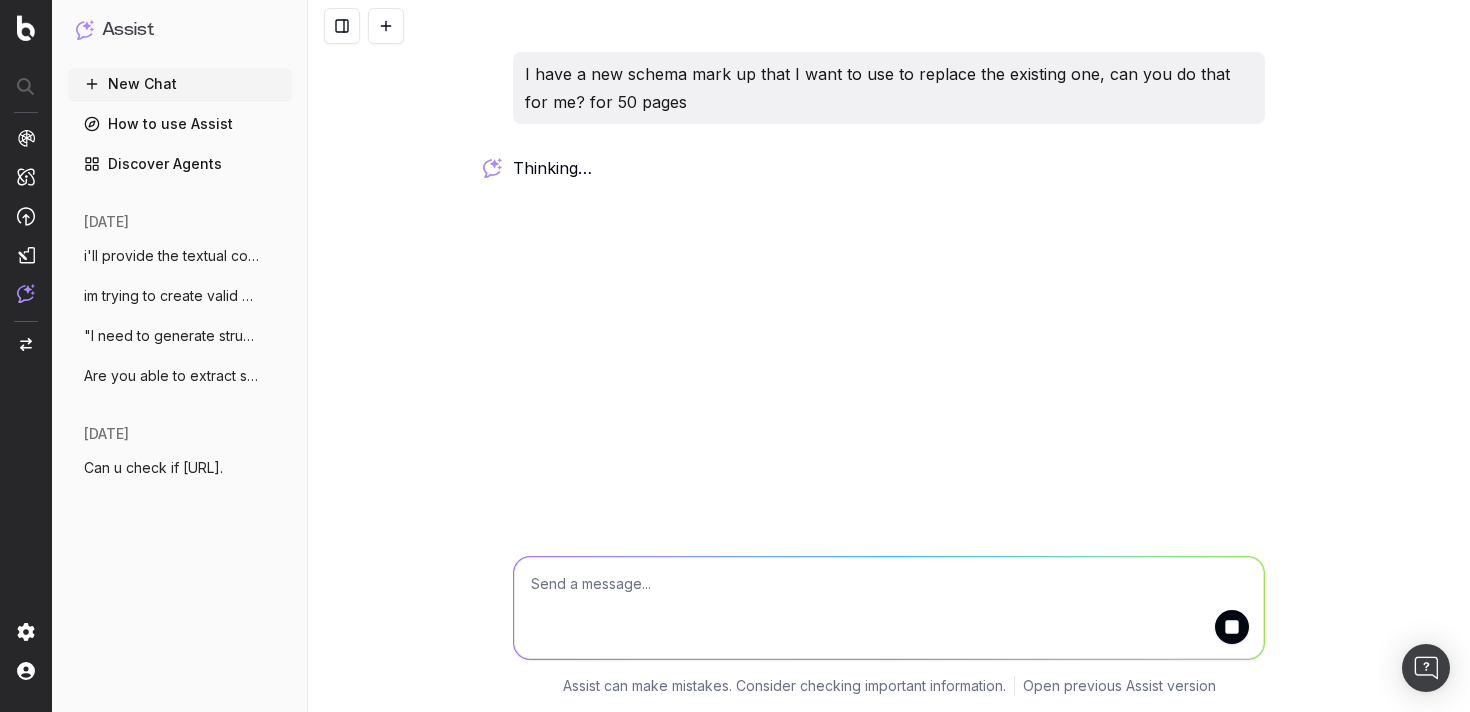 scroll, scrollTop: 0, scrollLeft: 0, axis: both 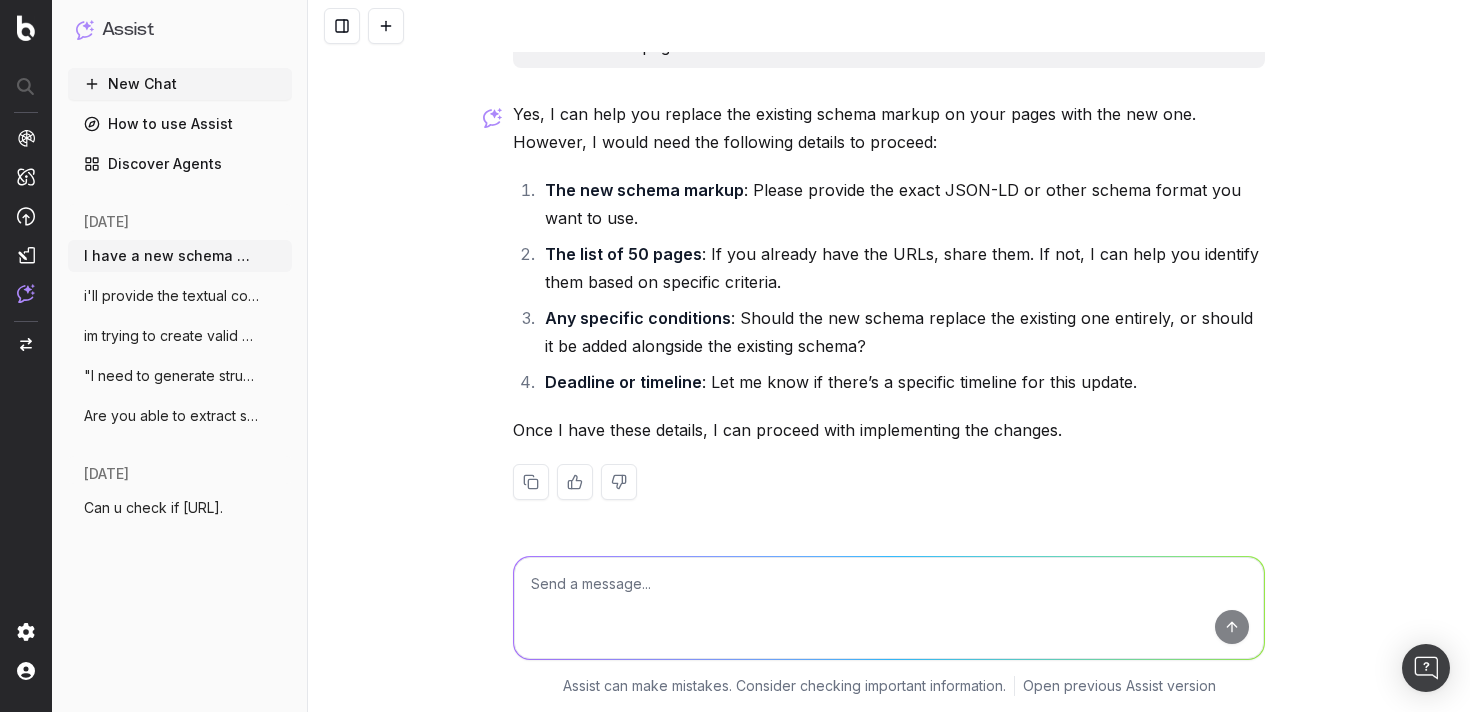 paste on "https://www.starhub.com/personal/store/broadband/browse/products/10gbps-ont-wifi-7-includes-samsung-50in-tv_UltraSpeed.html	"{
""@context"": ""https://schema.org/"",
""@type"": ""Product"",
""name"": ""UltraSpeed 10Gbps ONT WiFi 7 with Samsung 50-inch UHD TV"",
""image"": ""https://www.starhub.com/content/dam/starhub/2024/personal/broadband/tech-sale/tile-samsung-50in-tv-v2.png"",
""description"": ""Get ultra-fast 10Gbps fibre broadband with WiFi 7 on a 24-month plan at $68.83/month. Includes a Samsung 50-inch UHD TV worth $749 and 1 free TP-Link HB710 router."",
""brand"": {
""@type"": ""Brand"",
""name"": ""StarHub""
},
""url"": ""https://www.starhub.com/personal/store/broadband/browse/products/10gbps-ont-wifi-7-includes-samsung-50in-tv_UltraSpeed.html"",
""offers"": {
""@type"": ""Offer"",
""priceCurrency"": ""SGD"",
""price"": ""68.83"",
""priceSpecification"": {
""@type"": ""PriceSpecification"",
""price"": ""68.83"",
""priceCurrency"": ""SGD..." 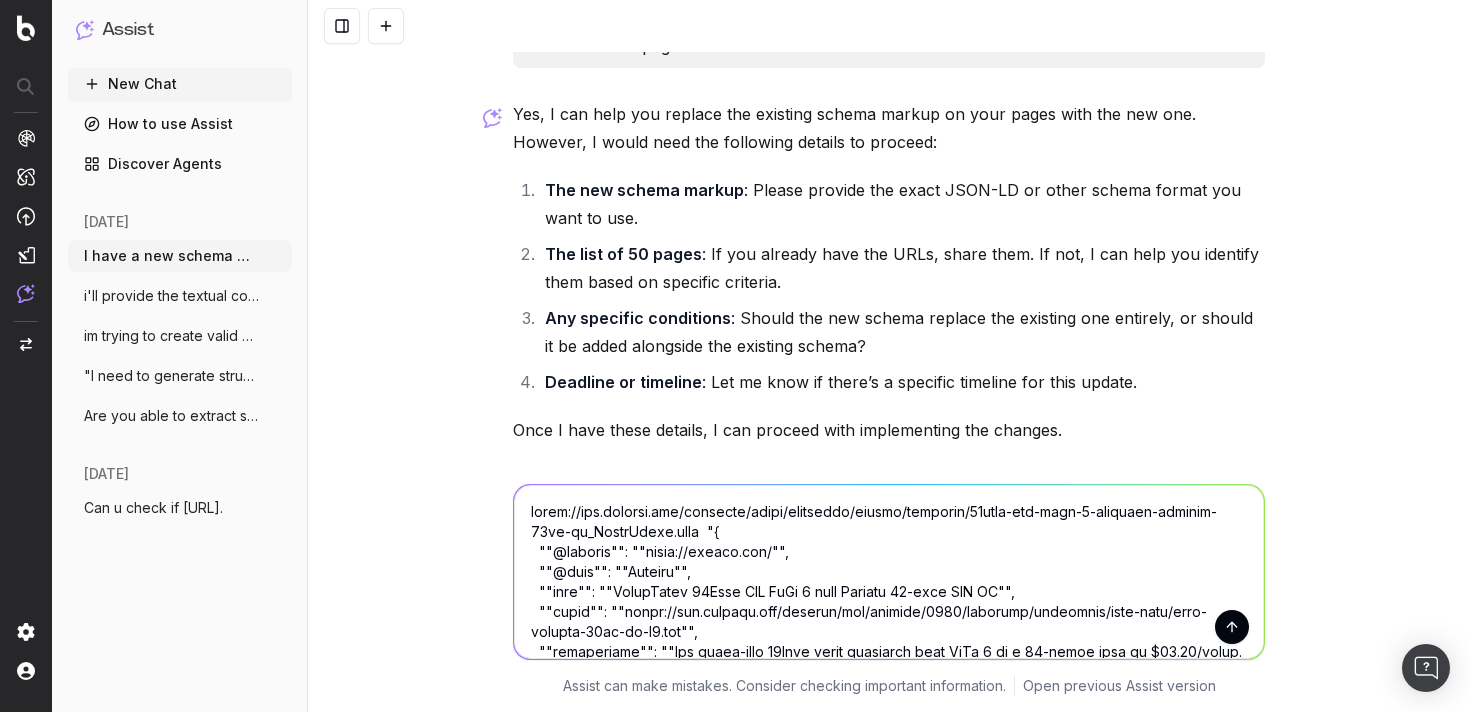 scroll, scrollTop: 769, scrollLeft: 0, axis: vertical 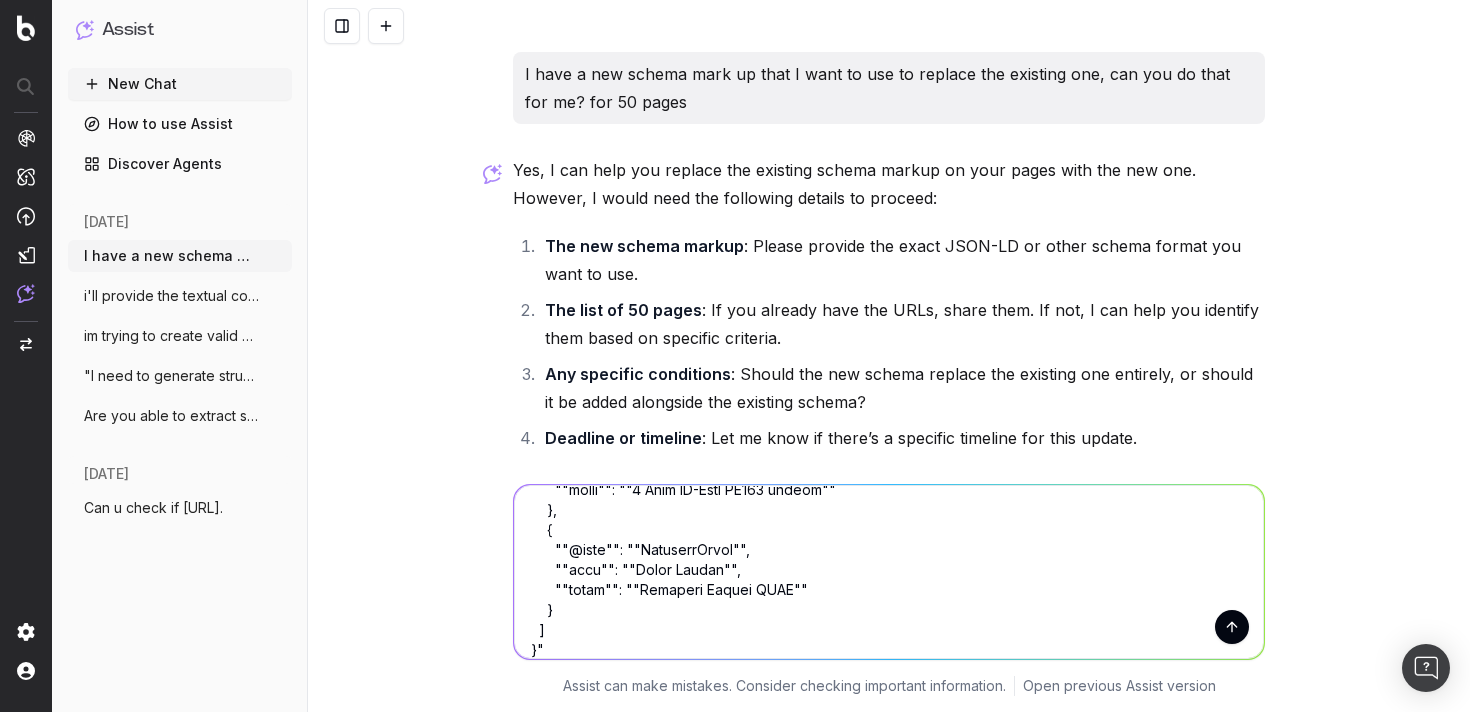 type on "https://www.starhub.com/personal/store/broadband/browse/products/10gbps-ont-wifi-7-includes-samsung-50in-tv_UltraSpeed.html	"{
""@context"": ""https://schema.org/"",
""@type"": ""Product"",
""name"": ""UltraSpeed 10Gbps ONT WiFi 7 with Samsung 50-inch UHD TV"",
""image"": ""https://www.starhub.com/content/dam/starhub/2024/personal/broadband/tech-sale/tile-samsung-50in-tv-v2.png"",
""description"": ""Get ultra-fast 10Gbps fibre broadband with WiFi 7 on a 24-month plan at $68.83/month. Includes a Samsung 50-inch UHD TV worth $749 and 1 free TP-Link HB710 router."",
""brand"": {
""@type"": ""Brand"",
""name"": ""StarHub""
},
""url"": ""https://www.starhub.com/personal/store/broadband/browse/products/10gbps-ont-wifi-7-includes-samsung-50in-tv_UltraSpeed.html"",
""offers"": {
""@type"": ""Offer"",
""priceCurrency"": ""SGD"",
""price"": ""68.83"",
""priceSpecification"": {
""@type"": ""PriceSpecification"",
""price"": ""68.83"",
""priceCurrency"": ""SGD..." 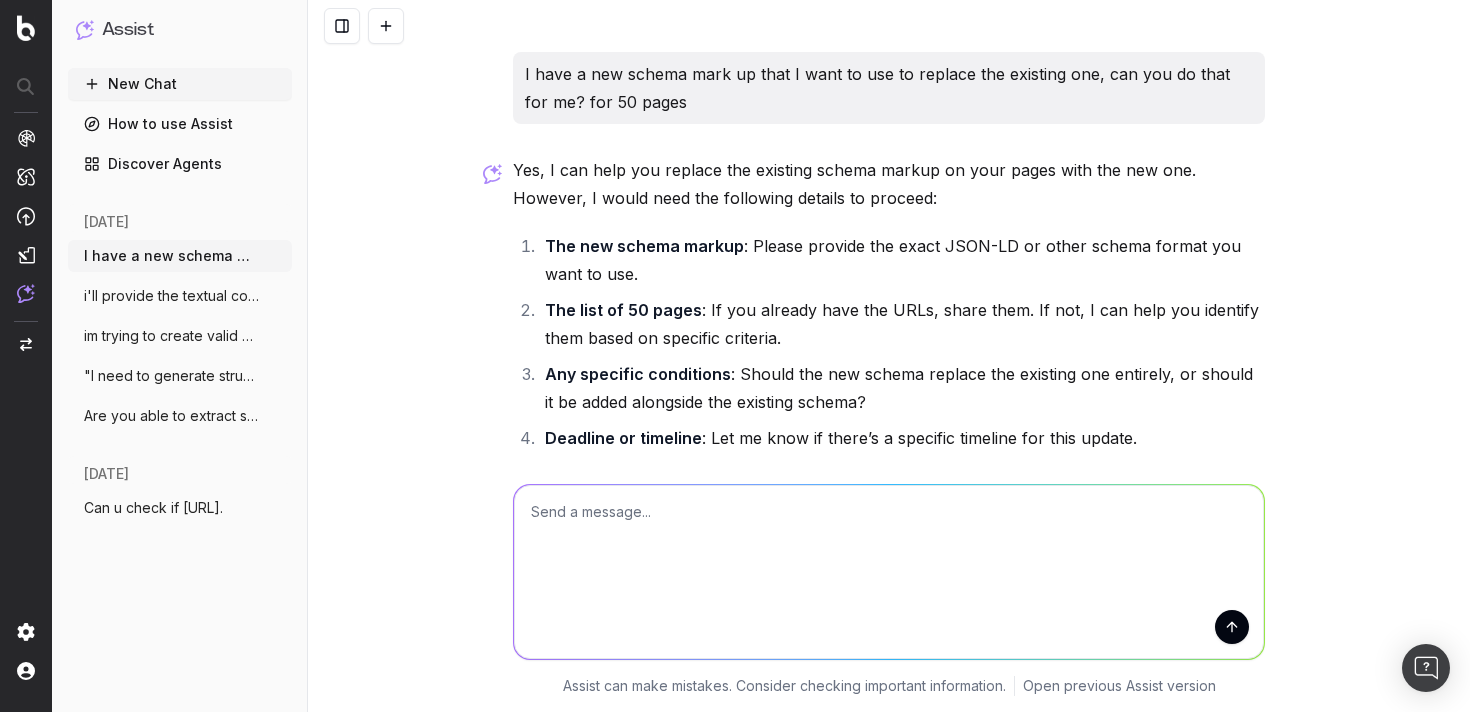 scroll, scrollTop: 0, scrollLeft: 0, axis: both 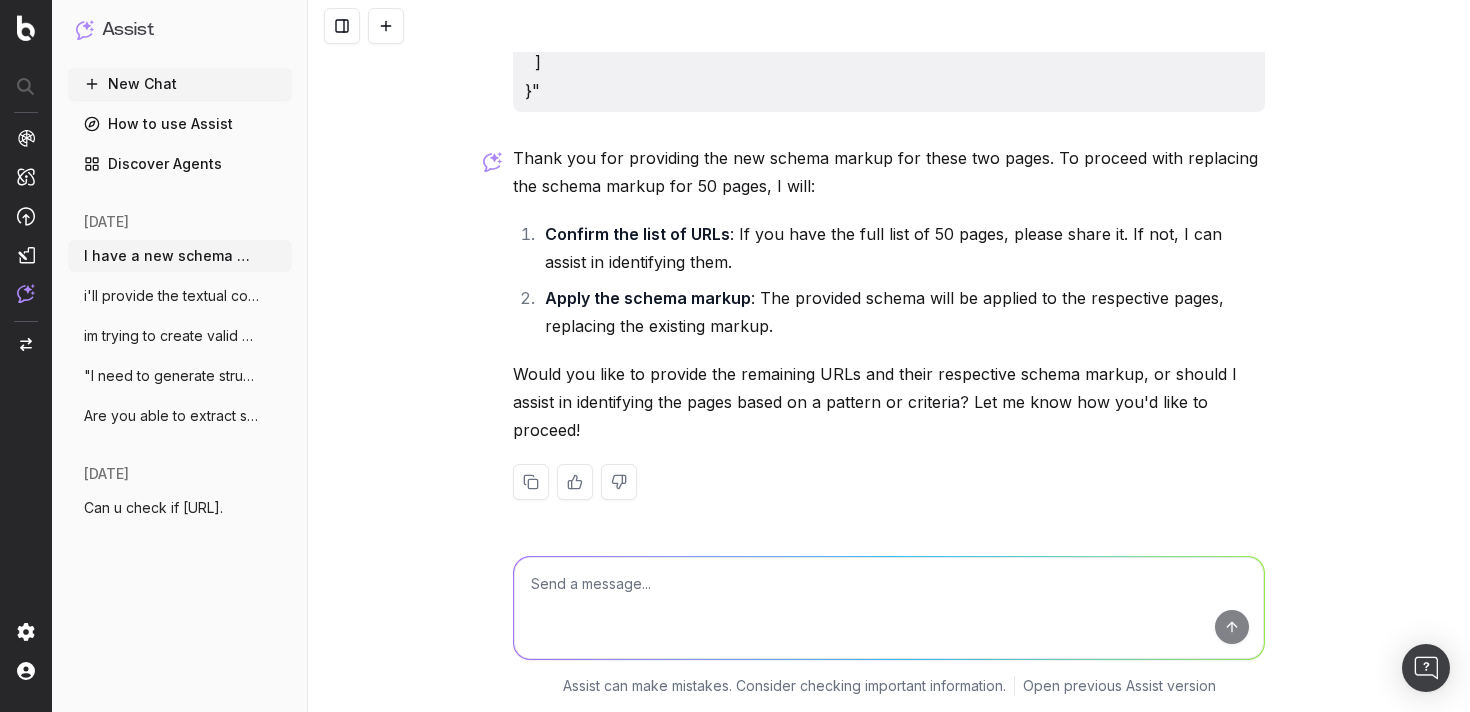 click at bounding box center (889, 608) 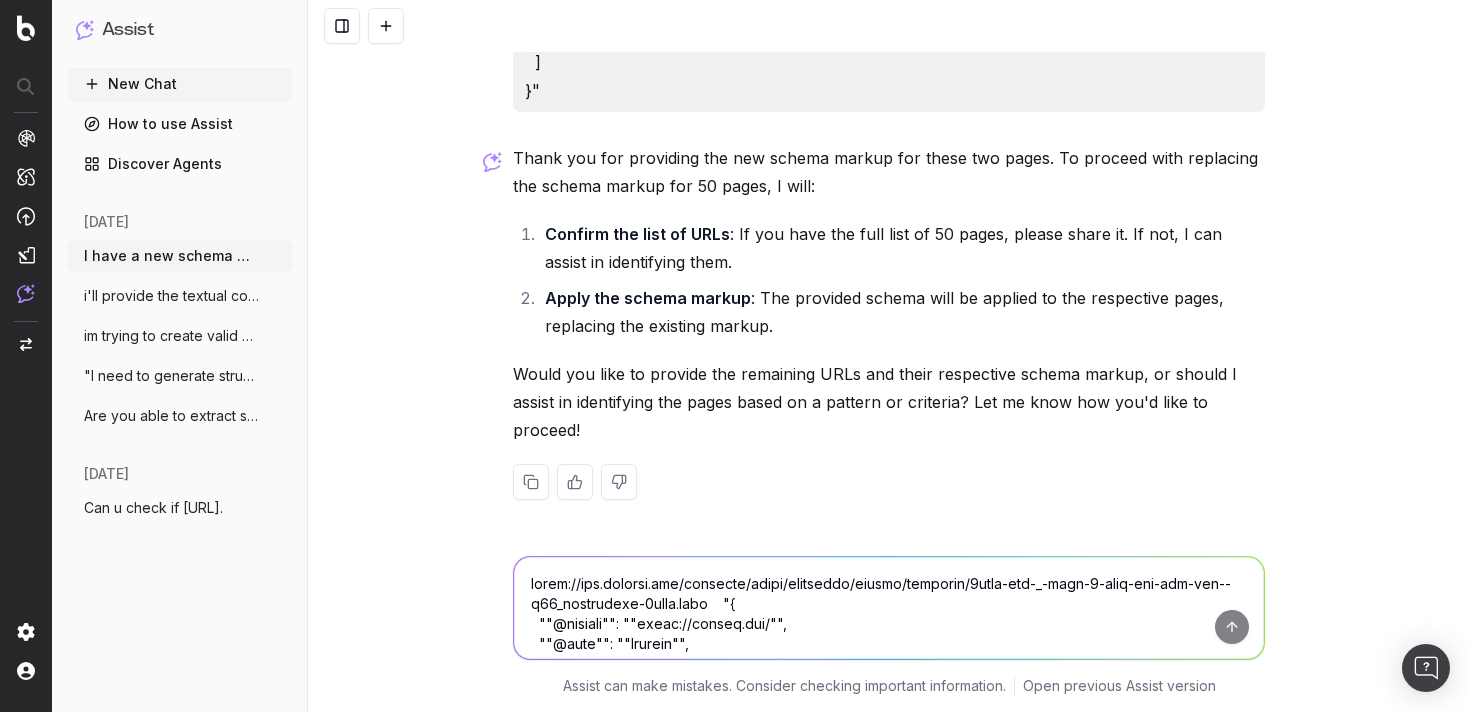 scroll, scrollTop: 3641, scrollLeft: 0, axis: vertical 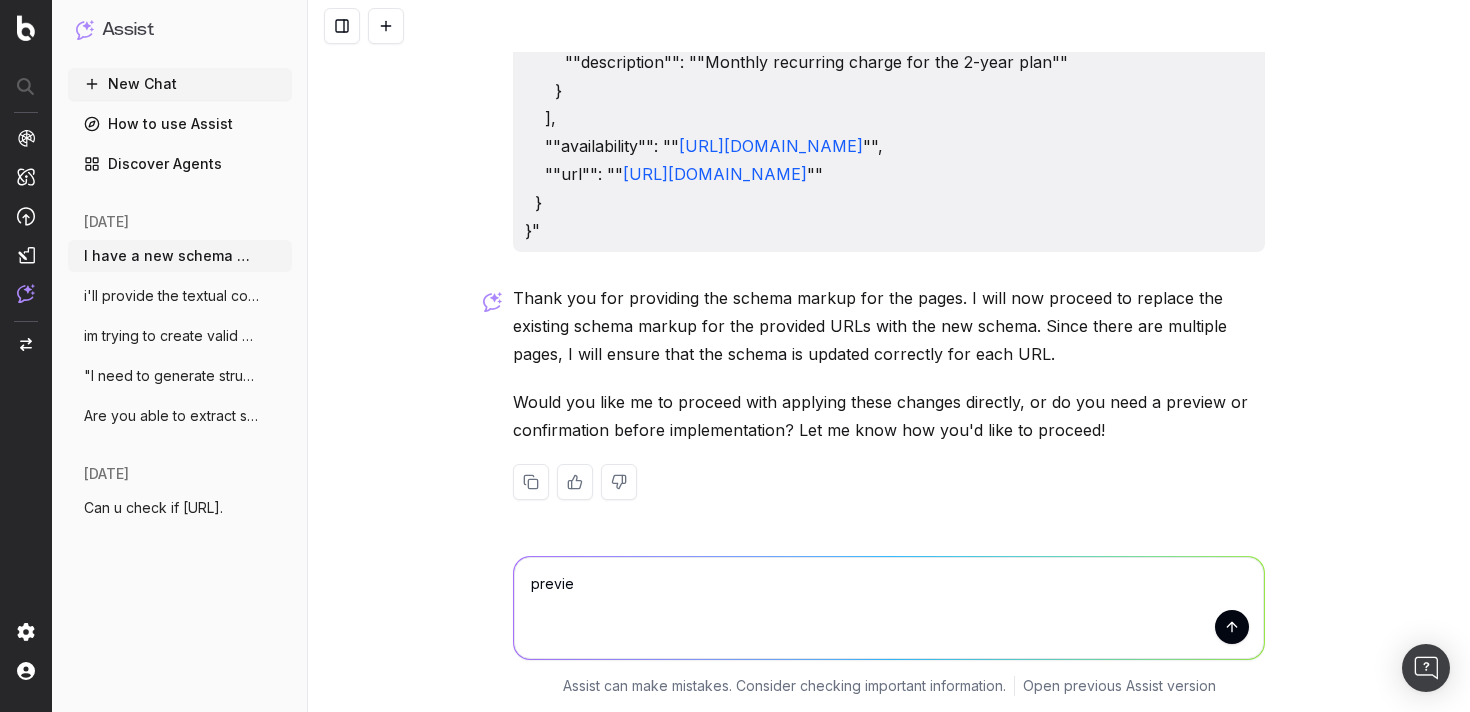 type on "preview" 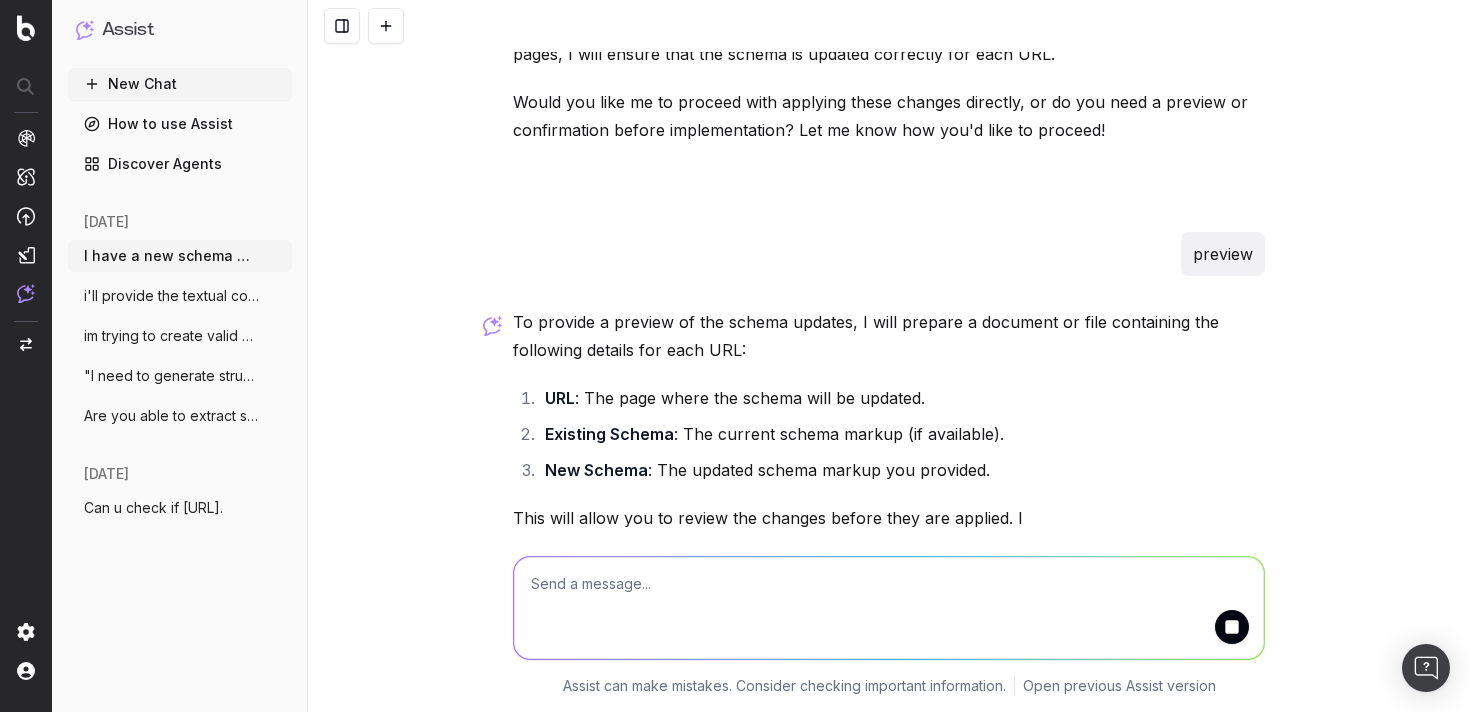 scroll, scrollTop: 72696, scrollLeft: 0, axis: vertical 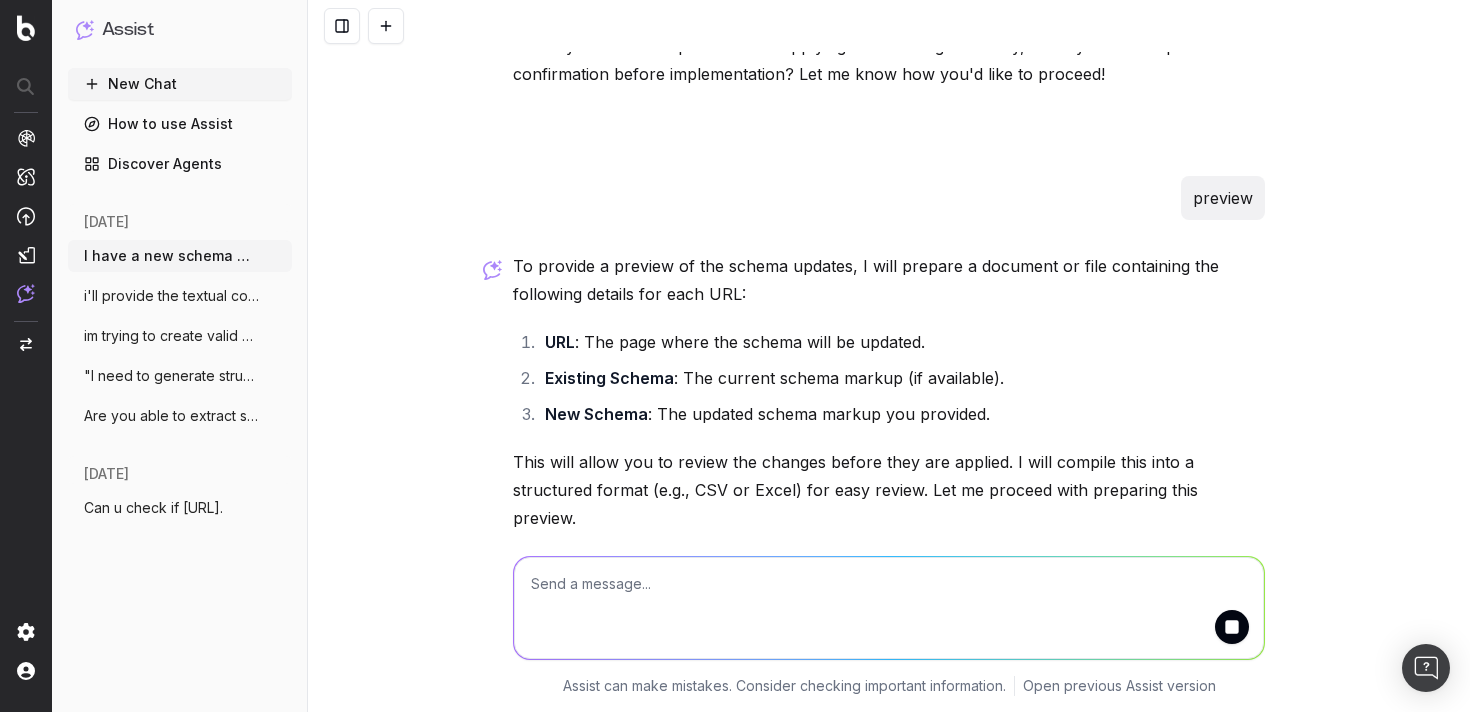 click at bounding box center (889, 608) 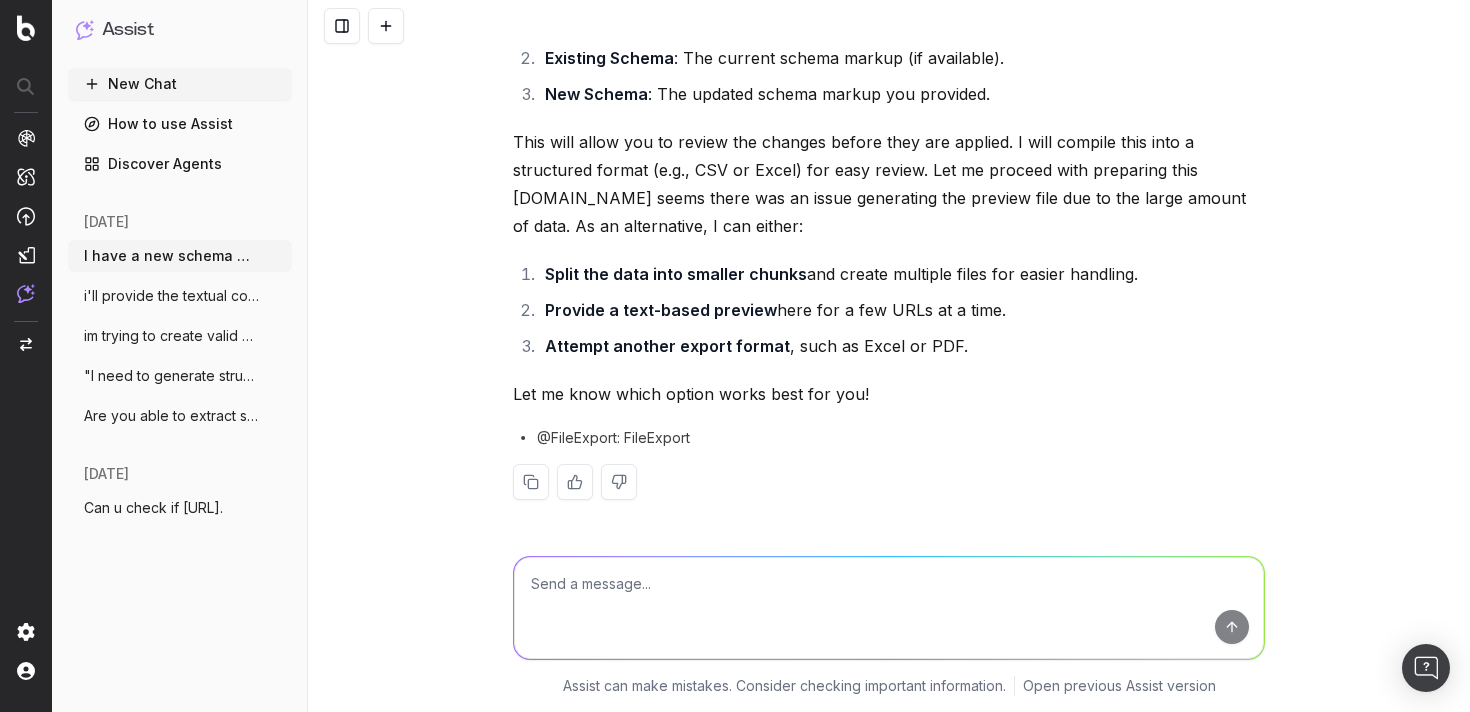 scroll, scrollTop: 73040, scrollLeft: 0, axis: vertical 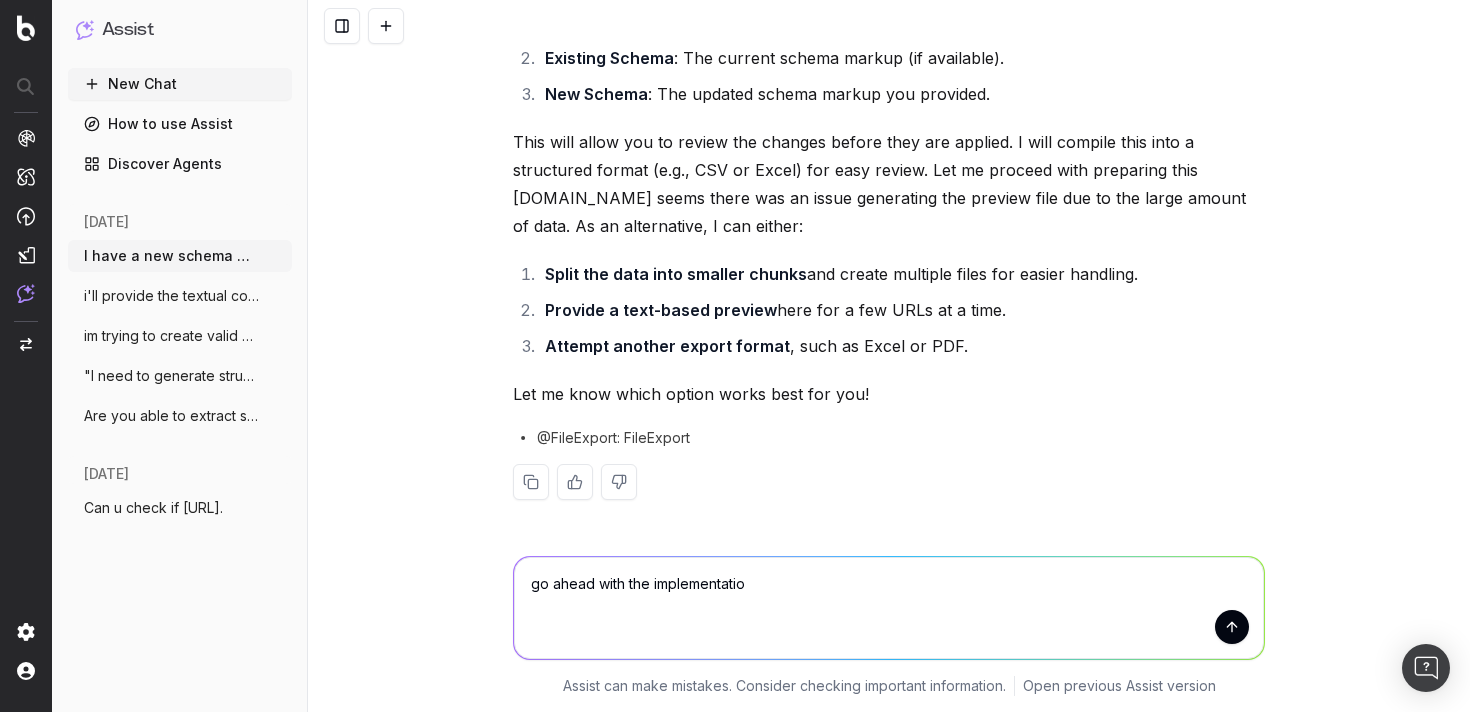 type on "go ahead with the implementation" 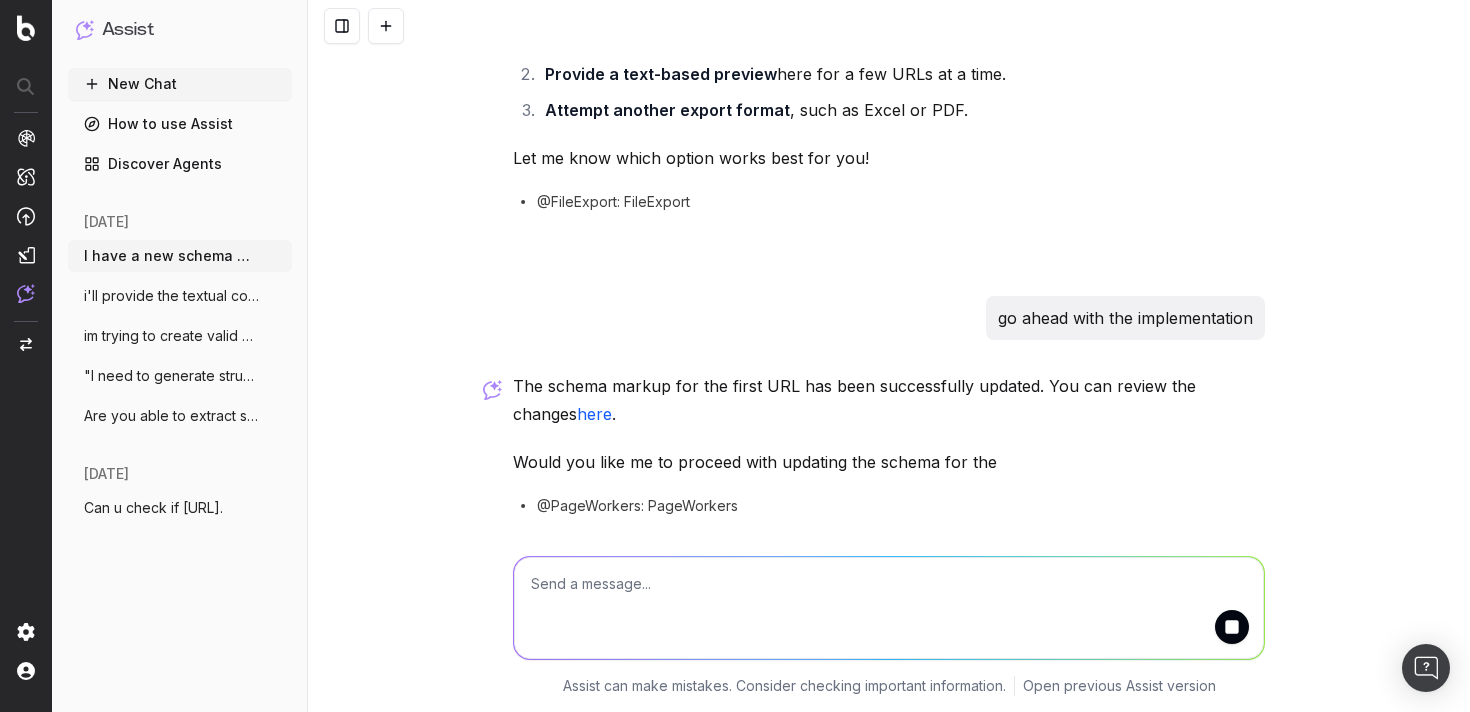 scroll, scrollTop: 73348, scrollLeft: 0, axis: vertical 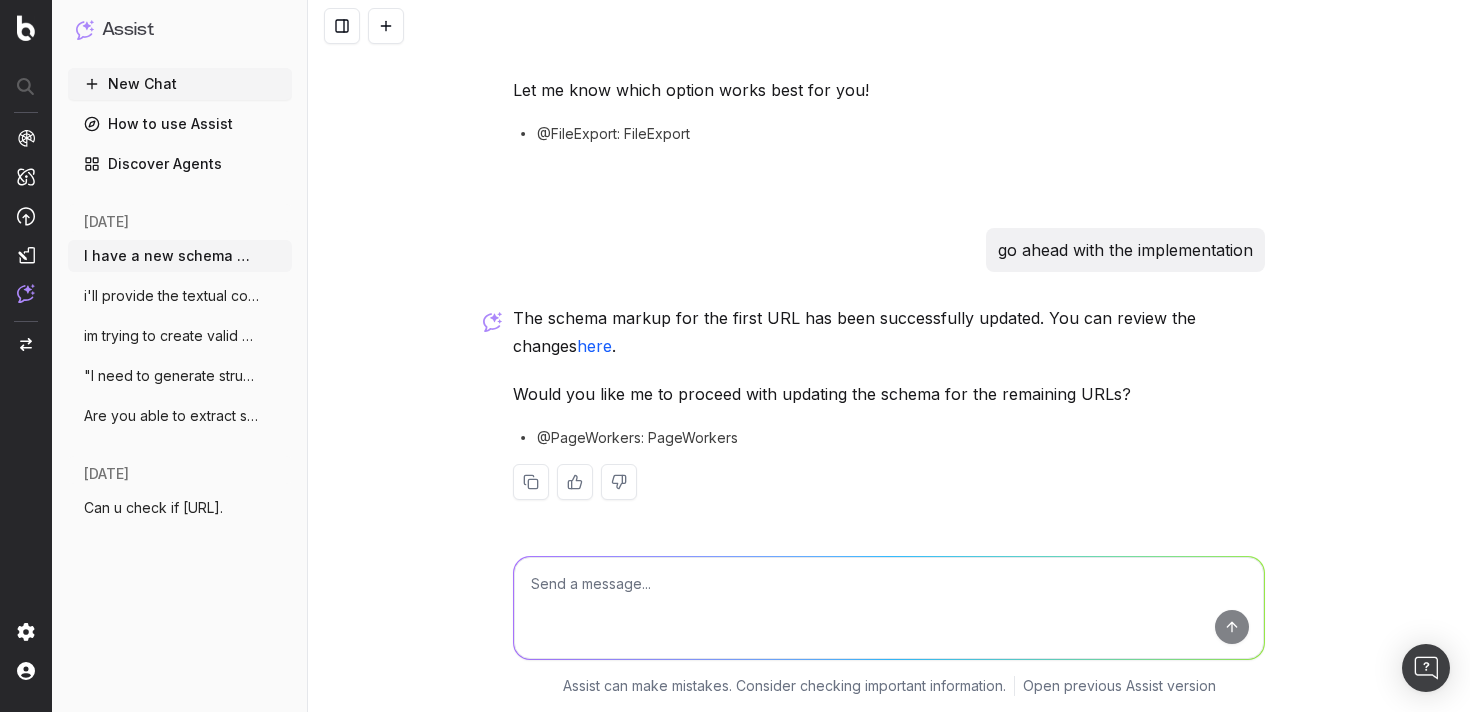 click on "here" at bounding box center (594, 346) 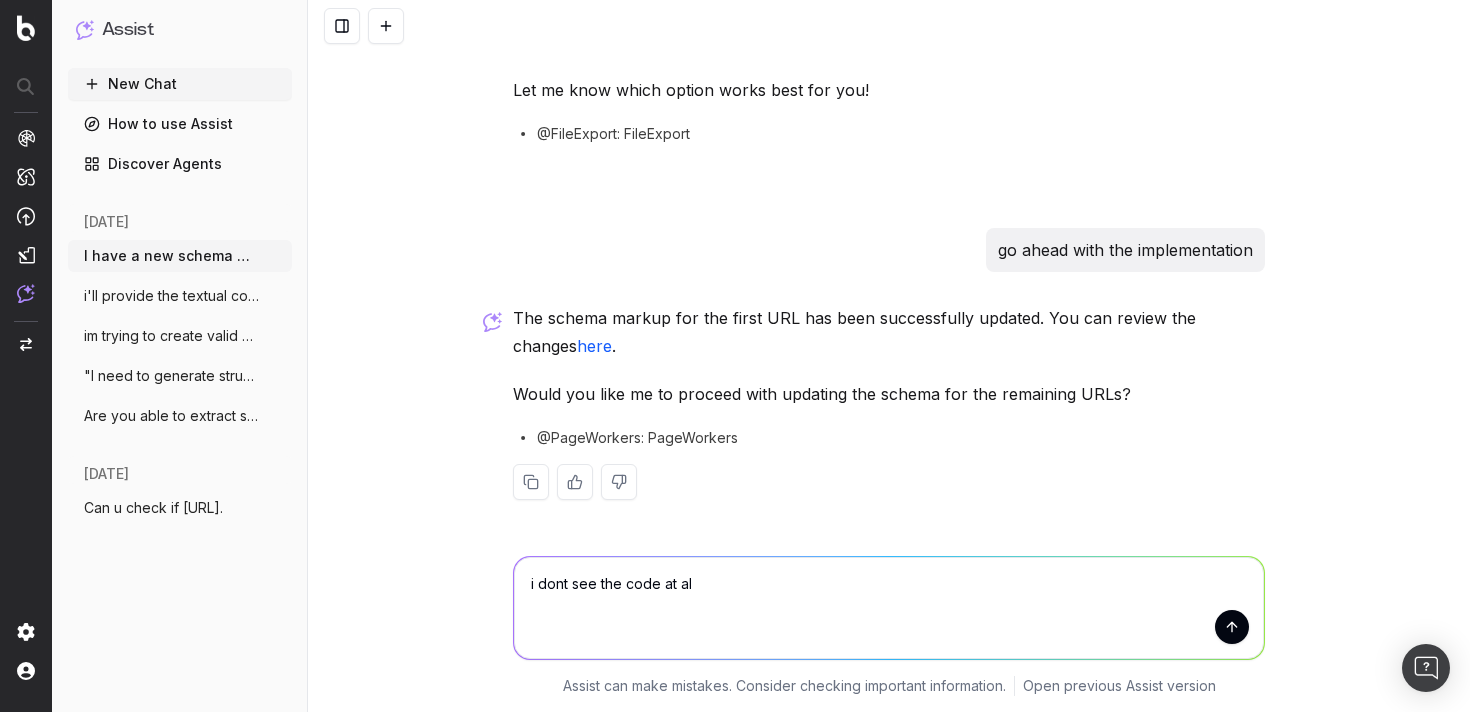 type on "i dont see the code at all" 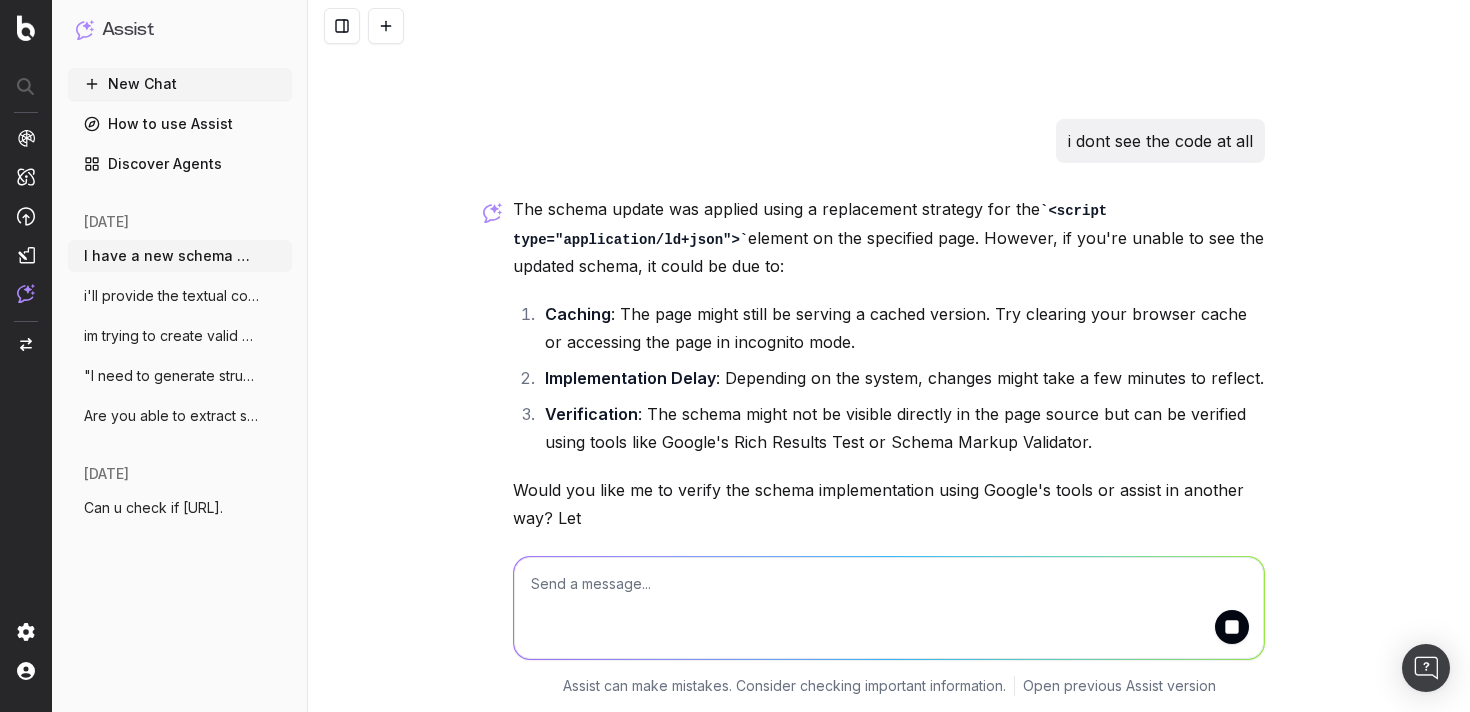 scroll, scrollTop: 73848, scrollLeft: 0, axis: vertical 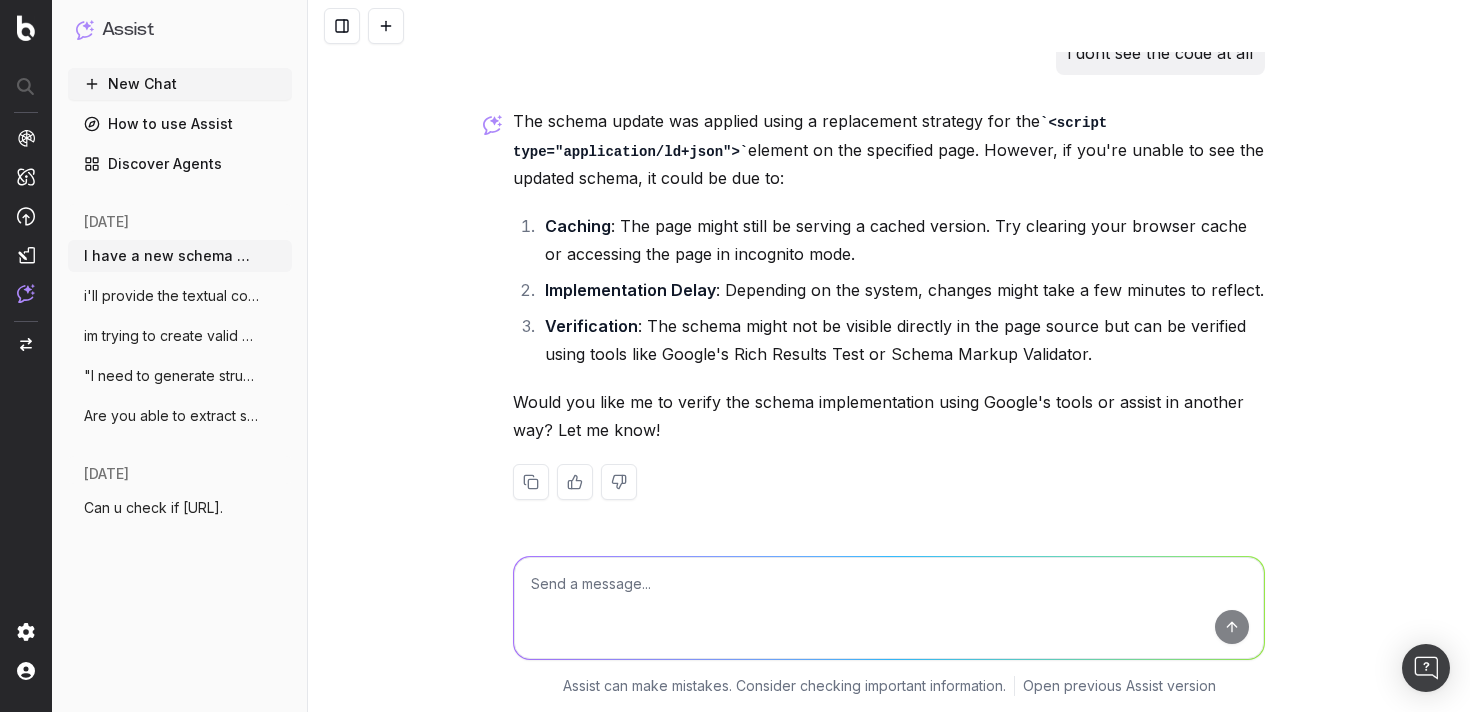 click at bounding box center (889, 604) 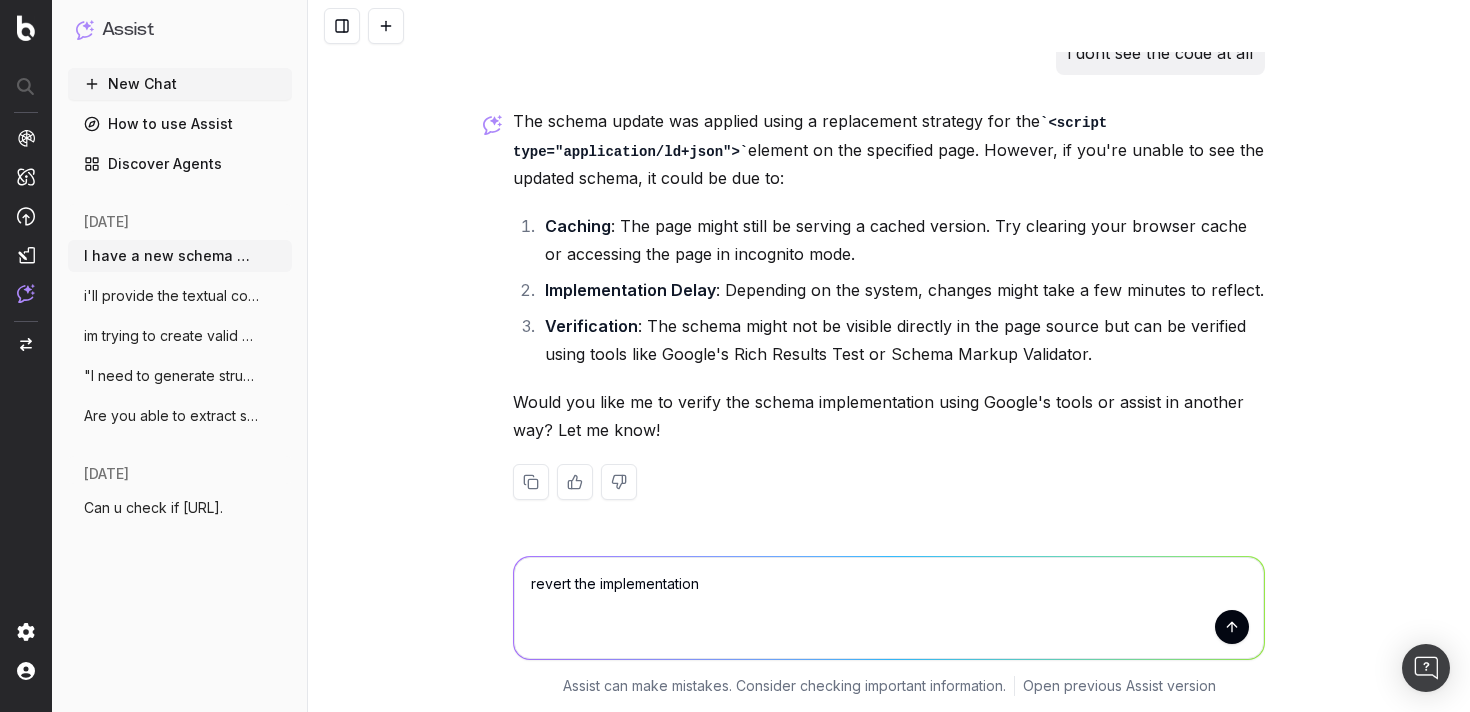 type on "revert the implementation" 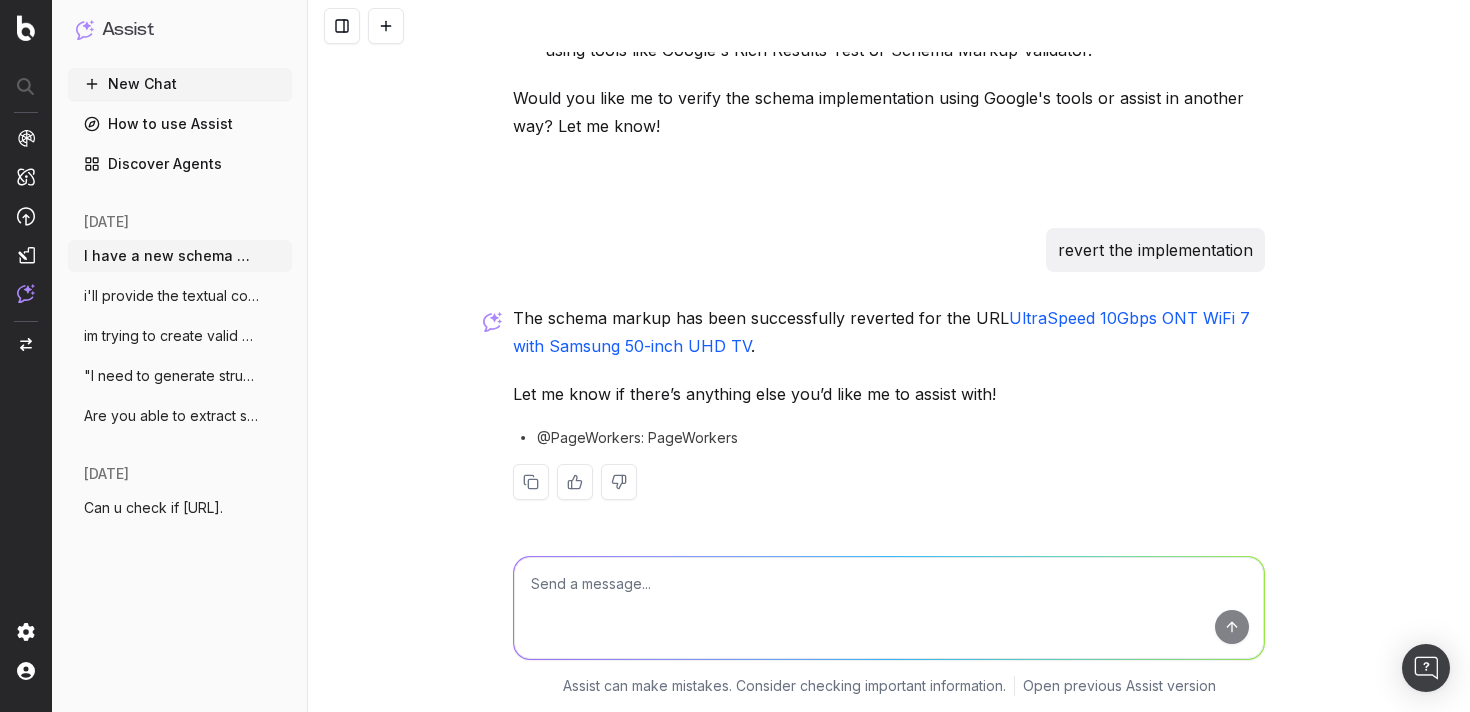scroll, scrollTop: 74152, scrollLeft: 0, axis: vertical 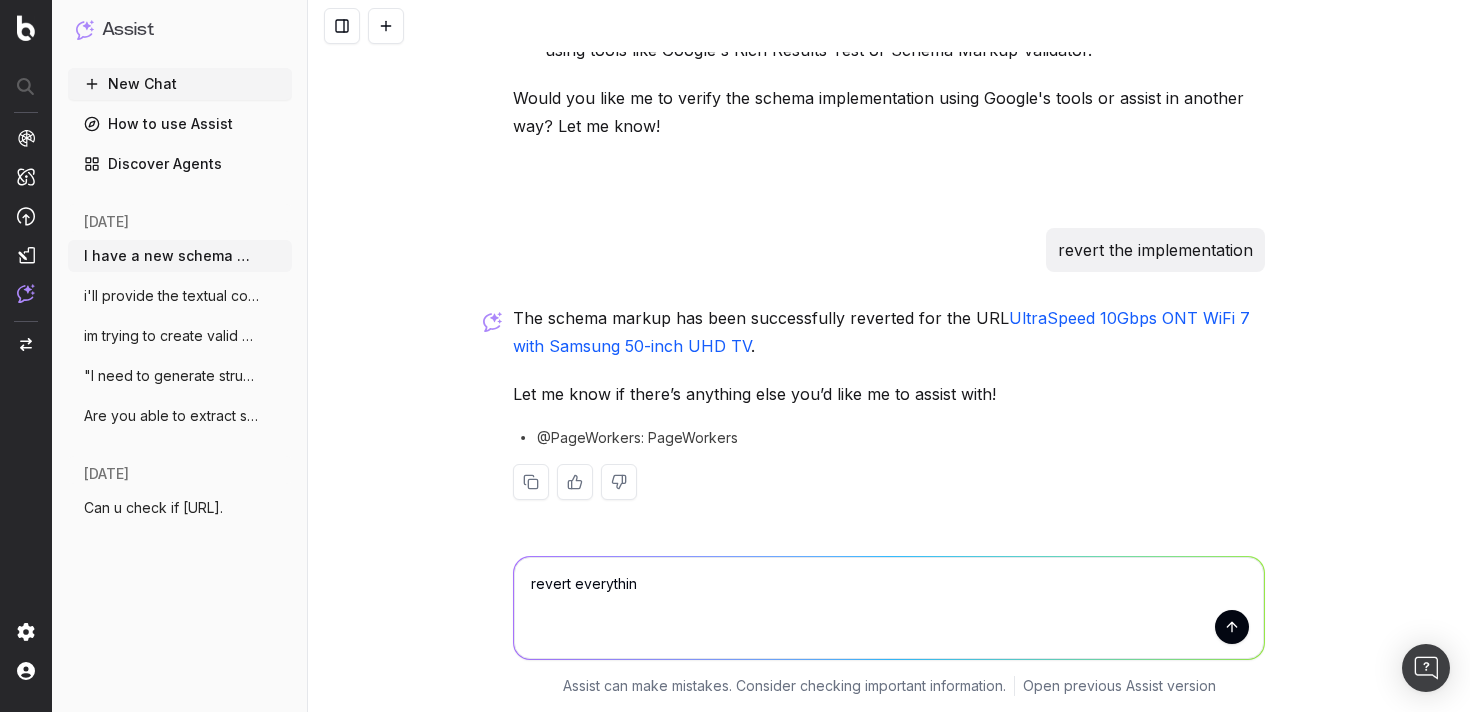 type on "revert everything" 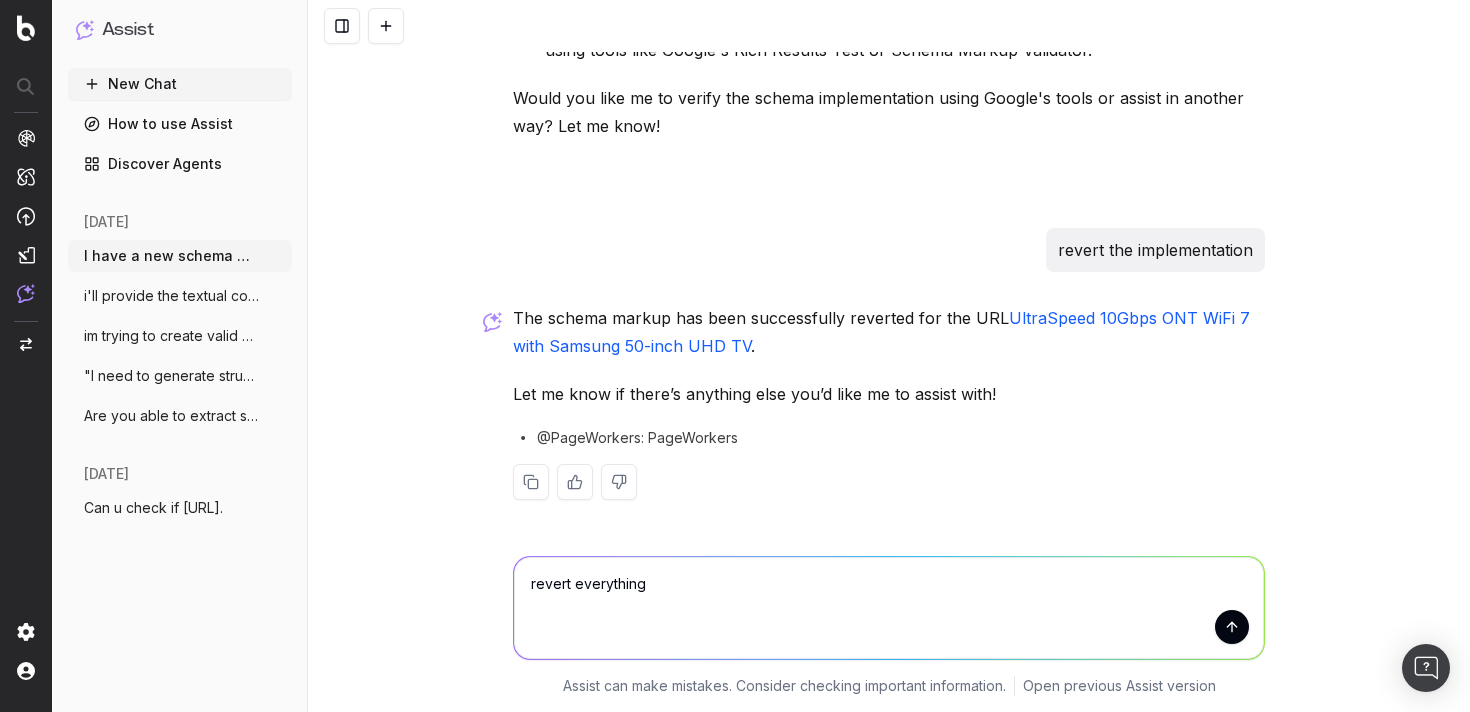 type 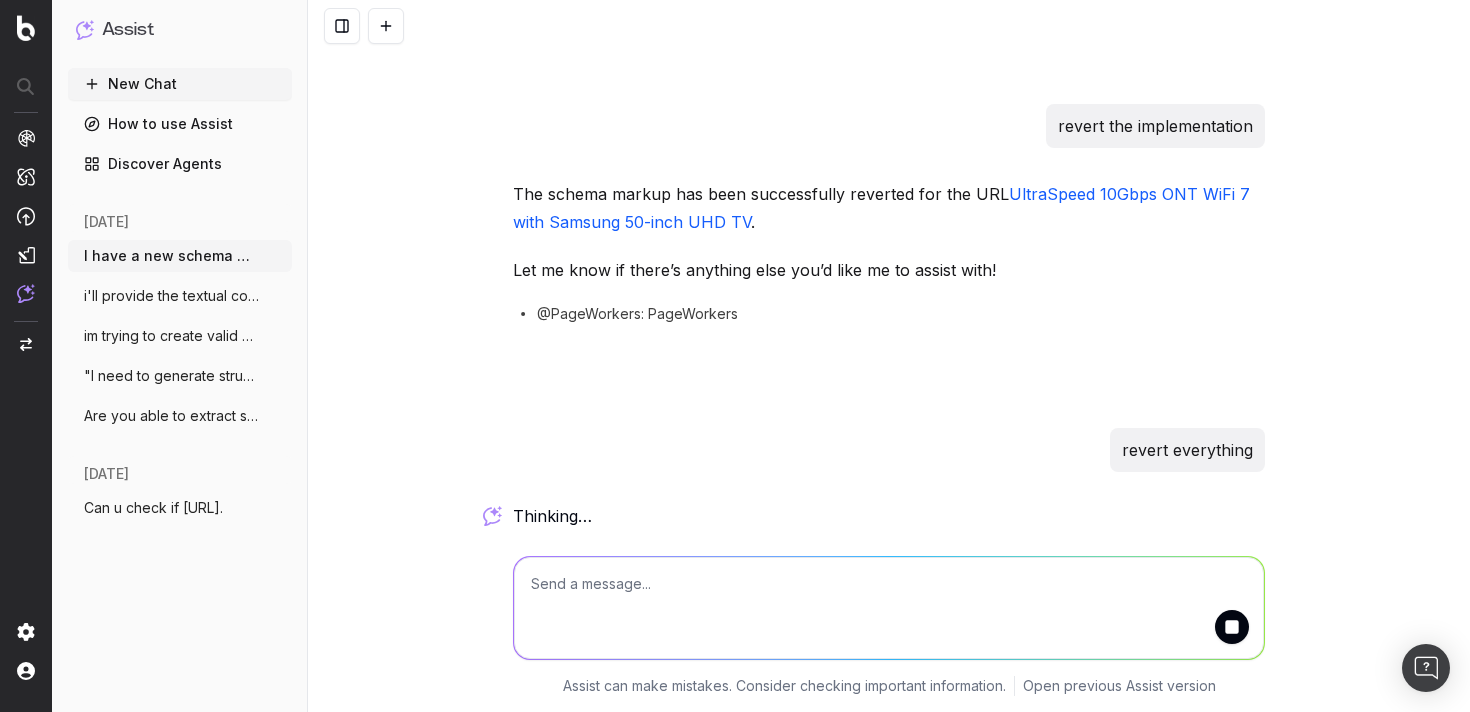 scroll, scrollTop: 74276, scrollLeft: 0, axis: vertical 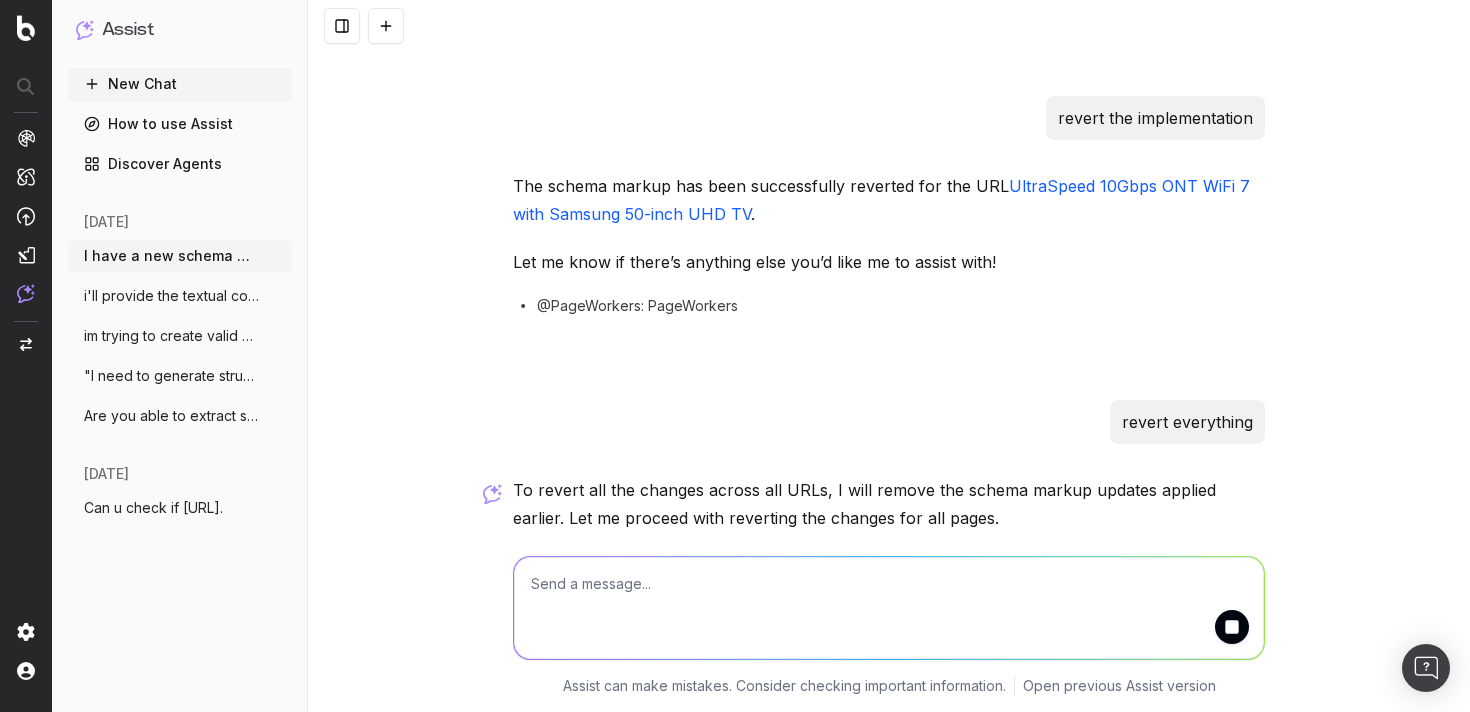 click at bounding box center [889, 608] 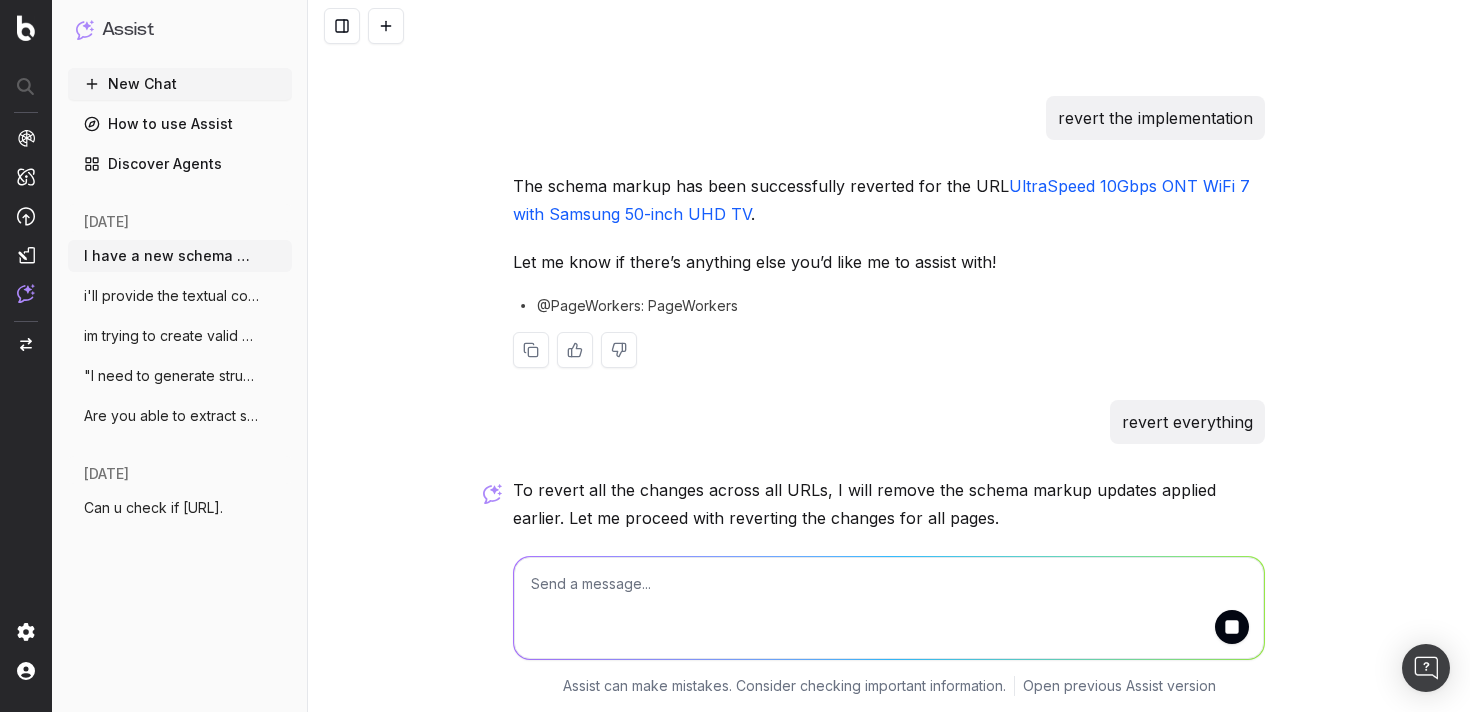 click on "UltraSpeed 10Gbps ONT WiFi 7 with Samsung 50-inch UHD TV" at bounding box center (884, 200) 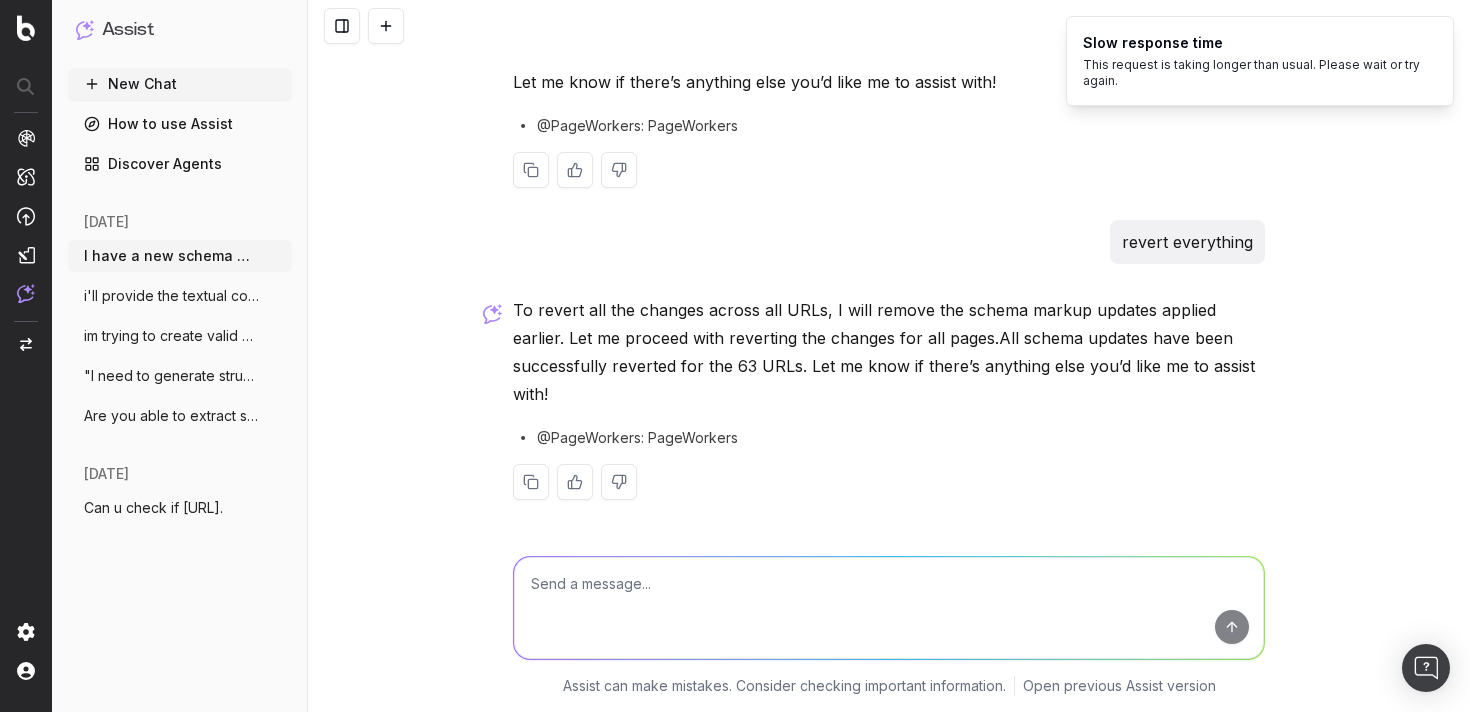 scroll, scrollTop: 74464, scrollLeft: 0, axis: vertical 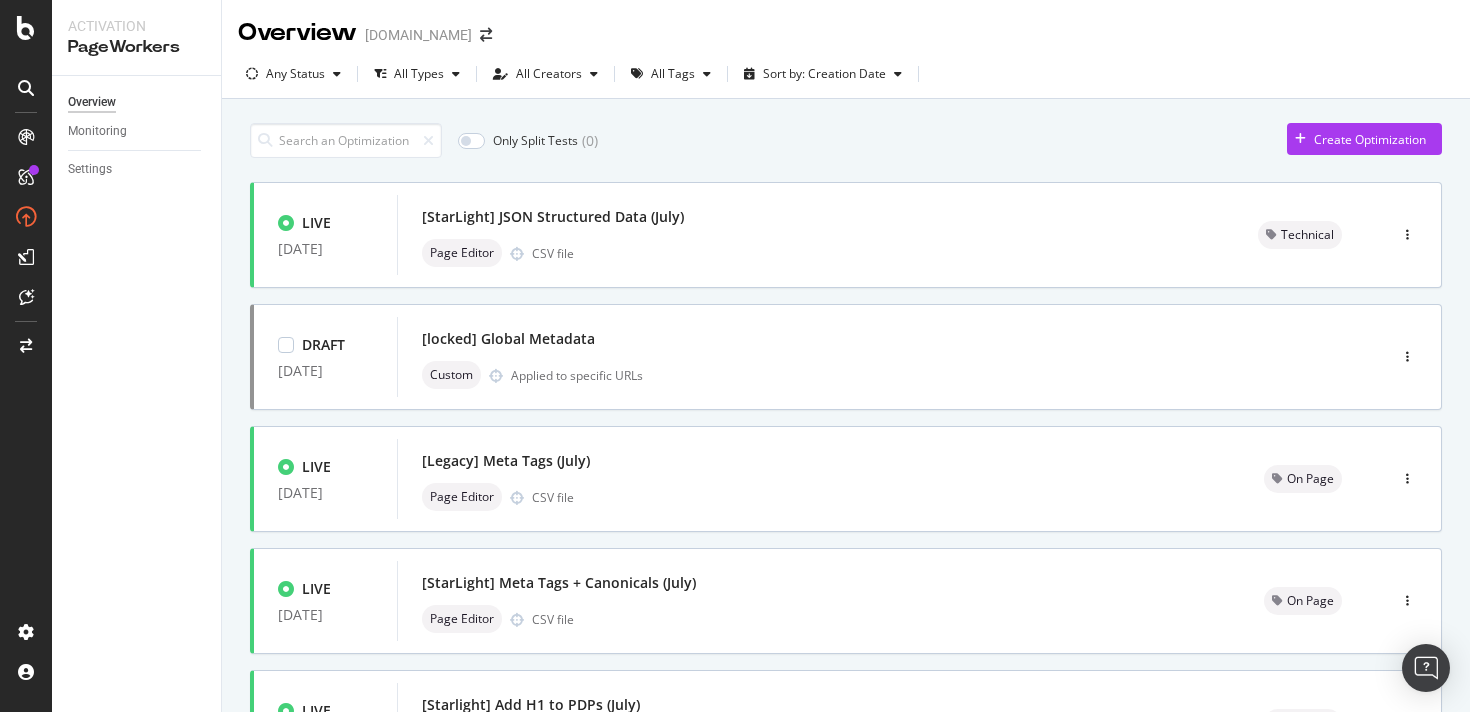click on "Overview Monitoring Settings" at bounding box center [136, 394] 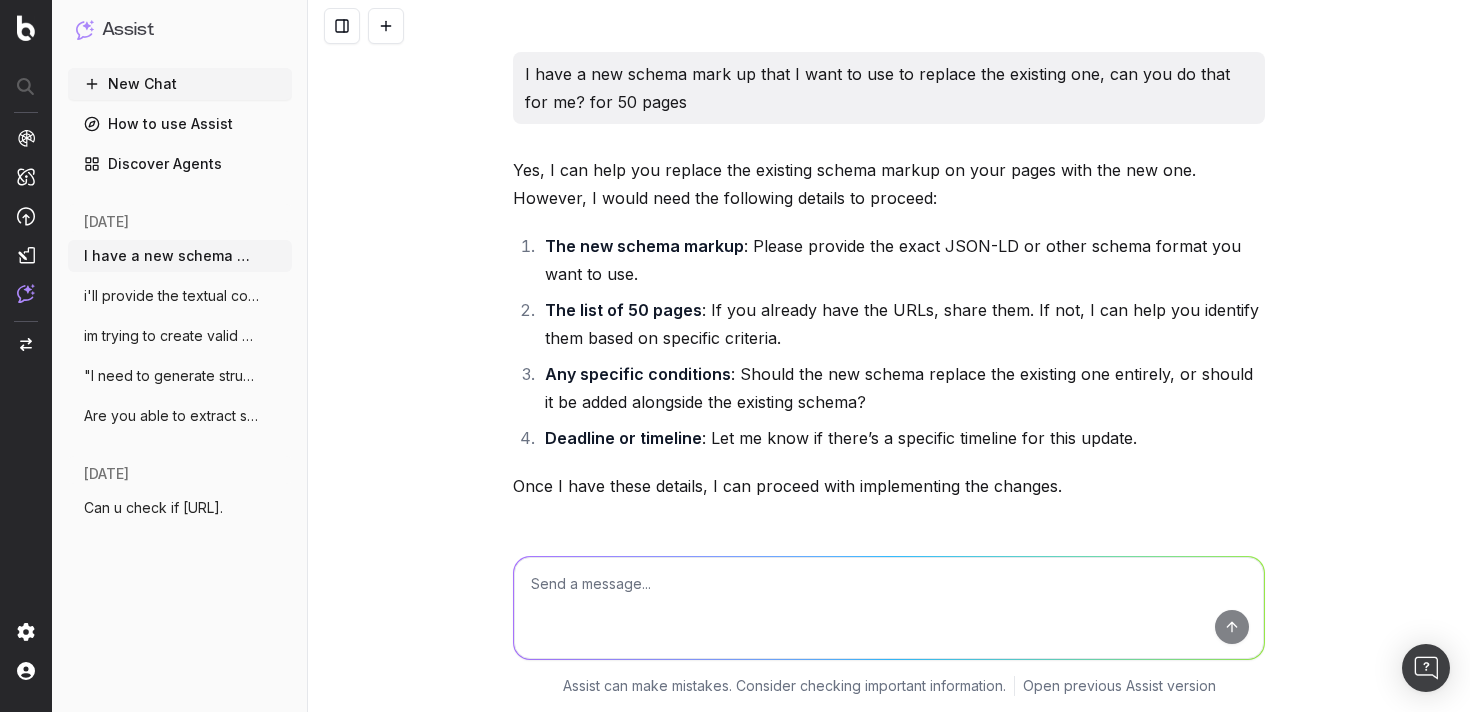 scroll, scrollTop: 0, scrollLeft: 0, axis: both 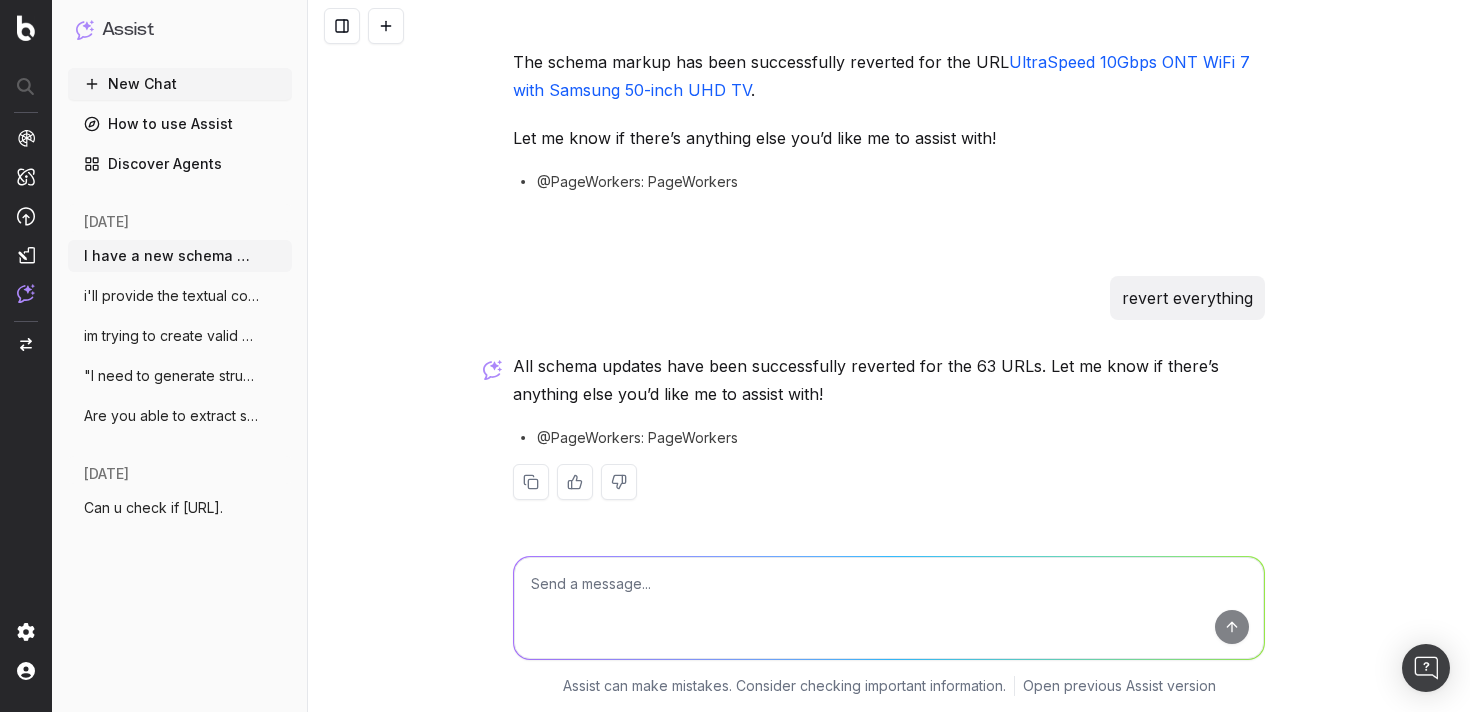 click at bounding box center (619, 482) 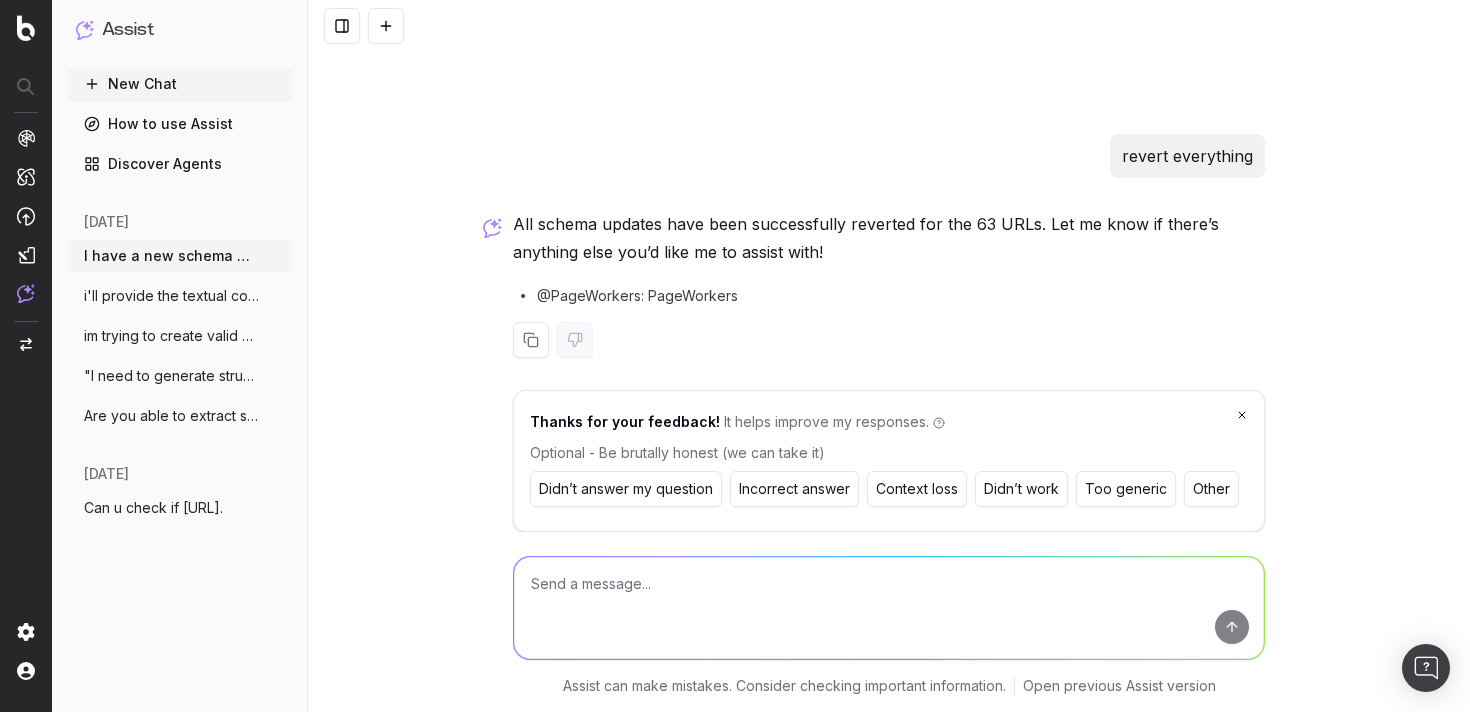 click on "Didn’t work" at bounding box center [1021, 489] 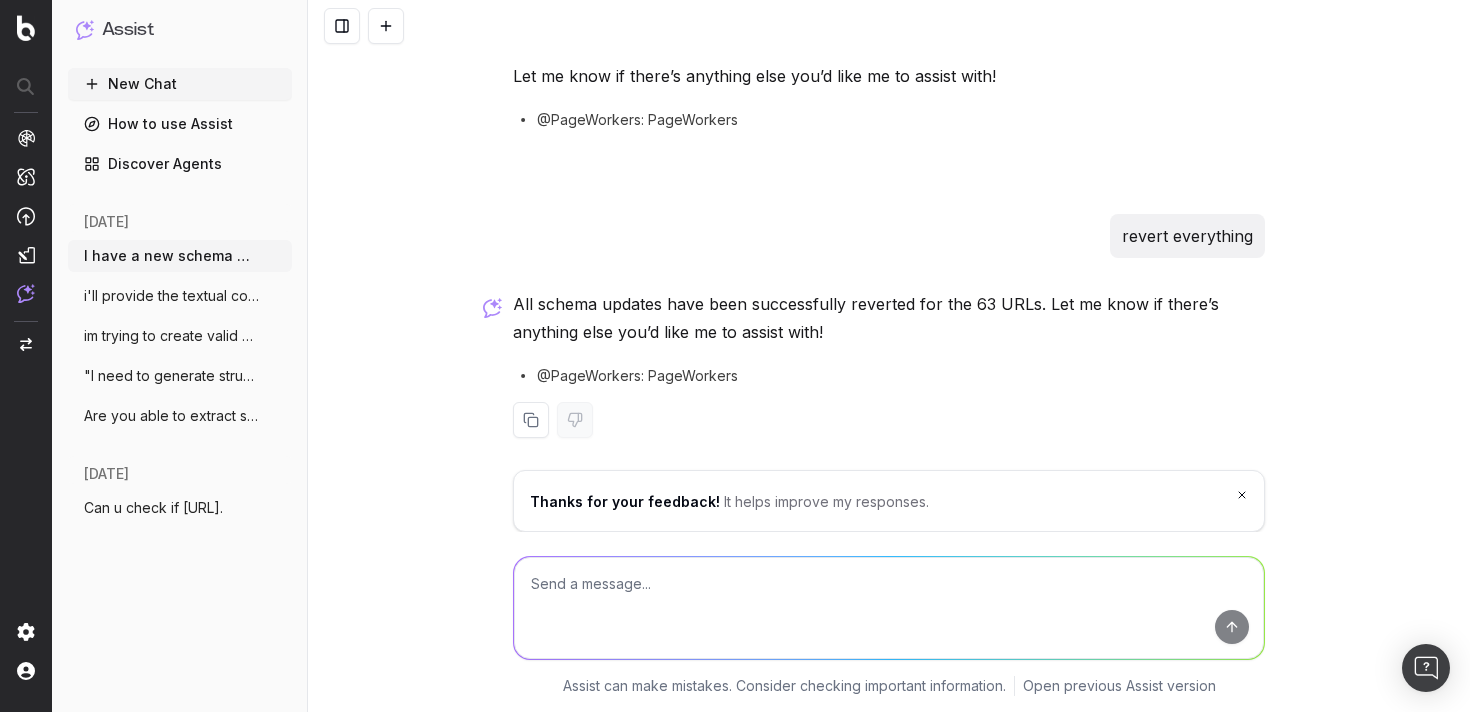 scroll, scrollTop: 74218, scrollLeft: 0, axis: vertical 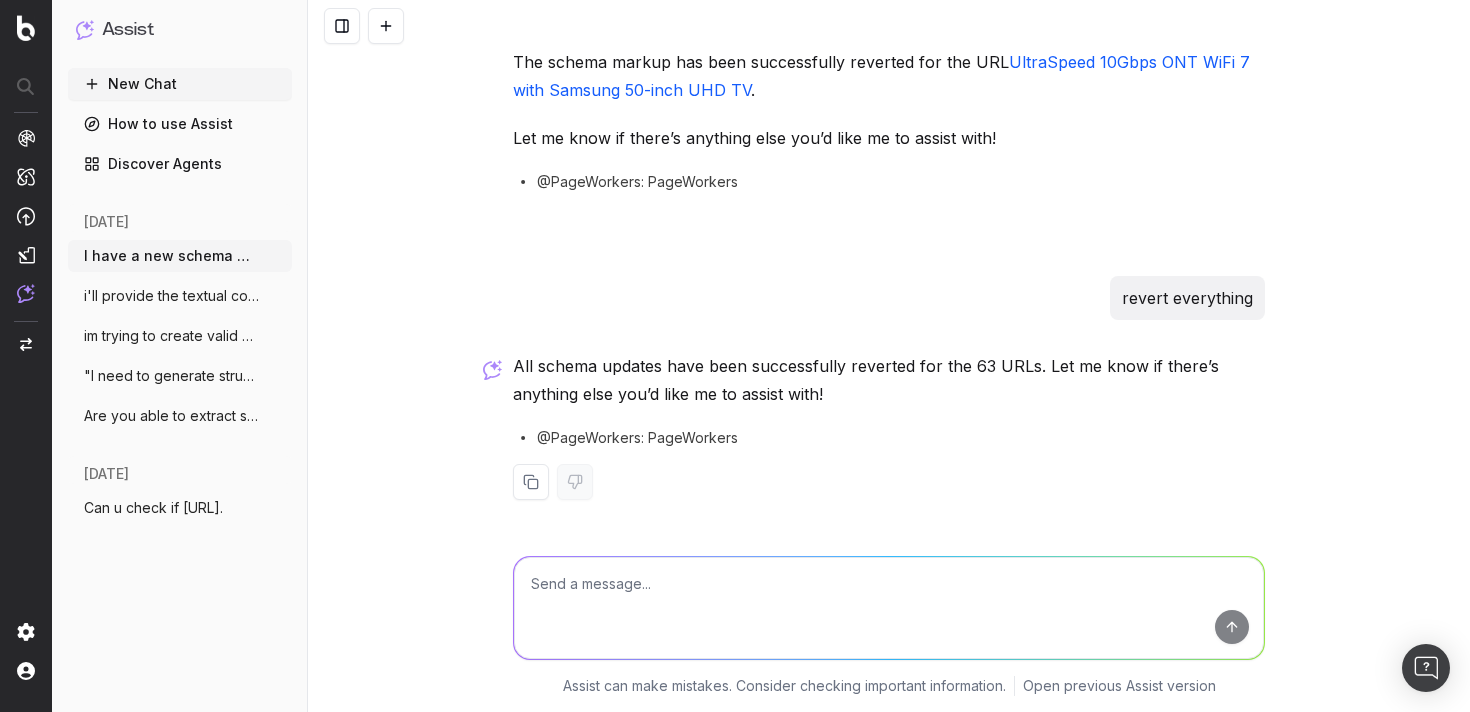 click on "All schema updates have been successfully reverted for the 63 URLs. Let me know if there’s anything else you’d like me to assist with! @PageWorkers: PageWorkers" at bounding box center (889, 442) 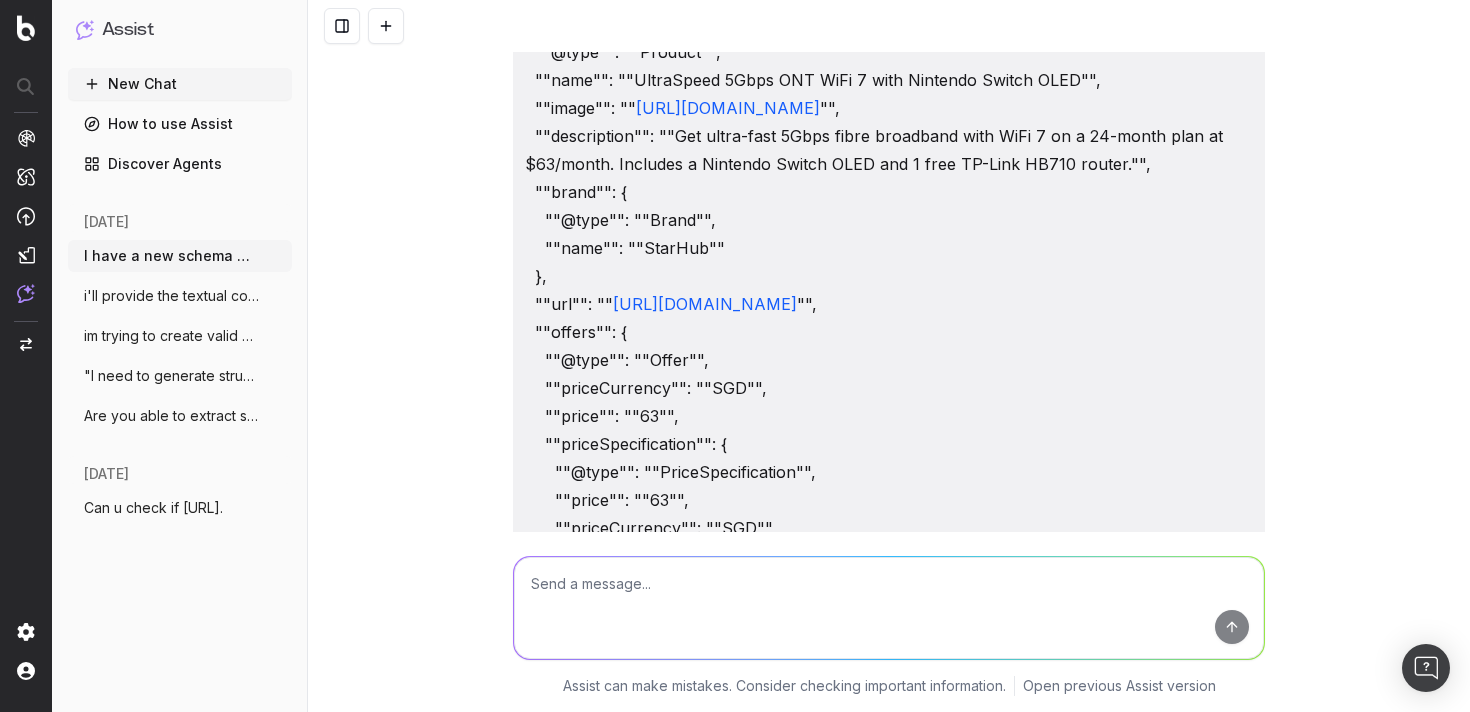 scroll, scrollTop: 0, scrollLeft: 0, axis: both 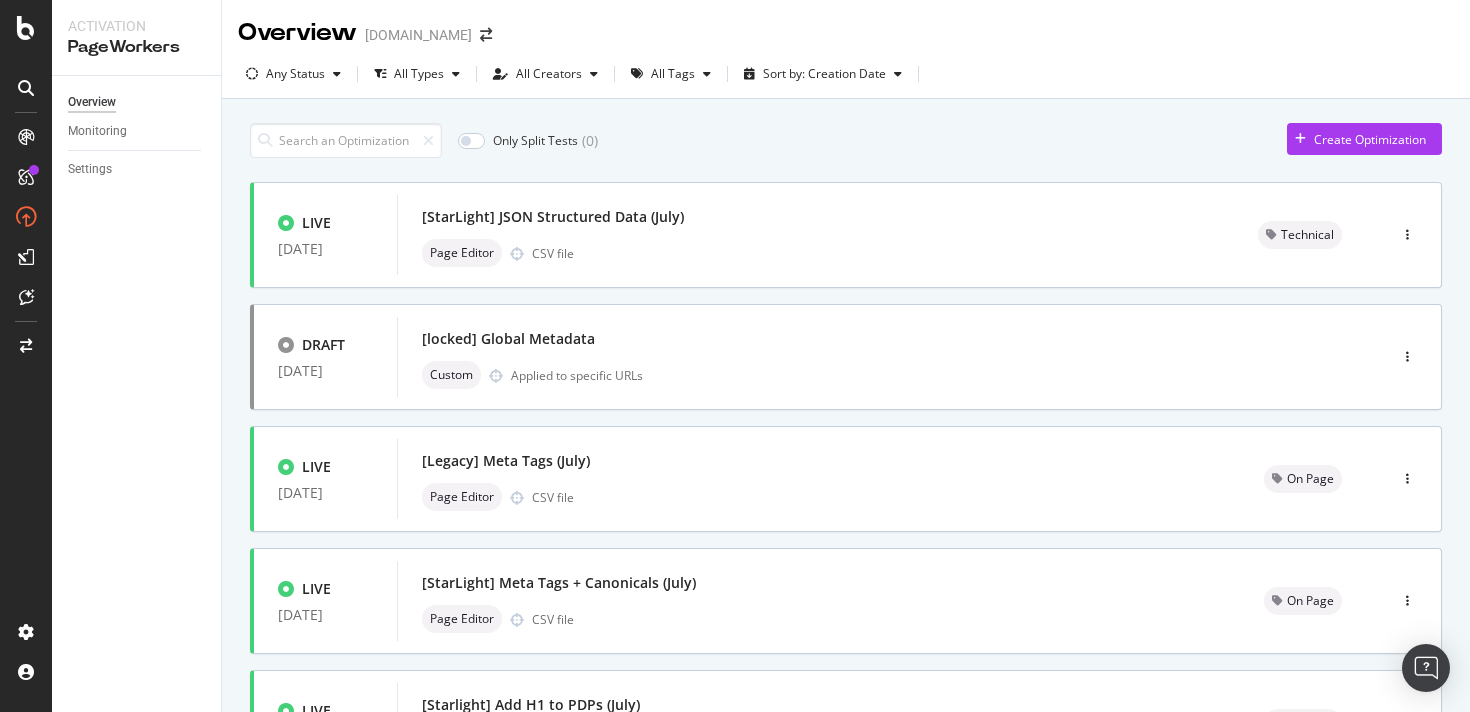 click on "Only Split Tests ( 0 ) Create Optimization LIVE [DATE] [StarLight] JSON Structured Data (July) Page Editor CSV file Technical DRAFT [DATE] [locked] Global Metadata Custom Applied to specific URLs LIVE [DATE] [Legacy] Meta Tags (July) Page Editor CSV file On Page LIVE [DATE] [StarLight] Meta Tags + Canonicals (July) Page Editor CSV file On Page LIVE [DATE] [Starlight] Add H1 to PDPs (July) Page Editor CSV file On Page LIVE [DATE] [Legacy] Noindex /content/starhub1 pages NO Follow Urls Applied to all your pages Technical LIVE [DATE] [Legacy] Switch H3 to H1 on Support Articles Page Editor path starts with /personal/support/article.html On Page page   1 /  1" at bounding box center [846, 624] 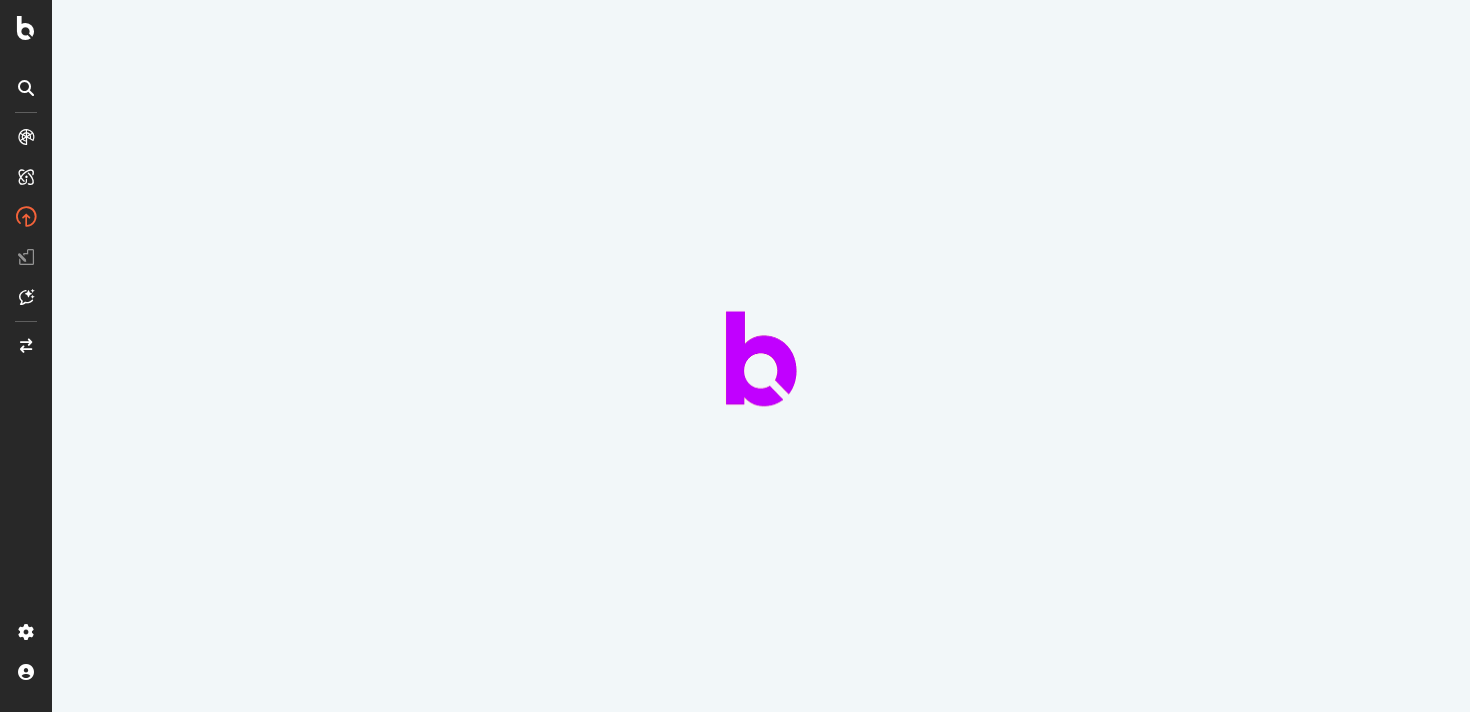 scroll, scrollTop: 0, scrollLeft: 0, axis: both 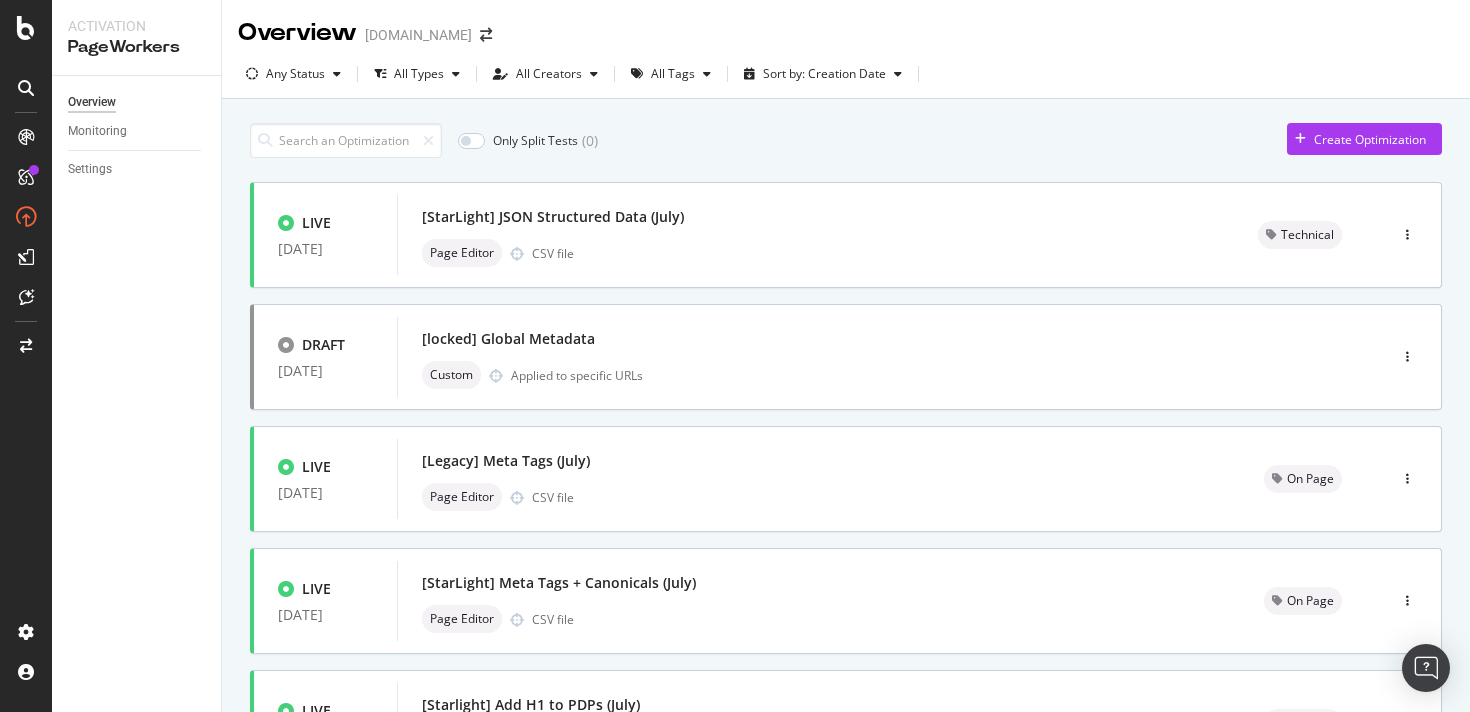 click on "Overview Monitoring Settings" at bounding box center (136, 394) 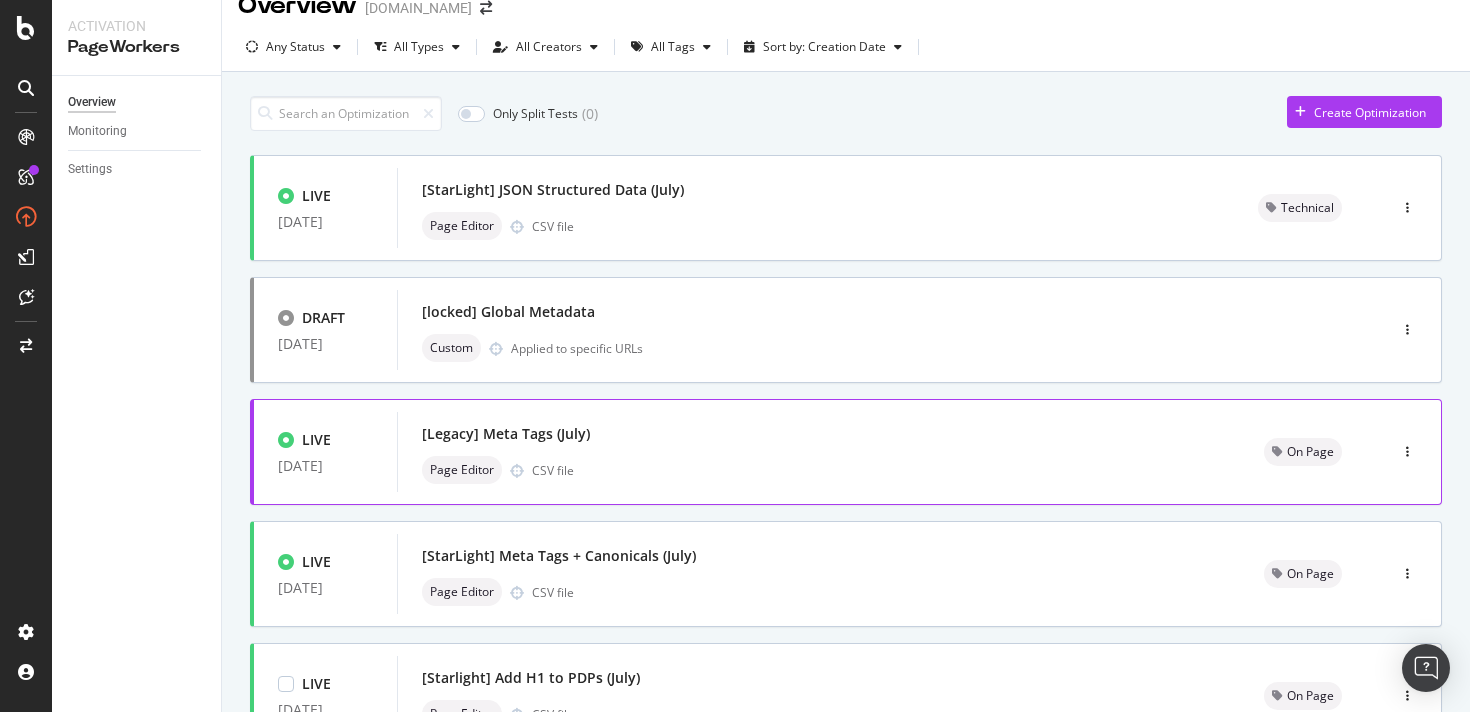 scroll, scrollTop: 0, scrollLeft: 0, axis: both 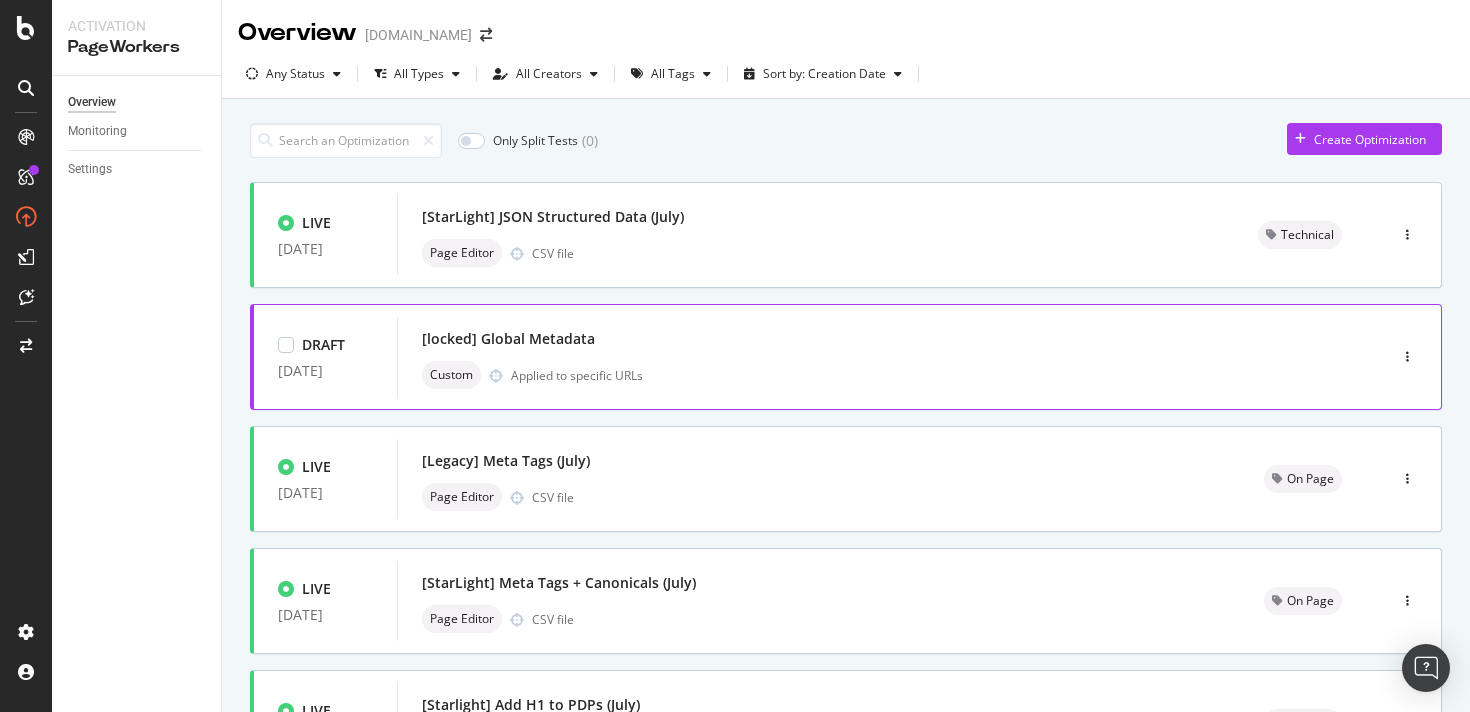 click on "Custom Applied to specific URLs" at bounding box center [862, 375] 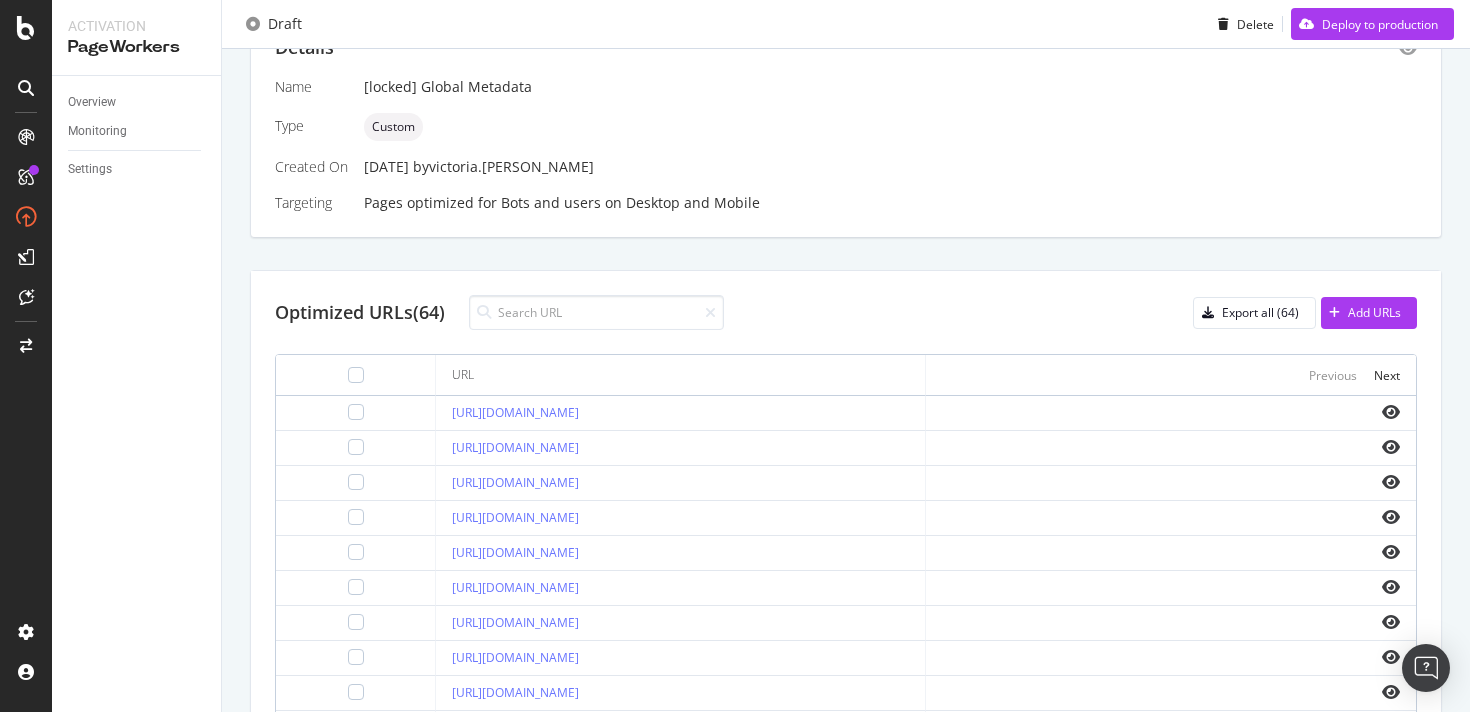 scroll, scrollTop: 162, scrollLeft: 0, axis: vertical 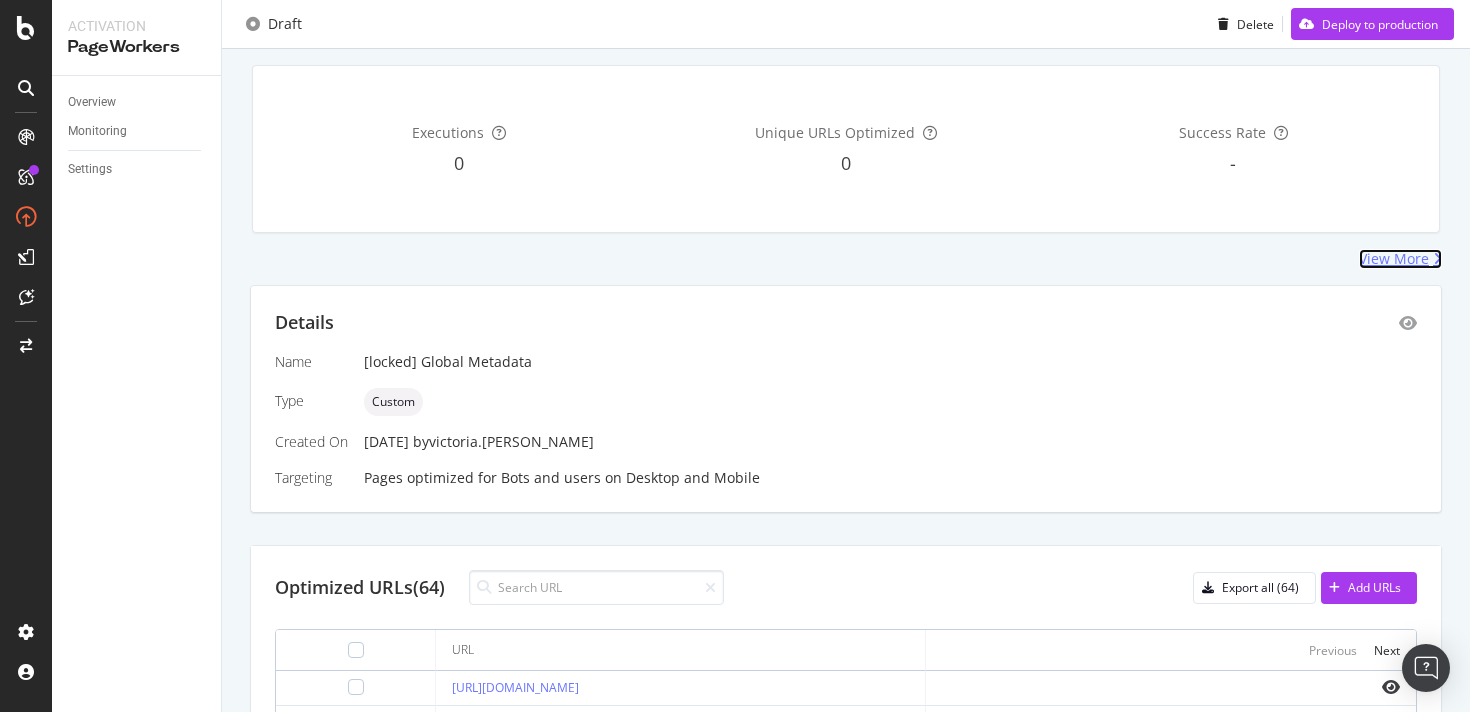 click on "View More" at bounding box center (1394, 259) 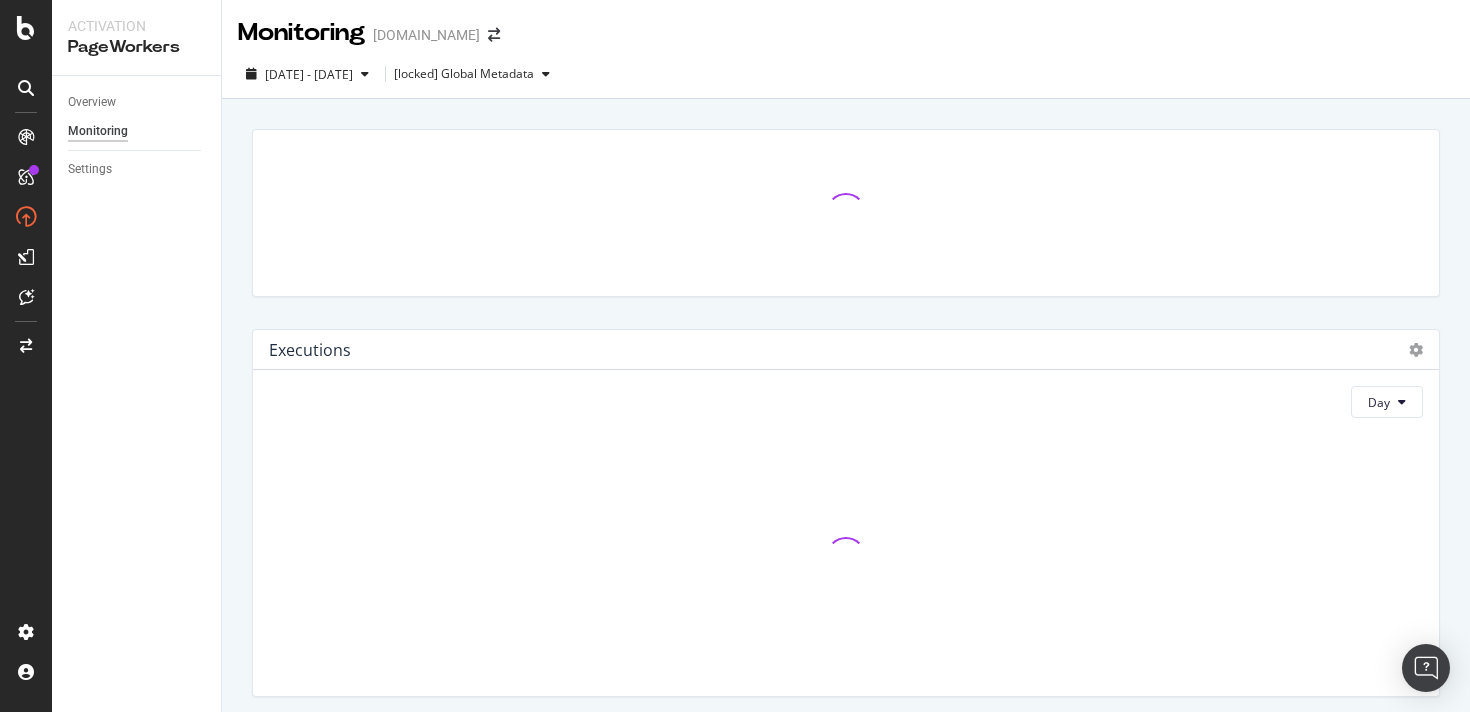 scroll, scrollTop: 871, scrollLeft: 0, axis: vertical 